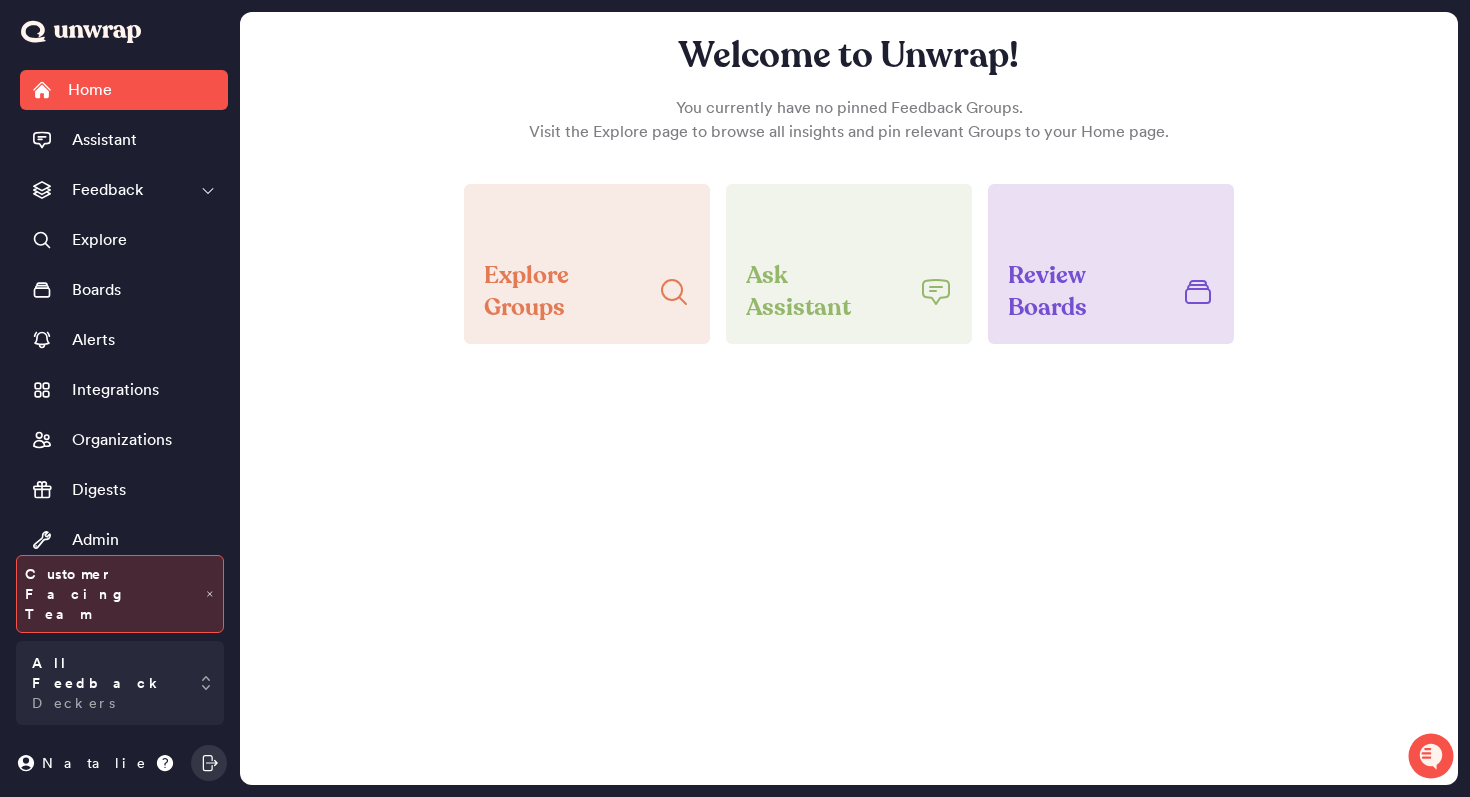 scroll, scrollTop: 0, scrollLeft: 0, axis: both 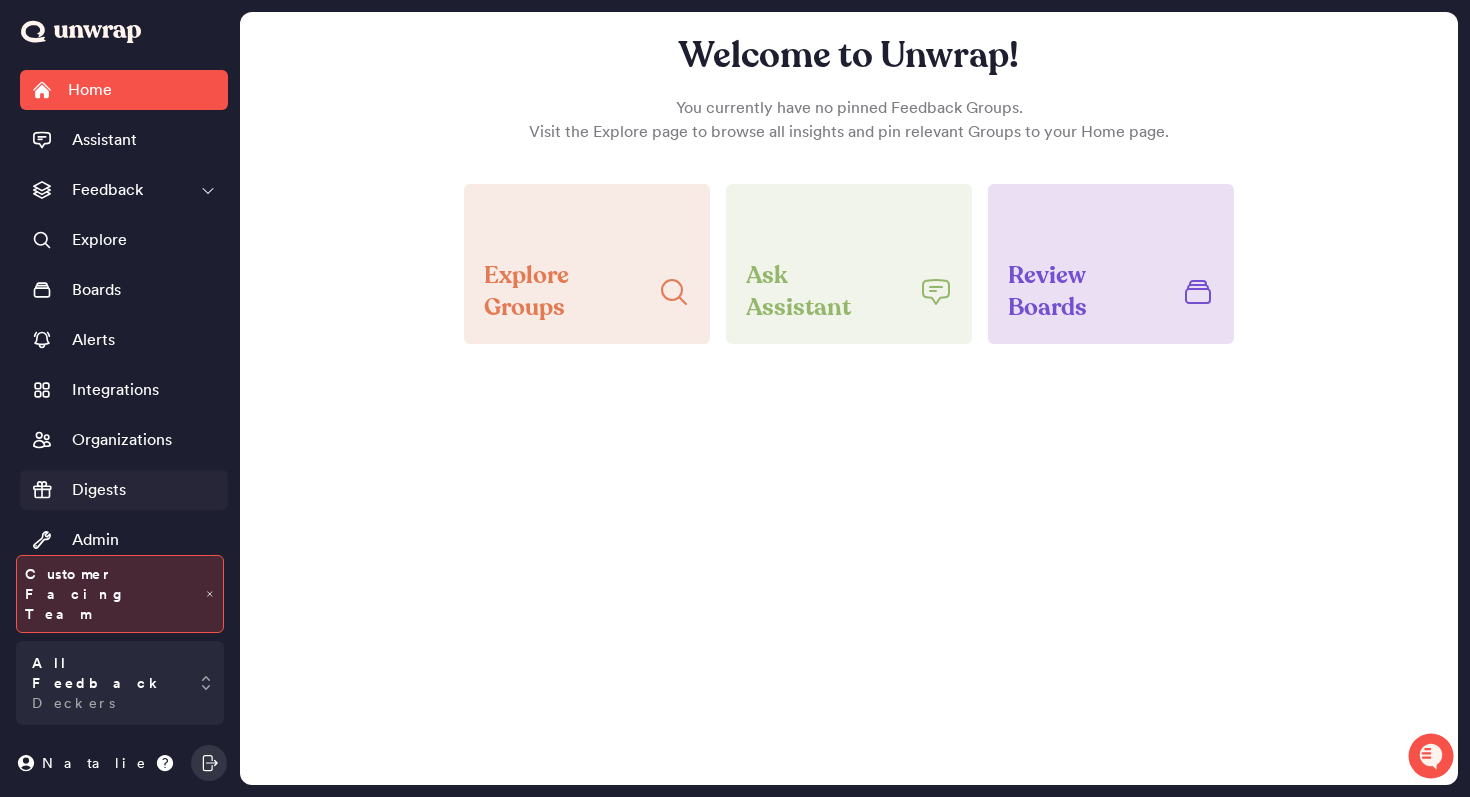 click on "Digests" at bounding box center [79, 490] 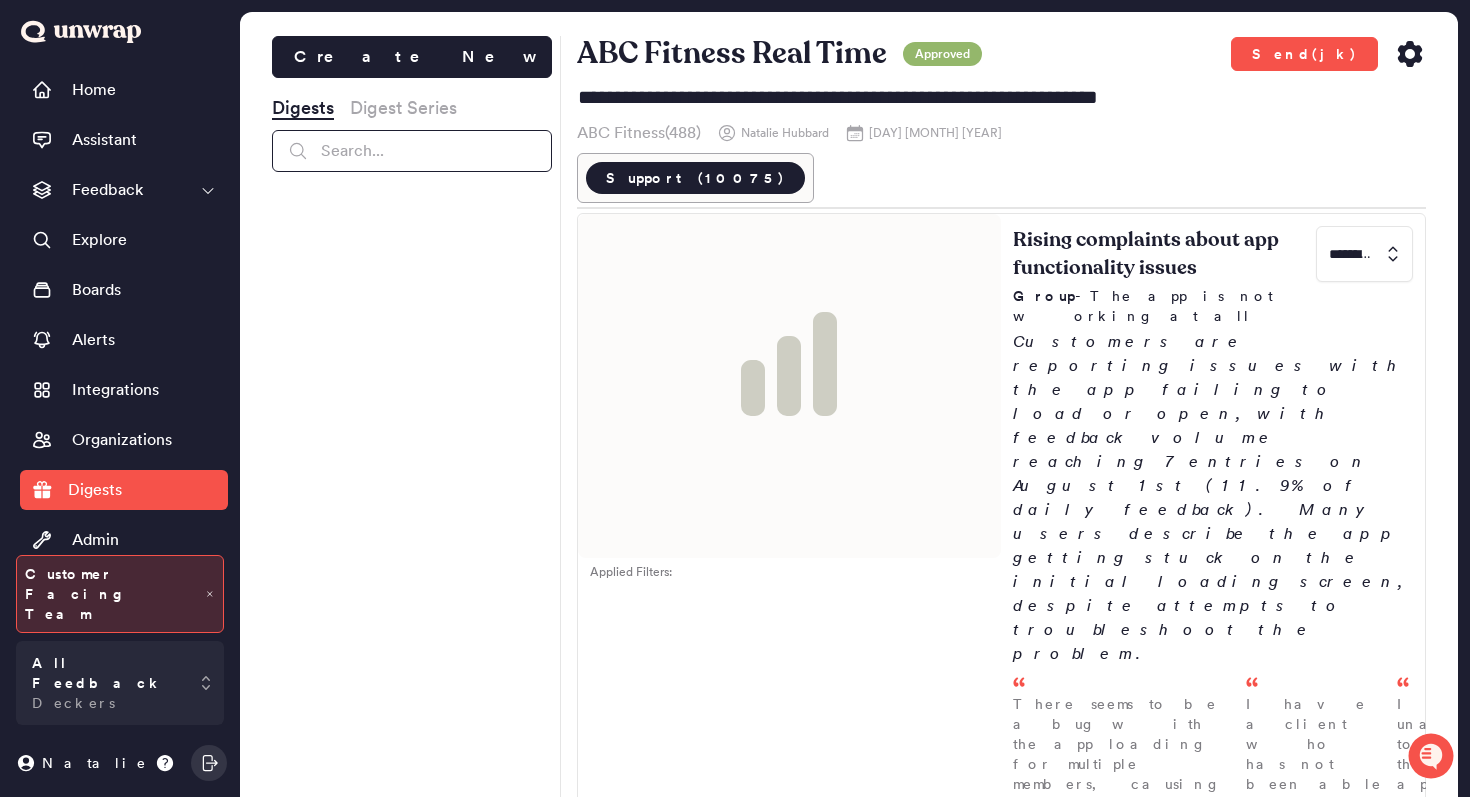 click at bounding box center (412, 151) 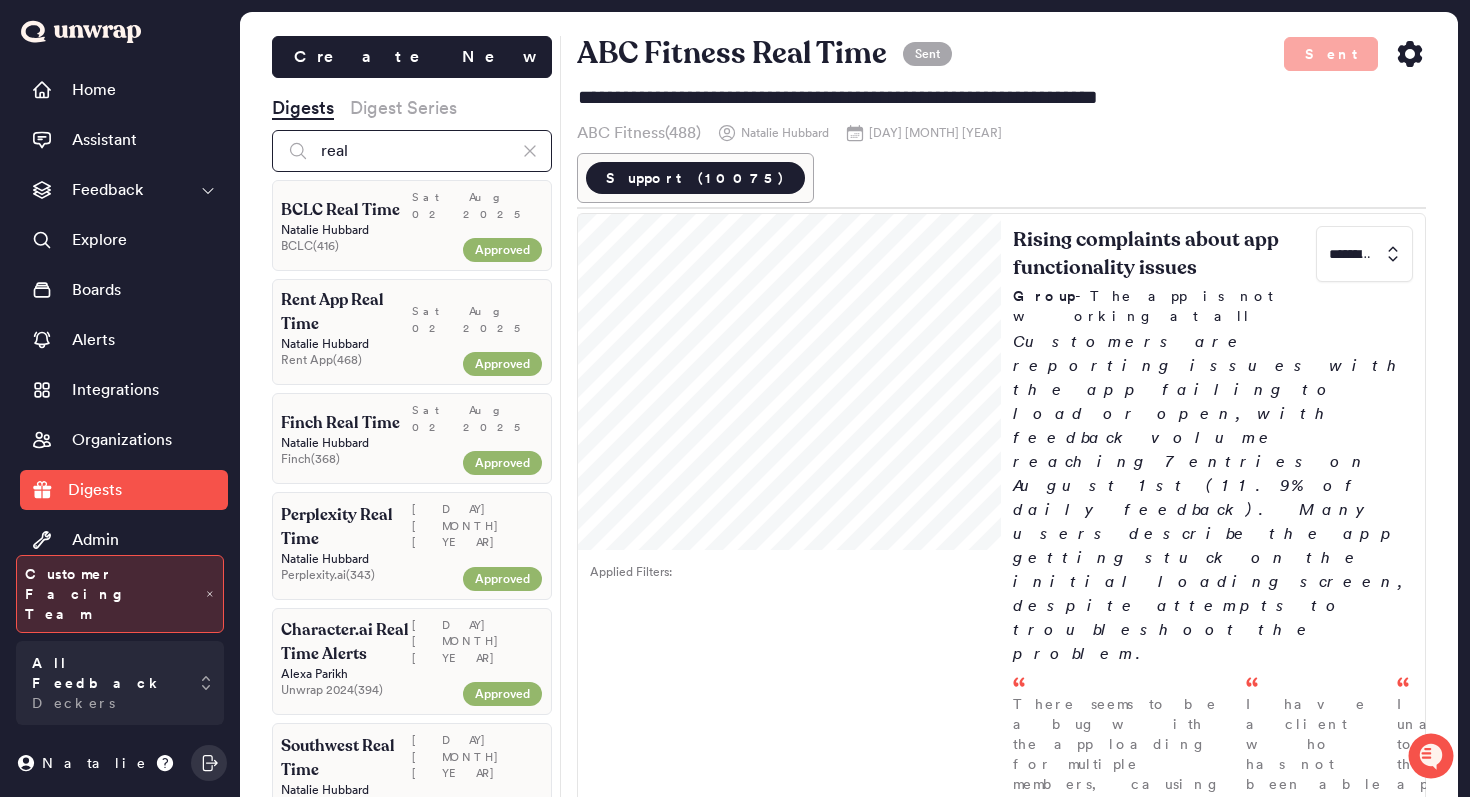 type on "real" 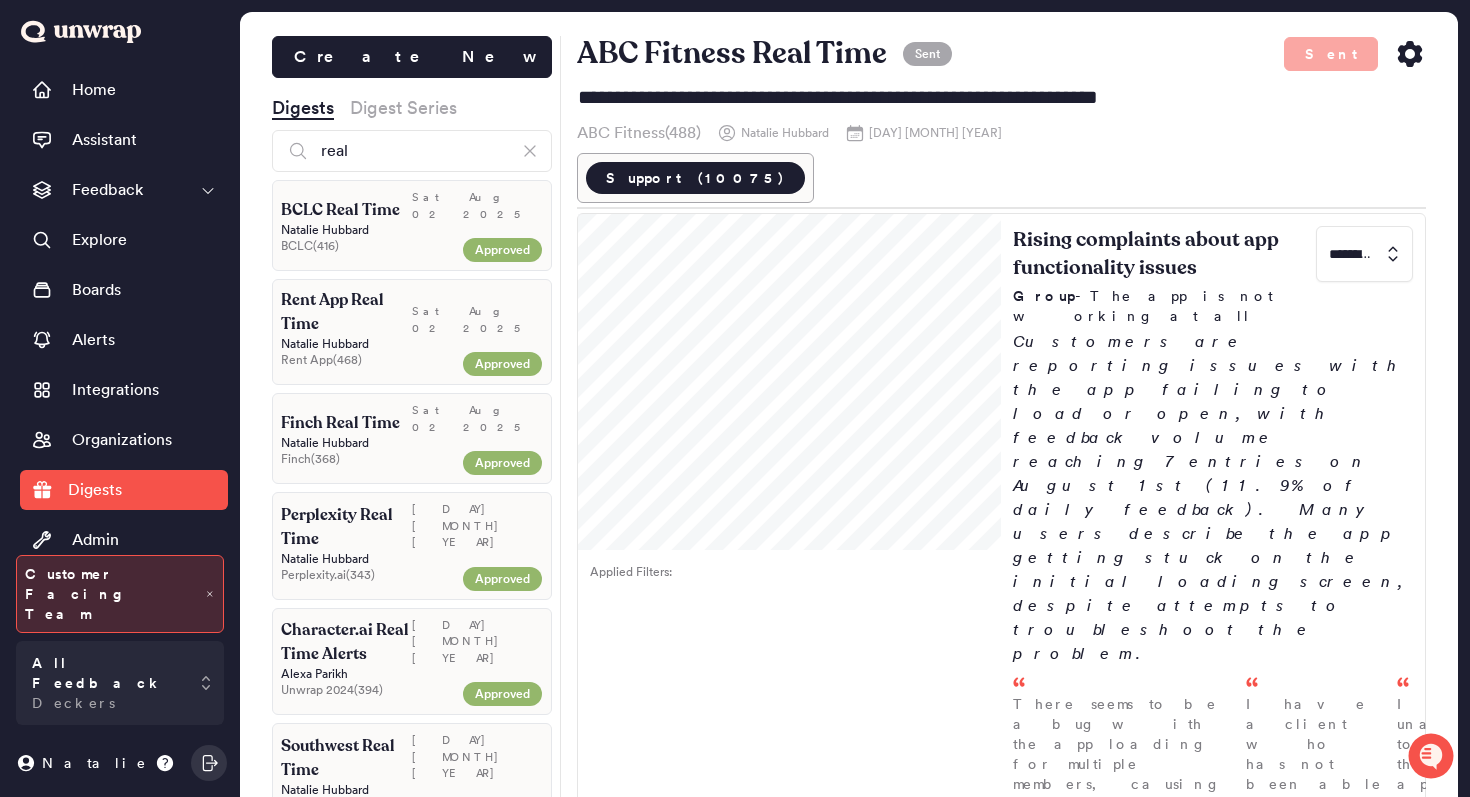click on "Perplexity Real Time" at bounding box center (346, 527) 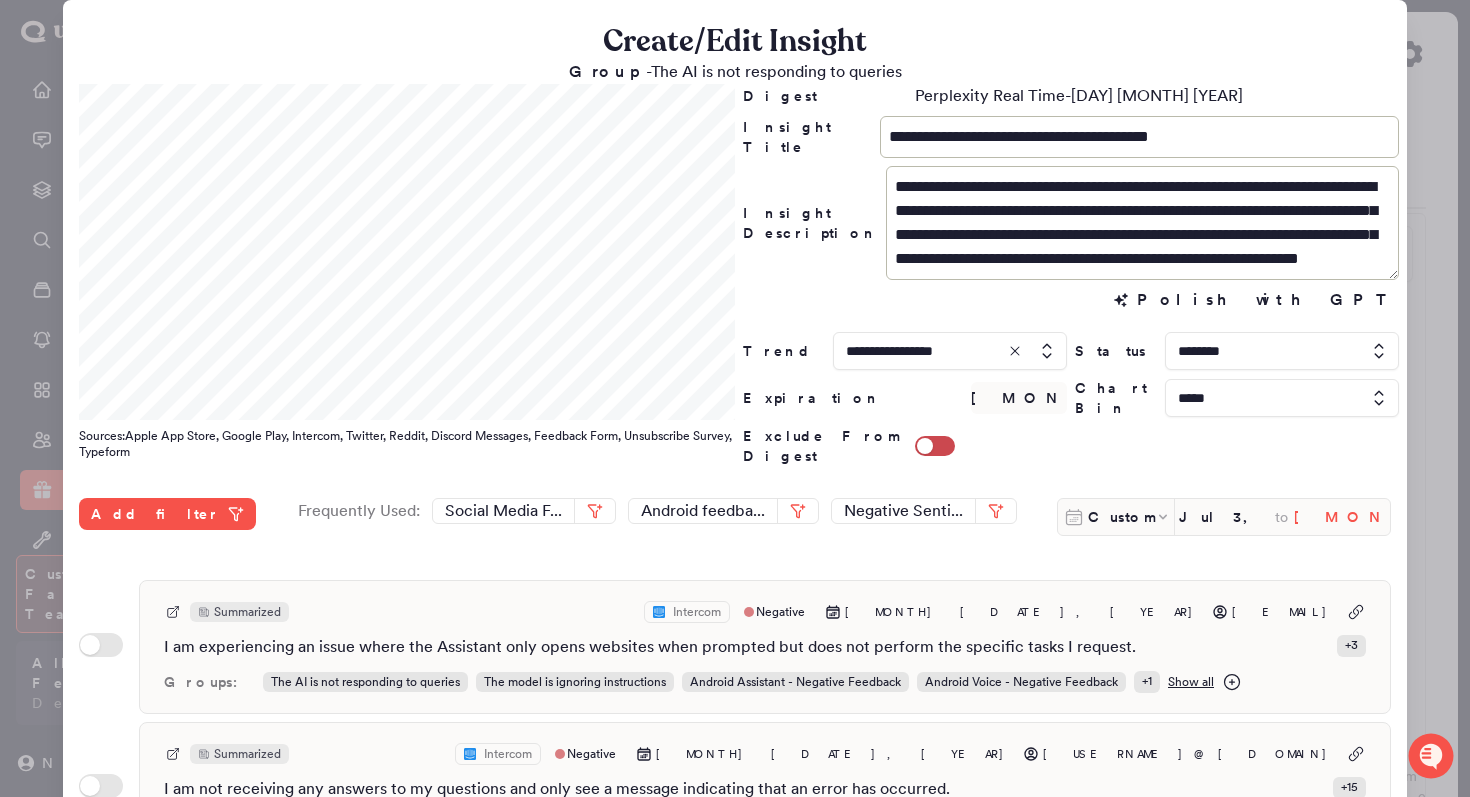 click on "[MONTH] [DATE], [YEAR]" at bounding box center (1342, 517) 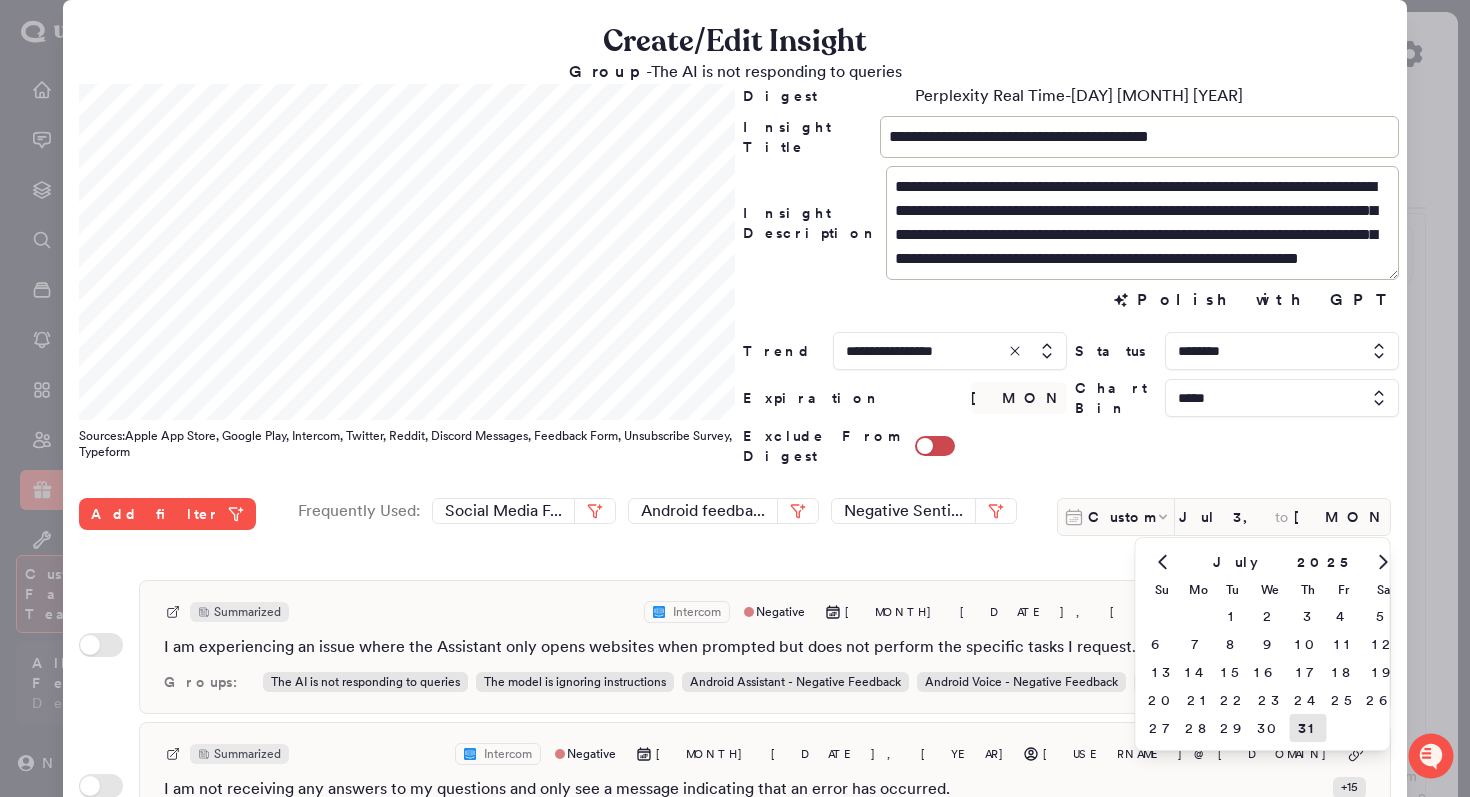 click at bounding box center [1383, 562] 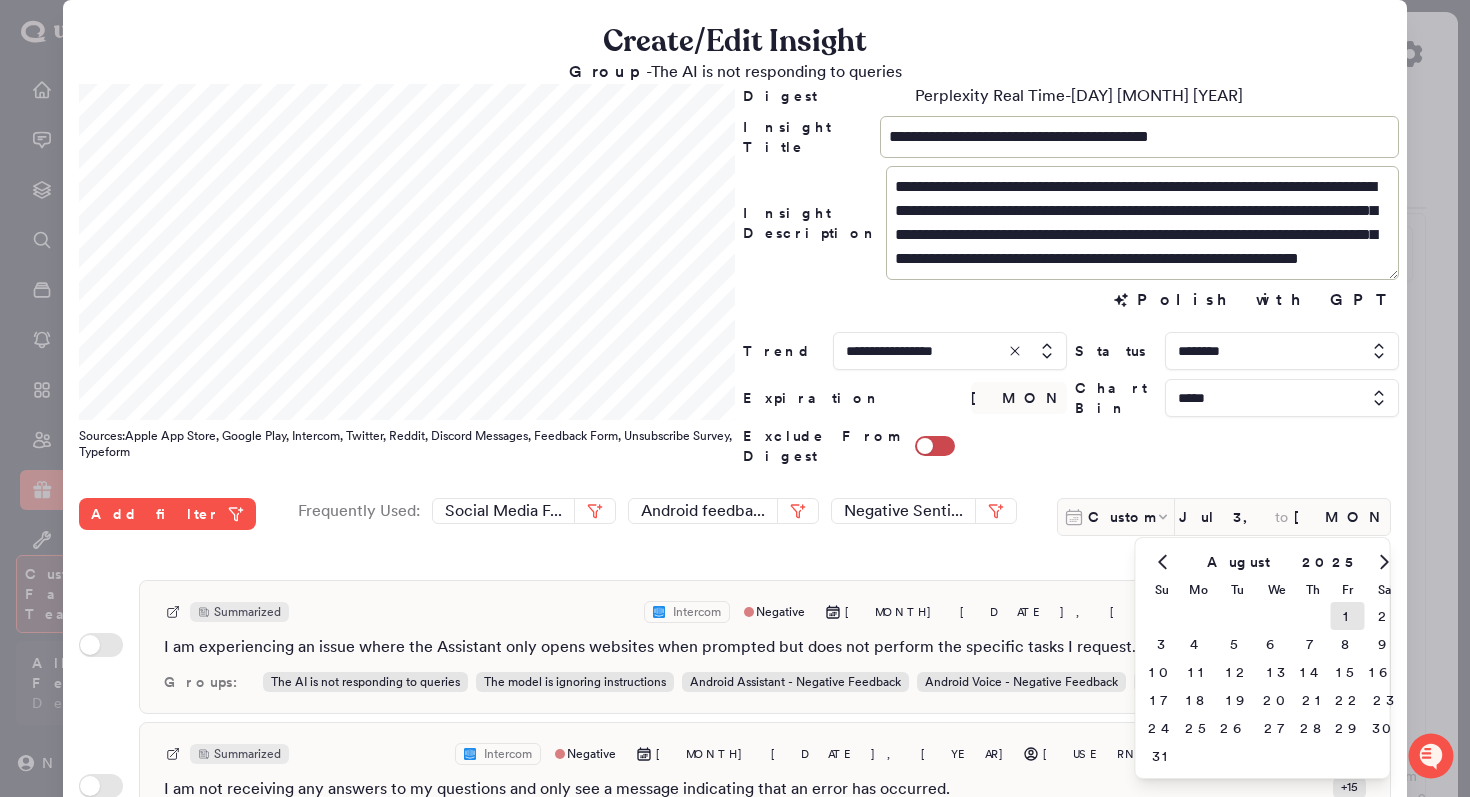 click on "1" at bounding box center [1348, 616] 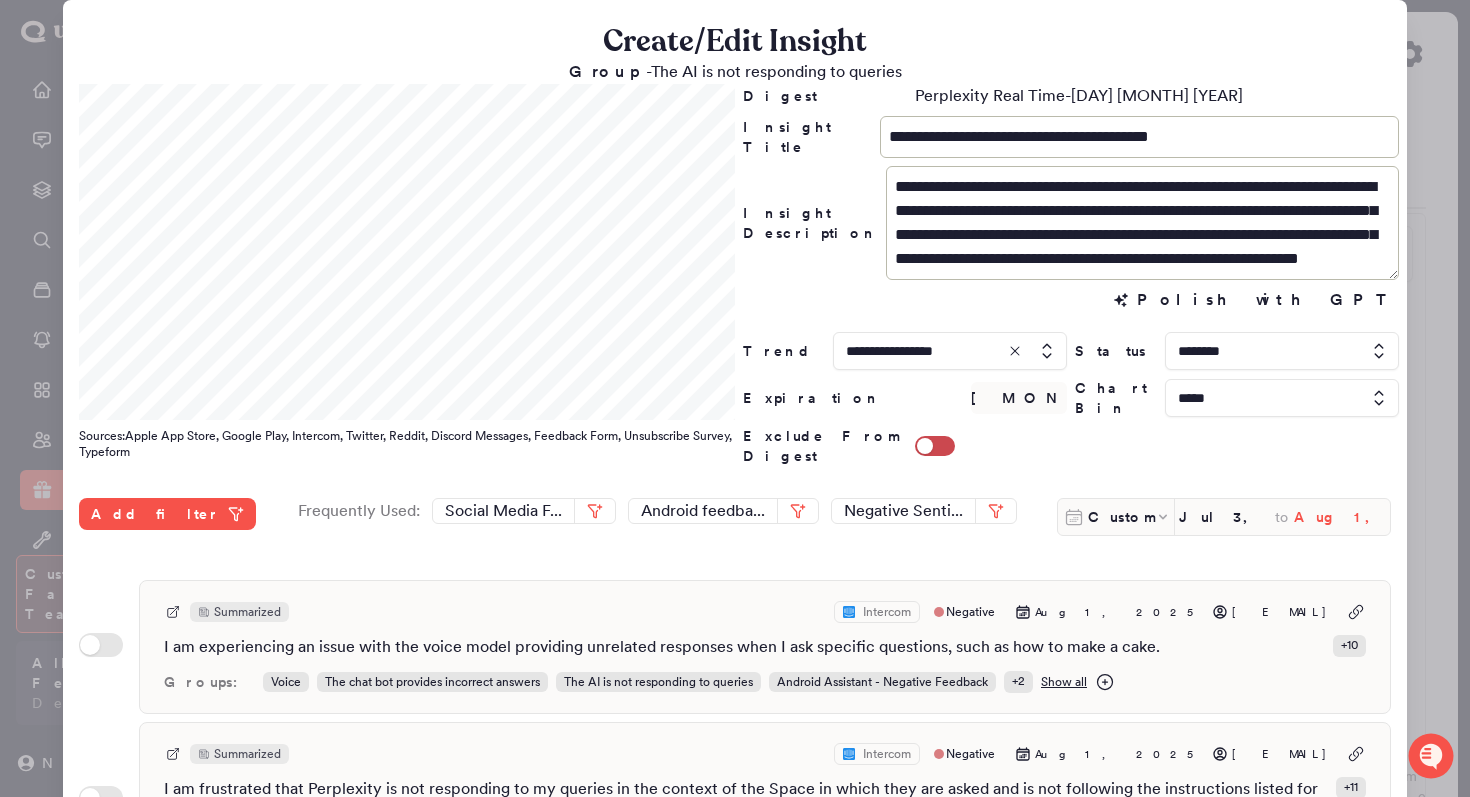 click on "Aug 1, 2025" at bounding box center [1342, 517] 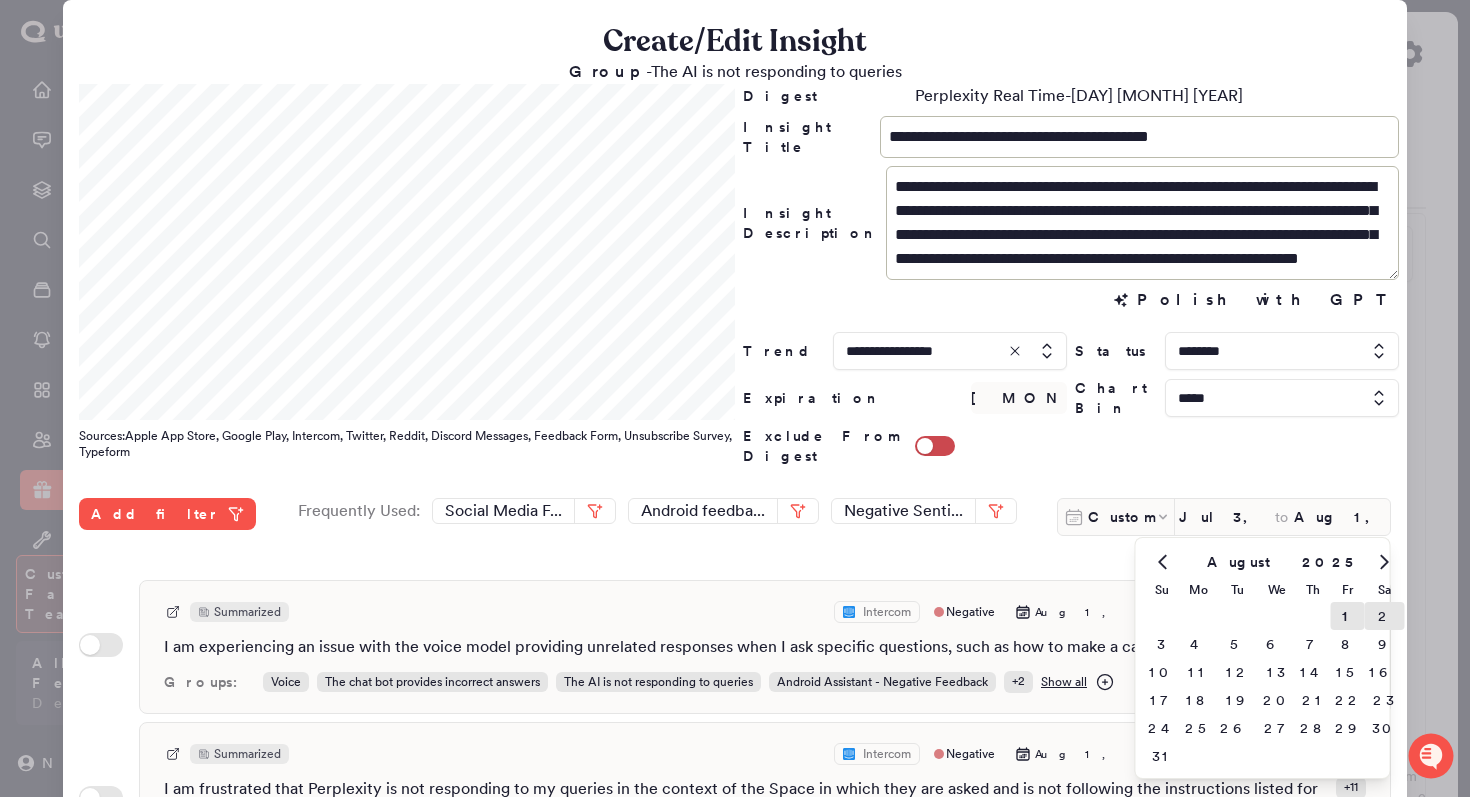 click on "2" at bounding box center (1385, 616) 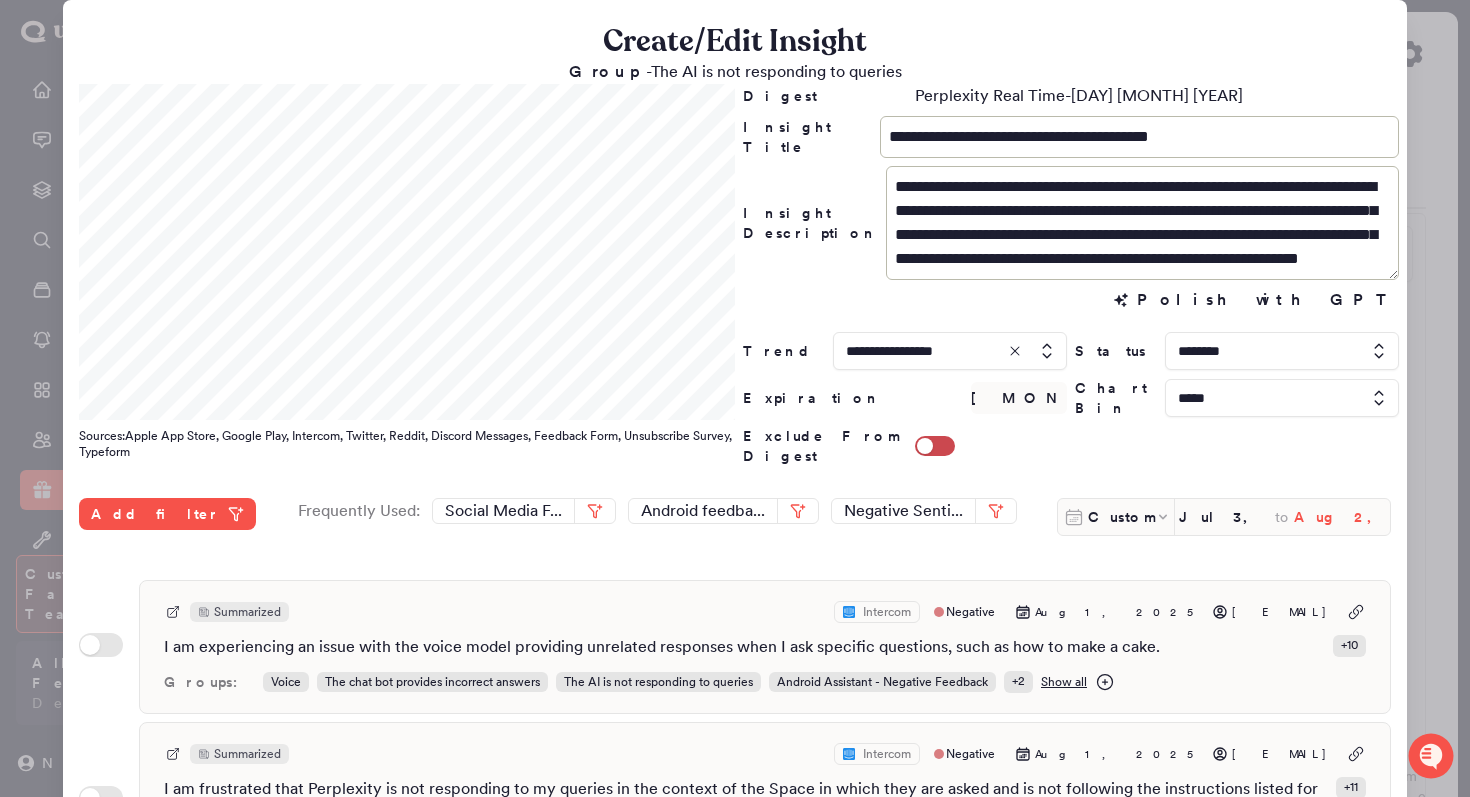 click on "Aug 2, 2025" at bounding box center (1342, 517) 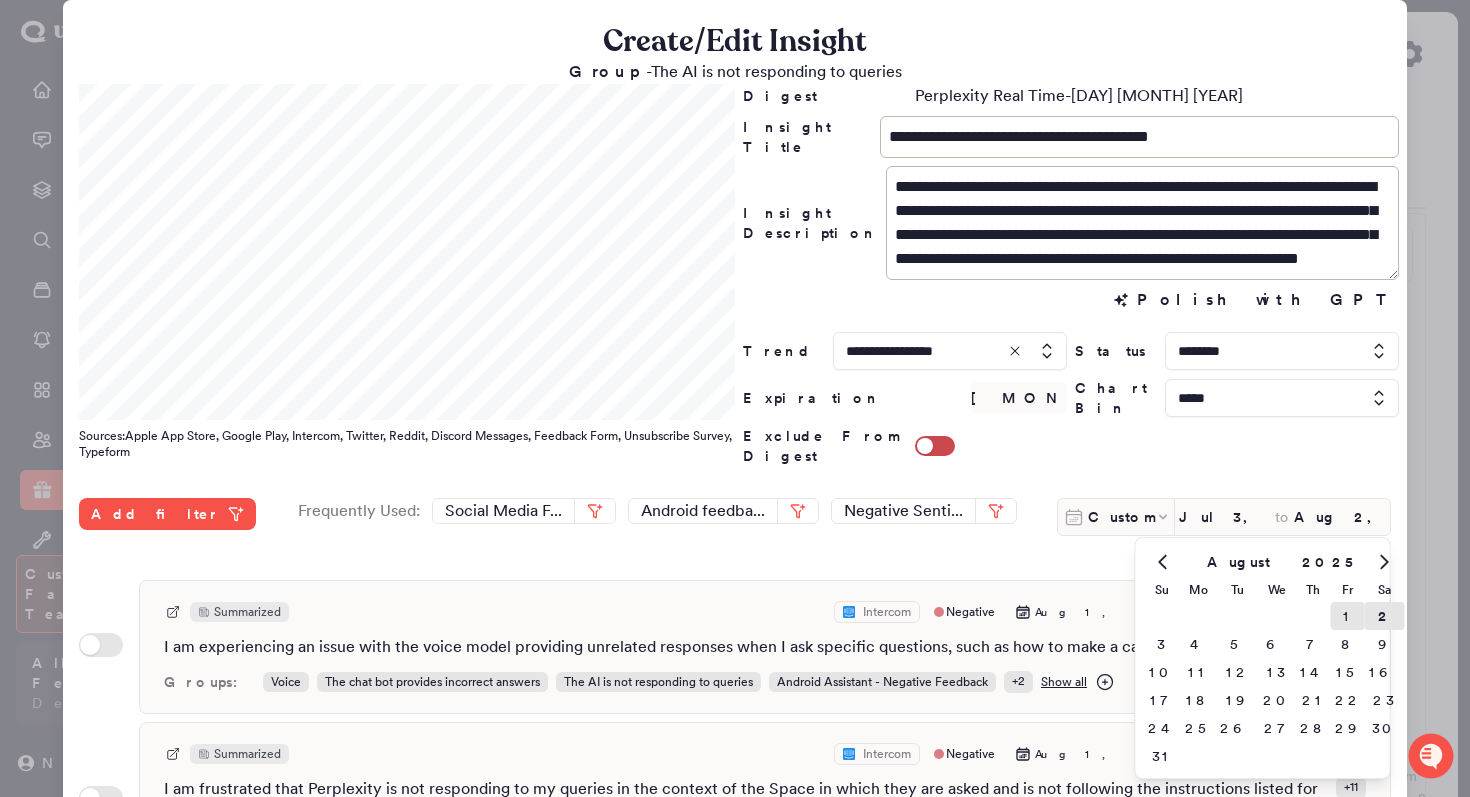 click on "1" at bounding box center (1348, 616) 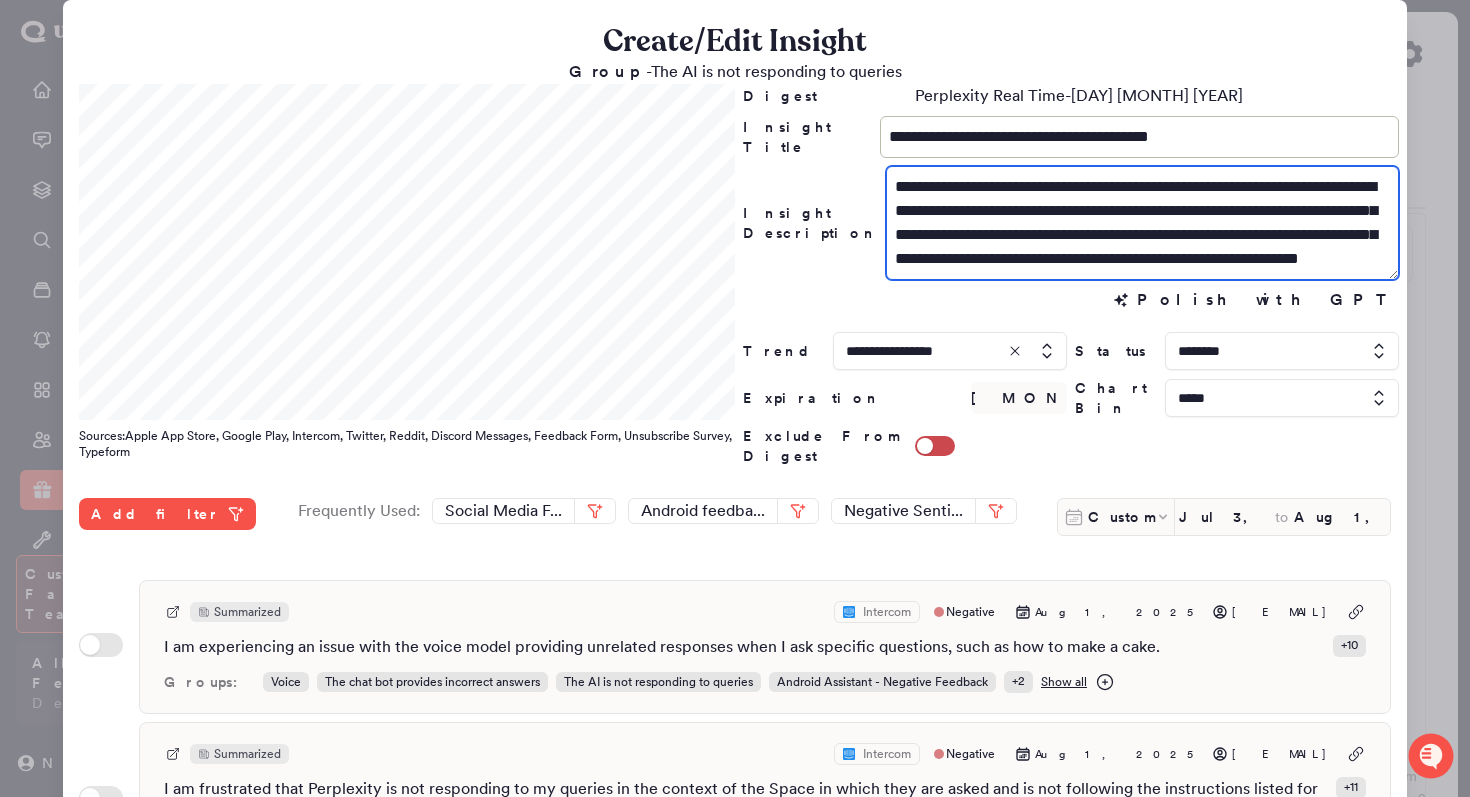 click on "**********" at bounding box center [1142, 223] 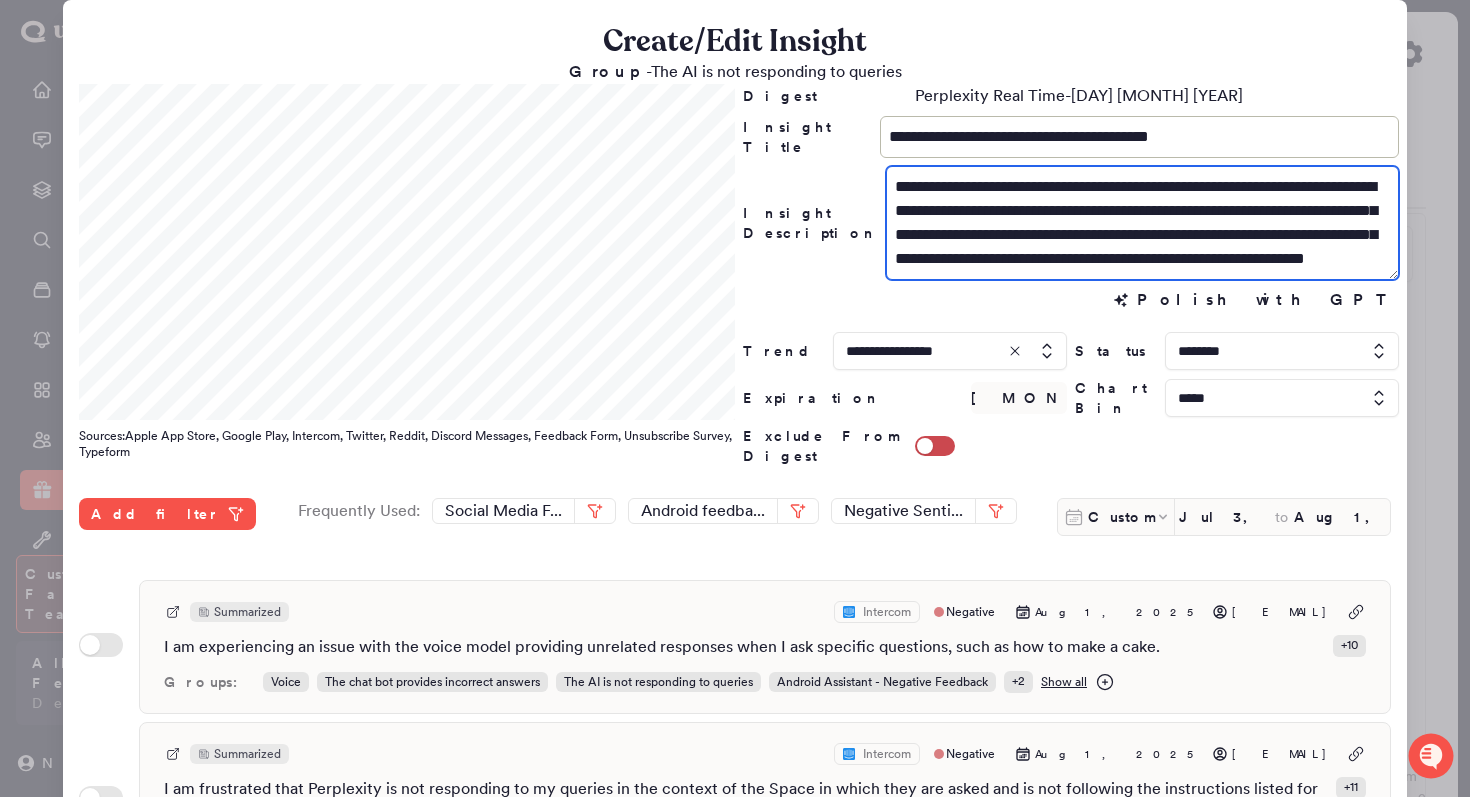 click on "**********" at bounding box center [1142, 223] 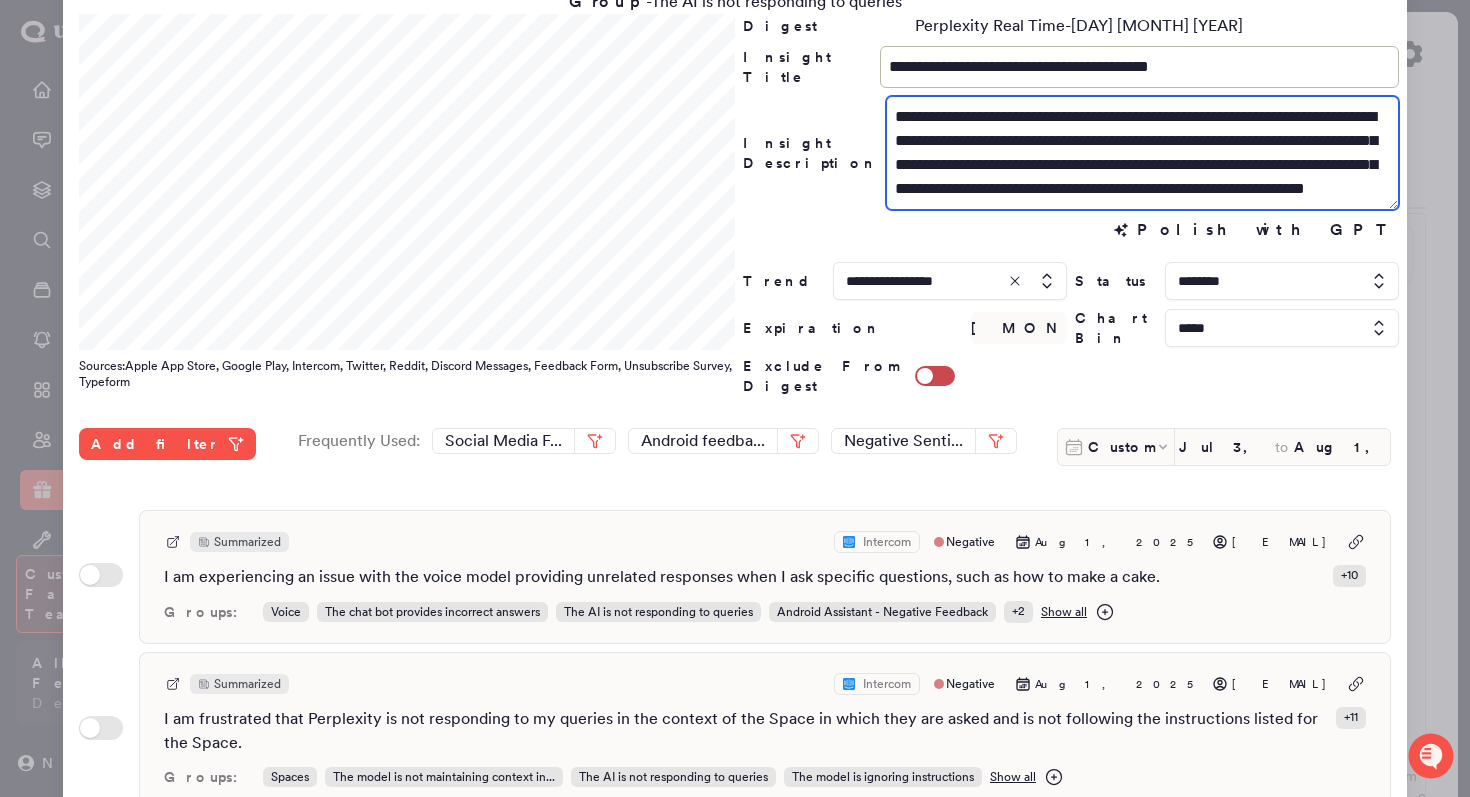 scroll, scrollTop: 74, scrollLeft: 0, axis: vertical 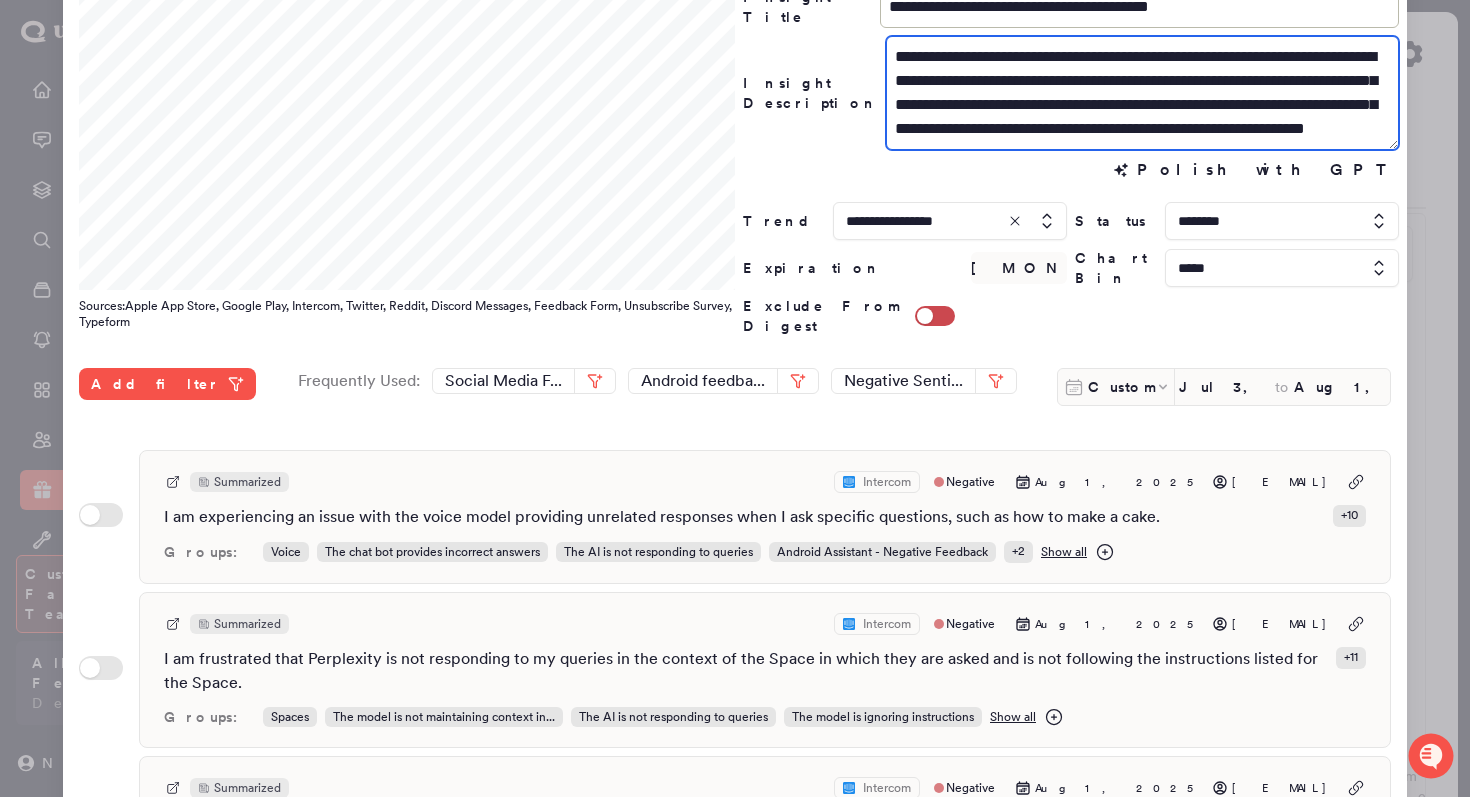 drag, startPoint x: 1223, startPoint y: 132, endPoint x: 1104, endPoint y: 112, distance: 120.66897 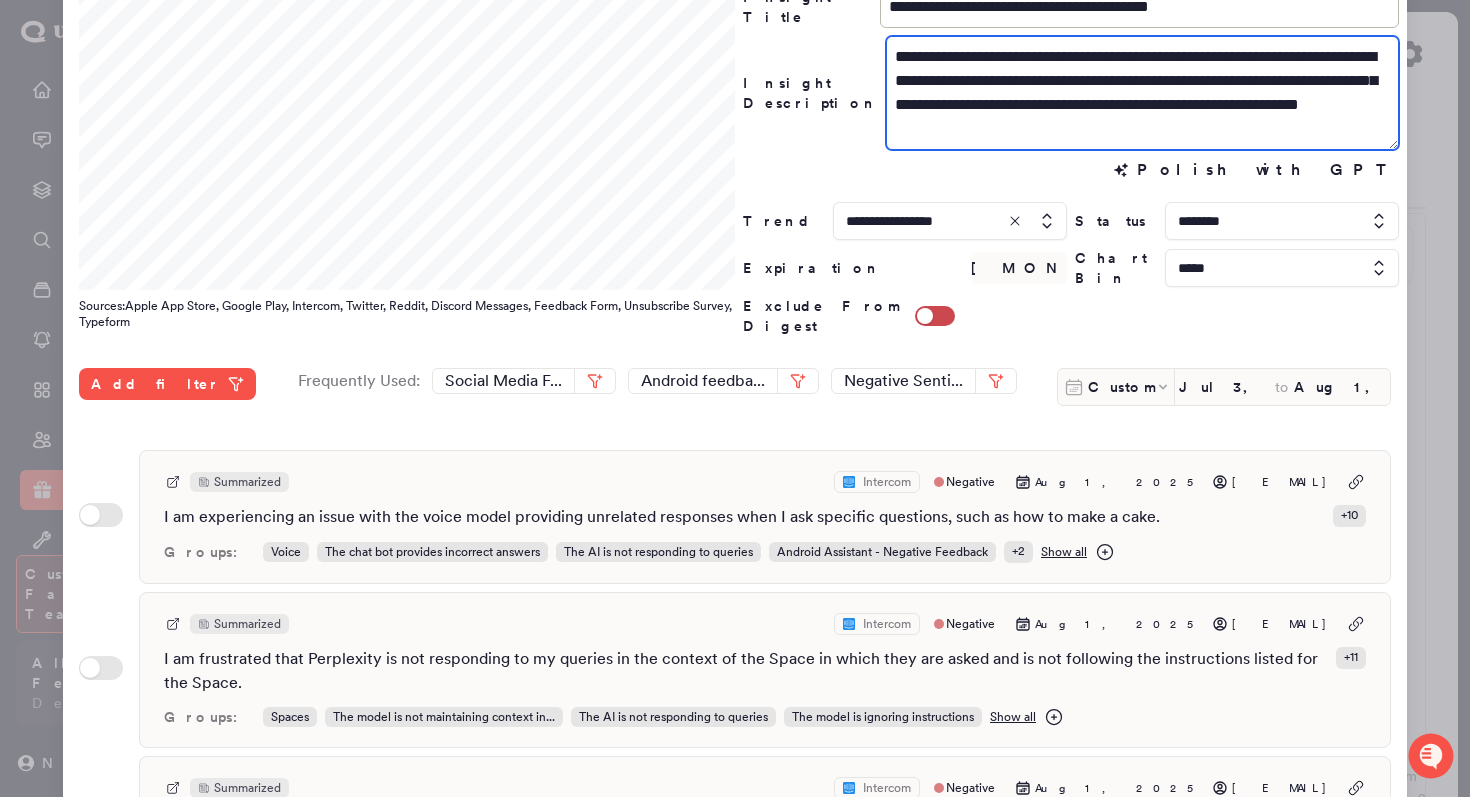 scroll, scrollTop: 0, scrollLeft: 0, axis: both 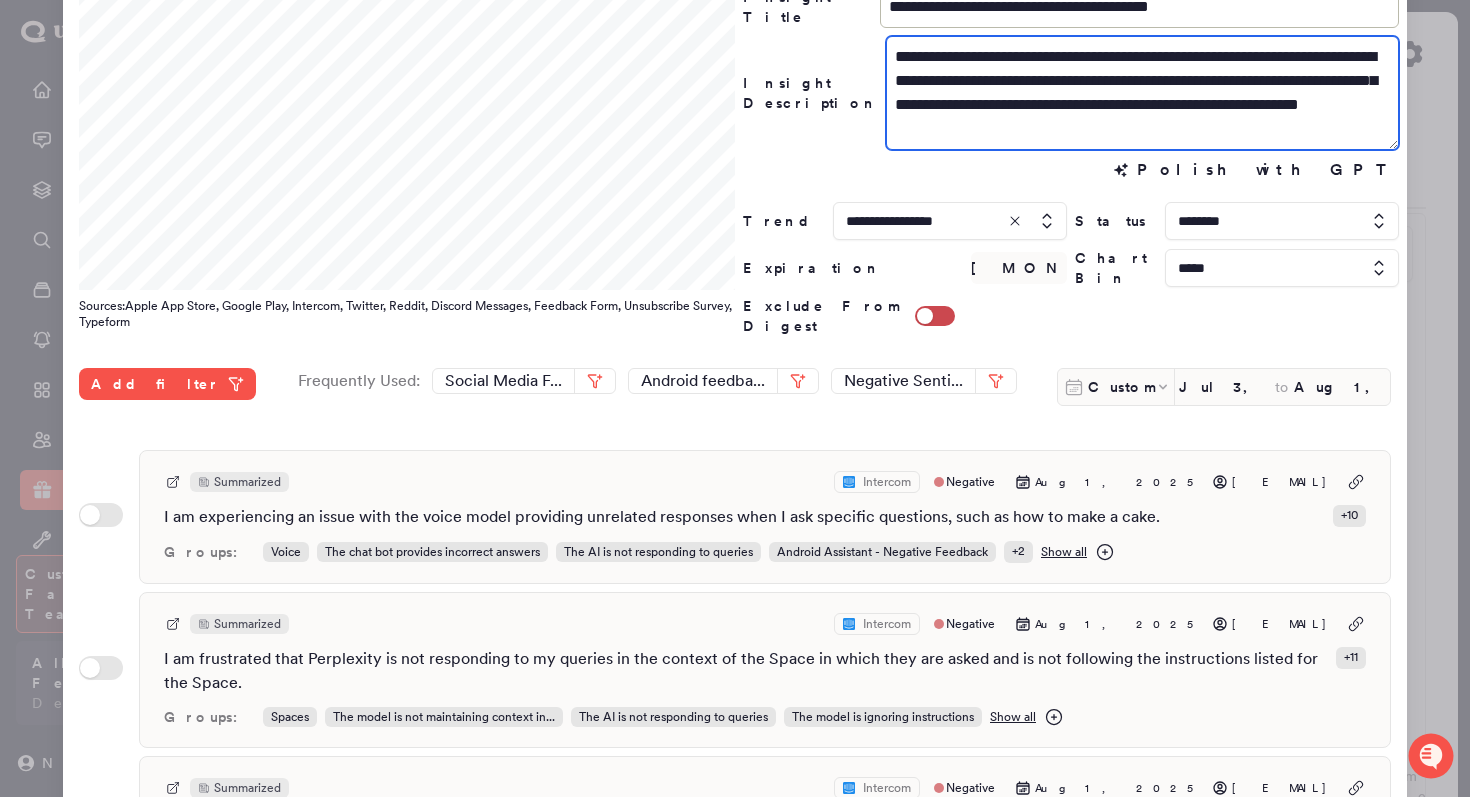 drag, startPoint x: 1109, startPoint y: 133, endPoint x: 936, endPoint y: 135, distance: 173.01157 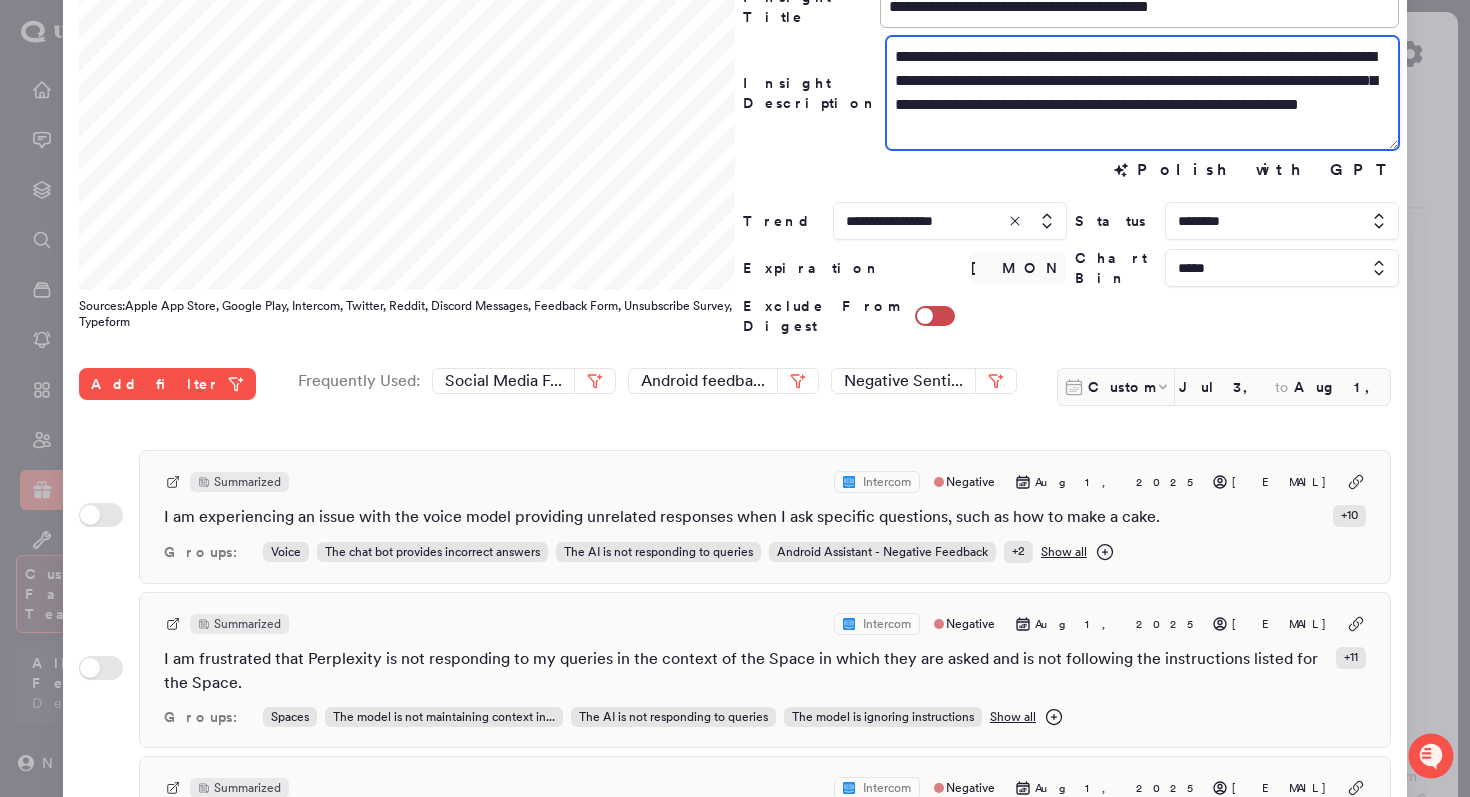 click on "**********" at bounding box center [1142, 93] 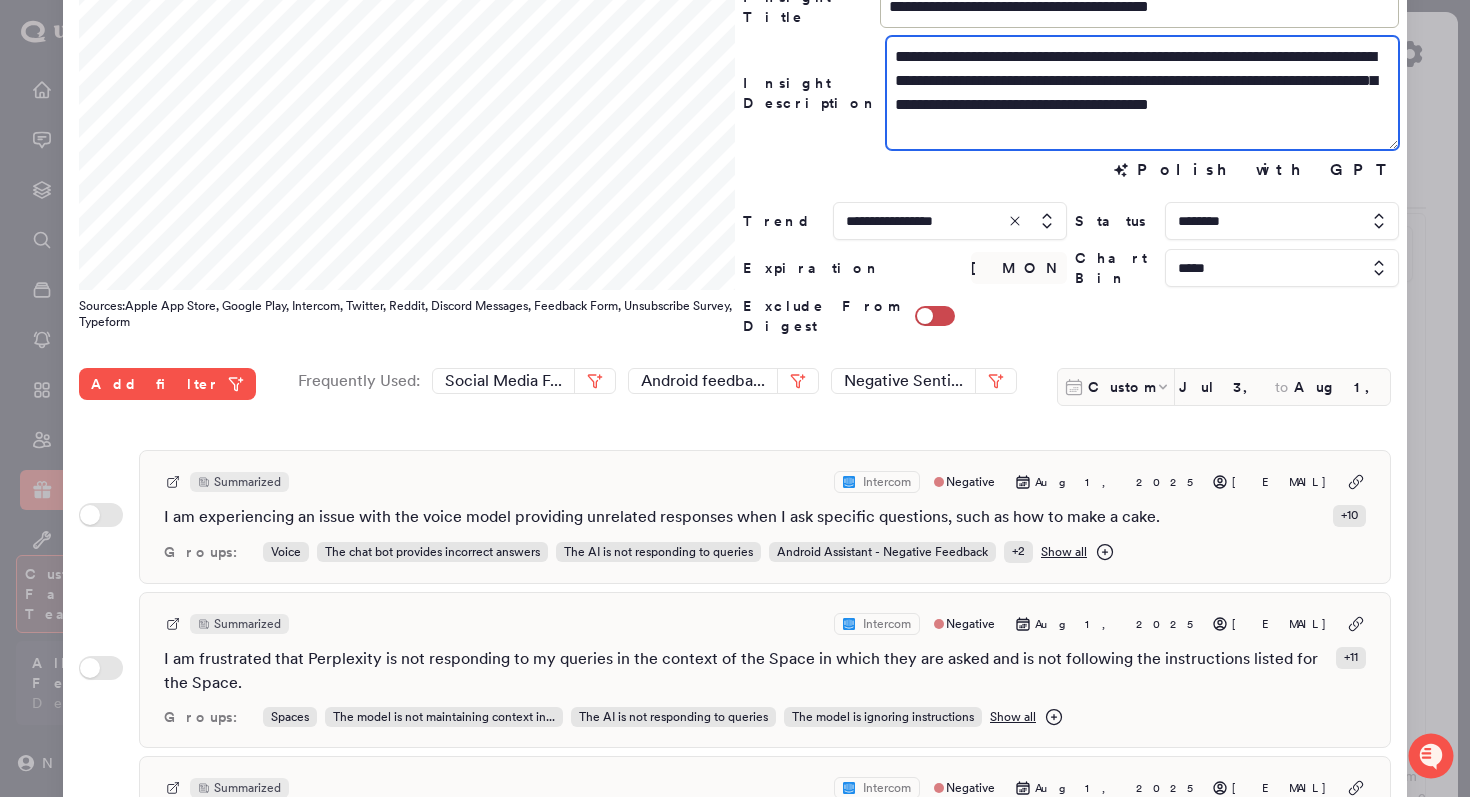 click on "**********" at bounding box center [1142, 93] 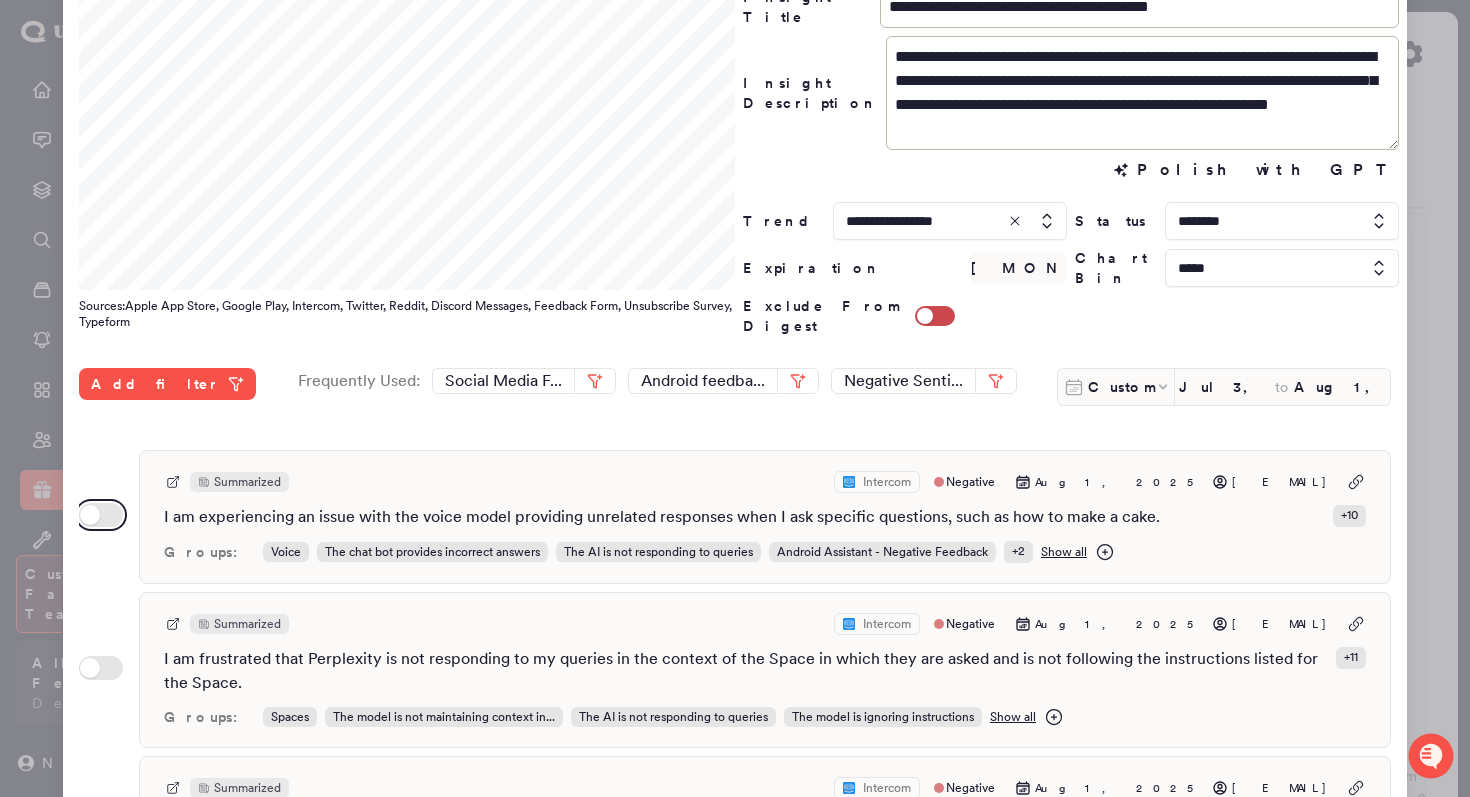 click on "Use setting" at bounding box center [101, 515] 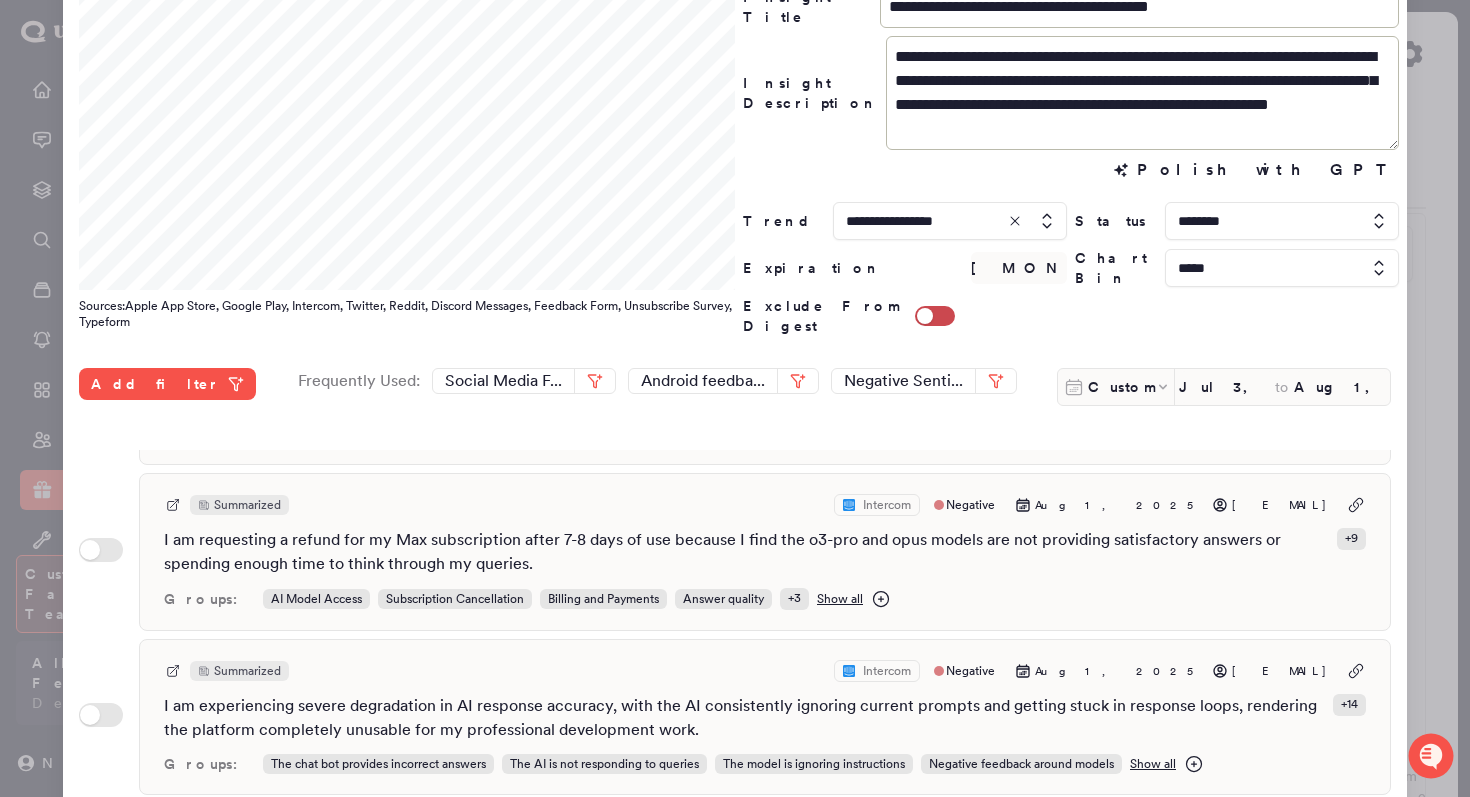 scroll, scrollTop: 285, scrollLeft: 0, axis: vertical 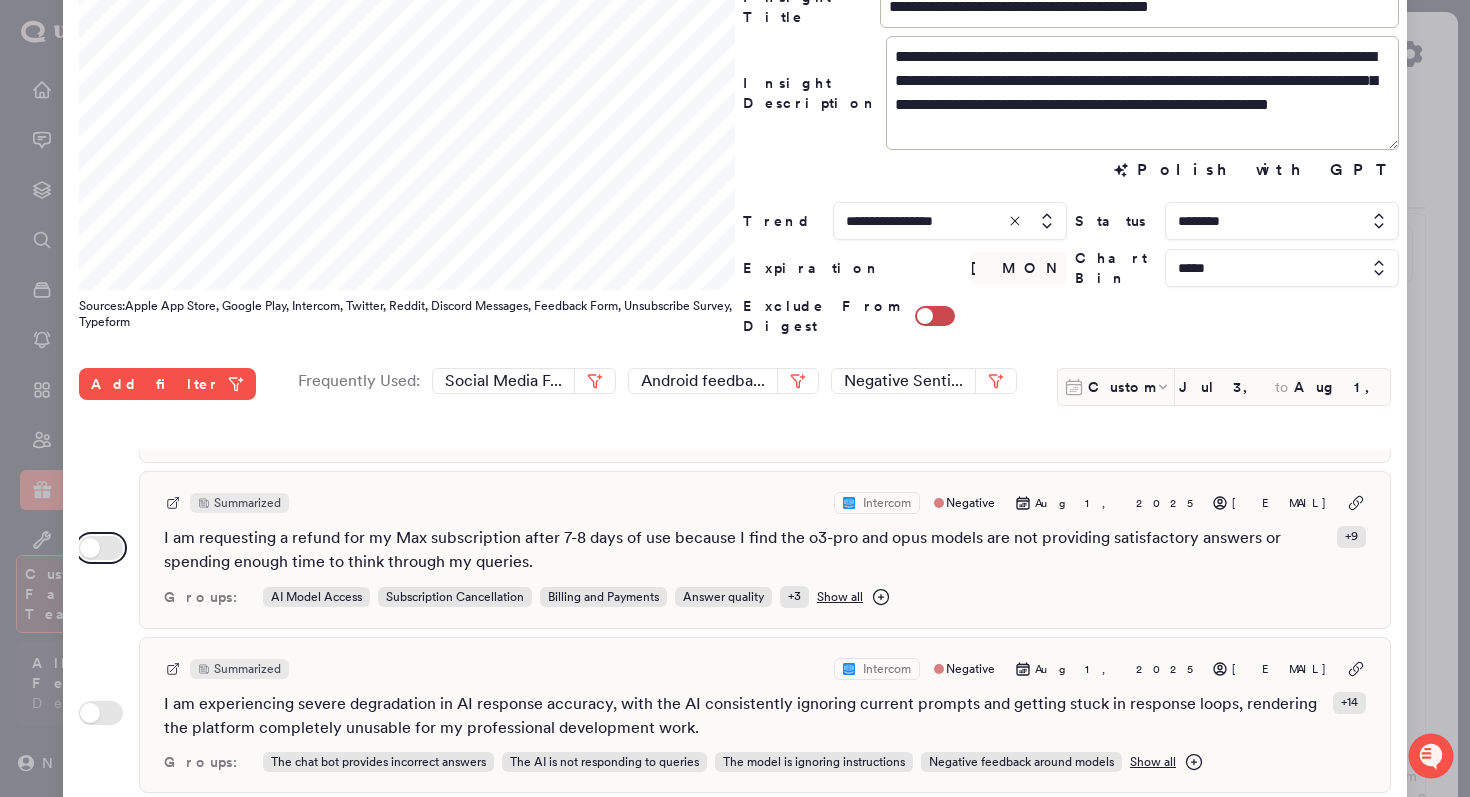 click on "Use setting" at bounding box center [101, 548] 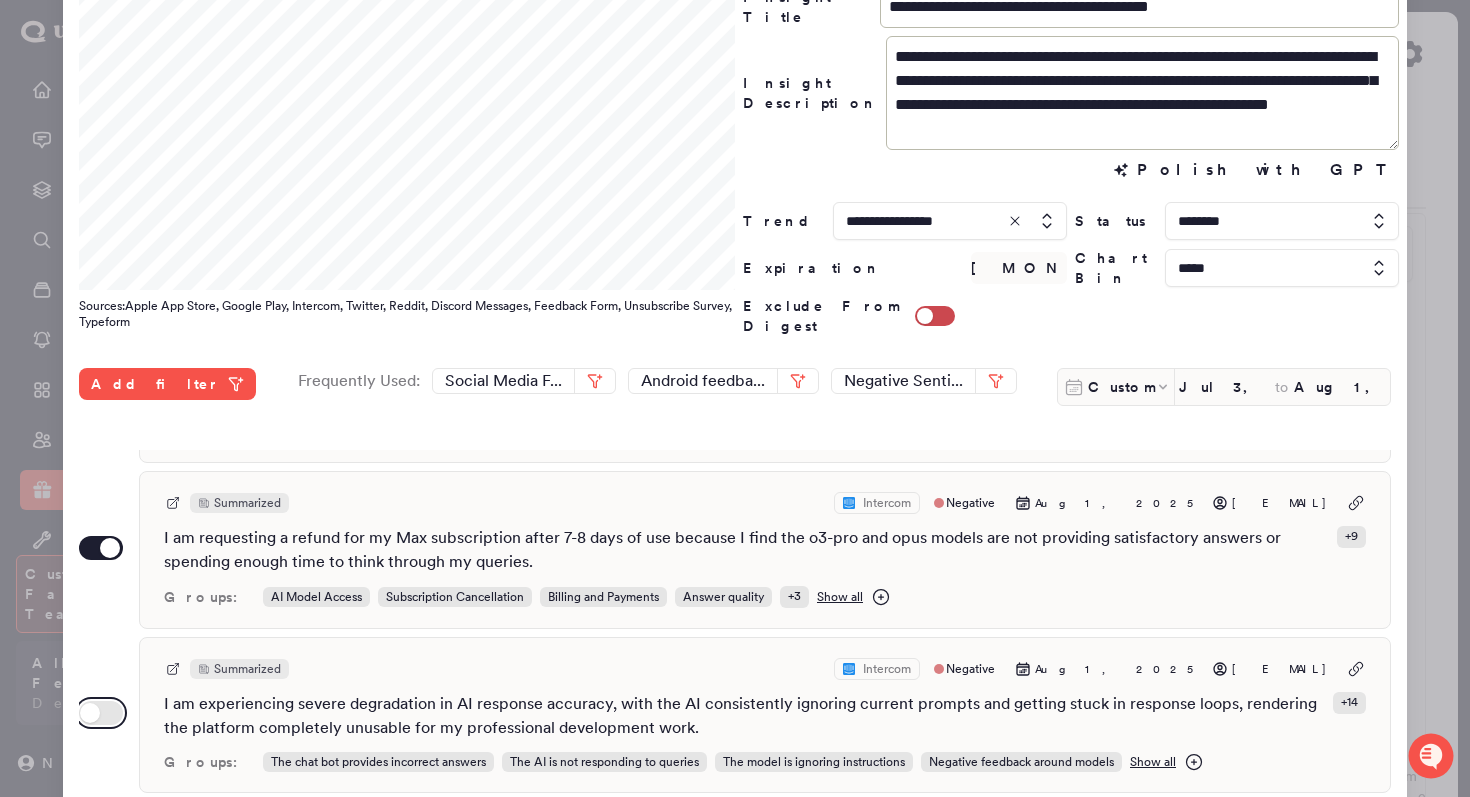 click on "Use setting" at bounding box center (101, 713) 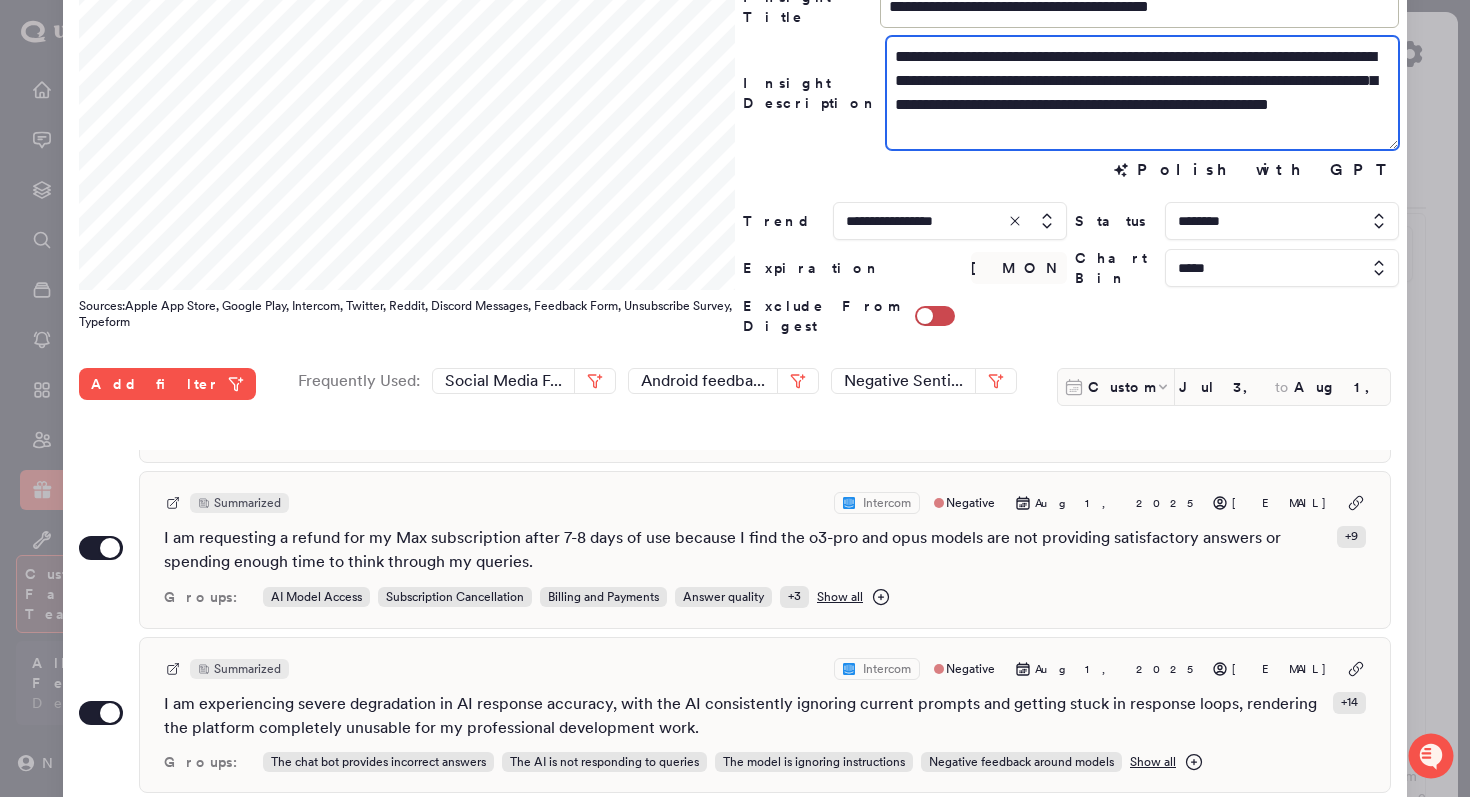 drag, startPoint x: 956, startPoint y: 132, endPoint x: 1206, endPoint y: 112, distance: 250.79872 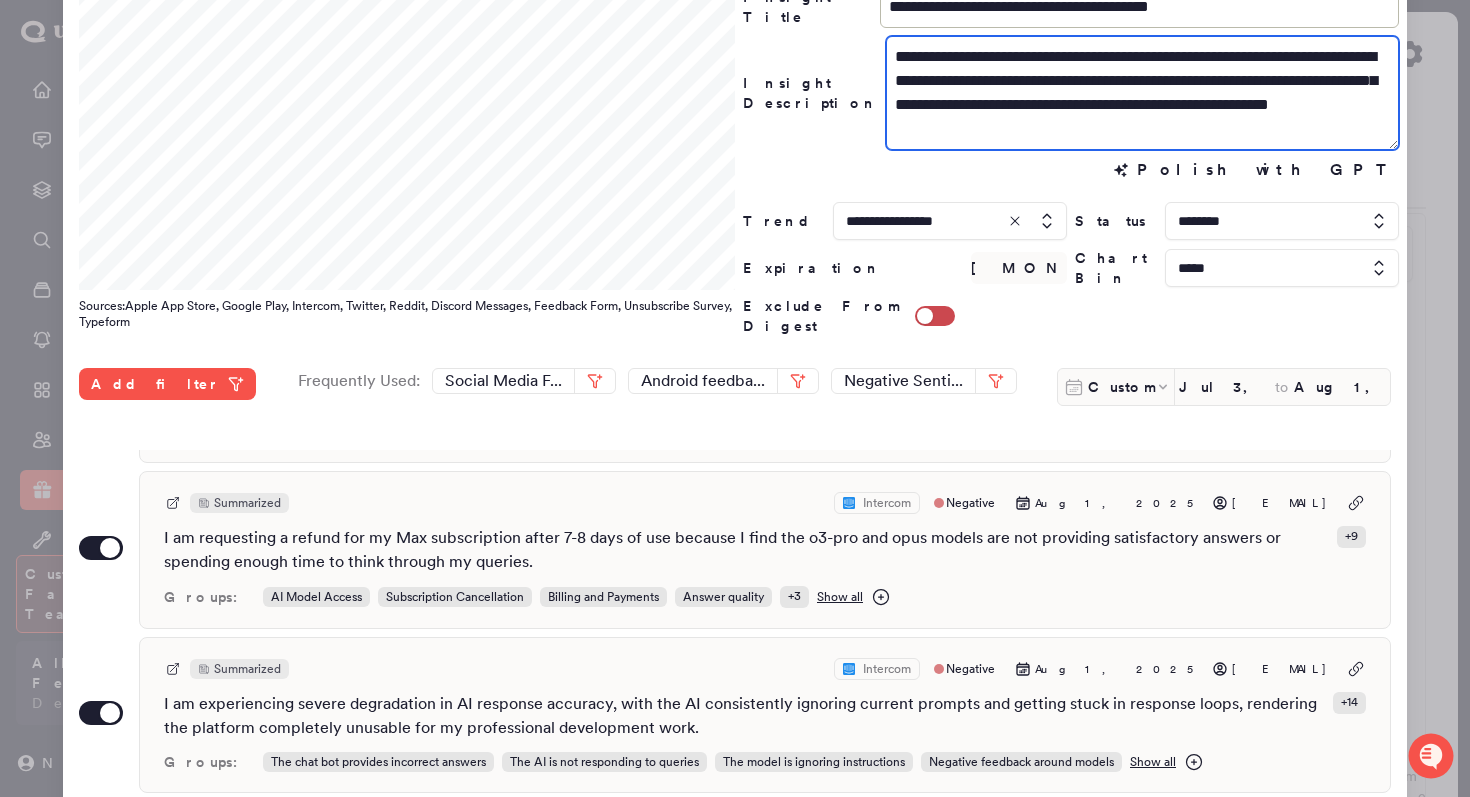 click on "**********" at bounding box center [1142, 93] 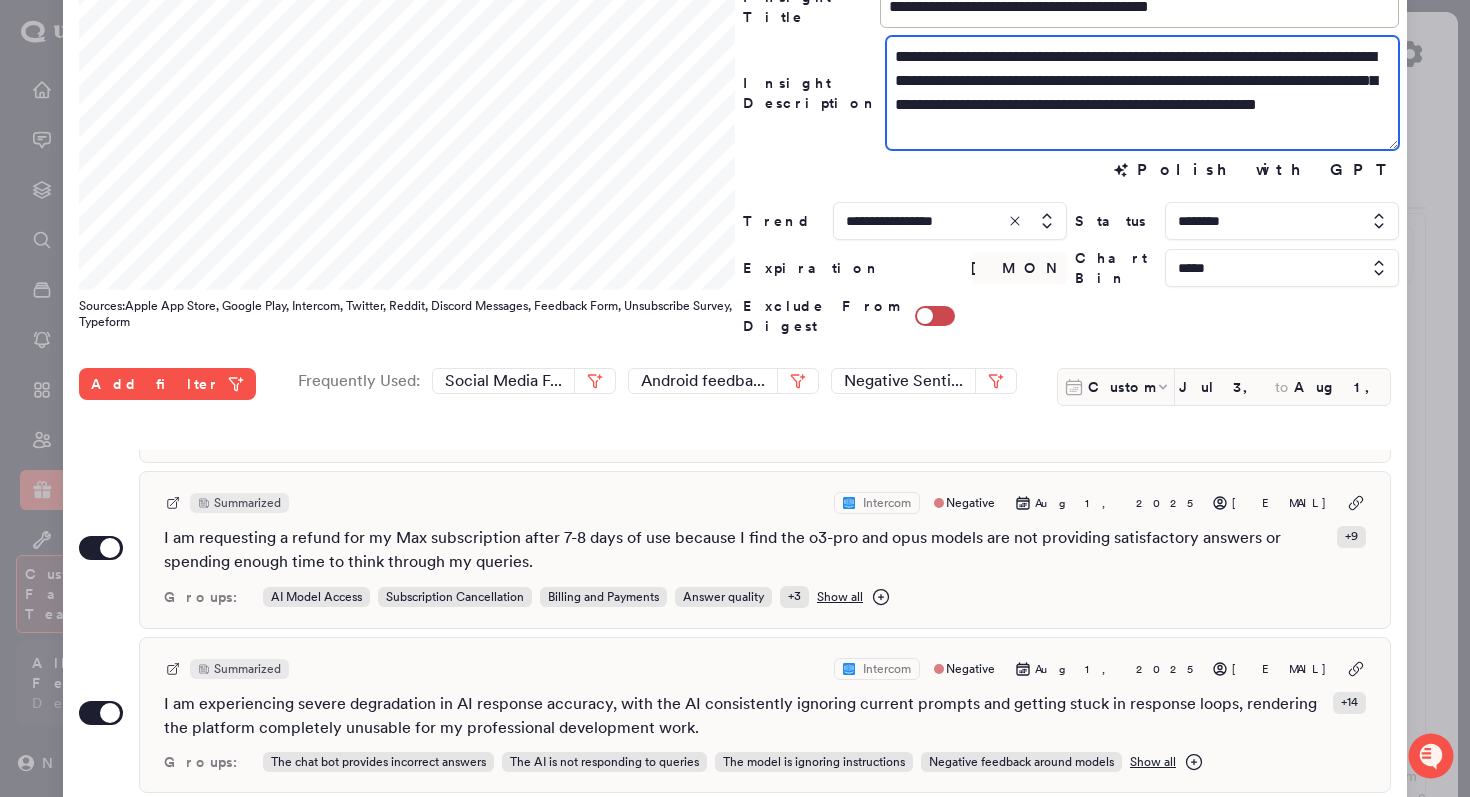 click on "**********" at bounding box center (1142, 93) 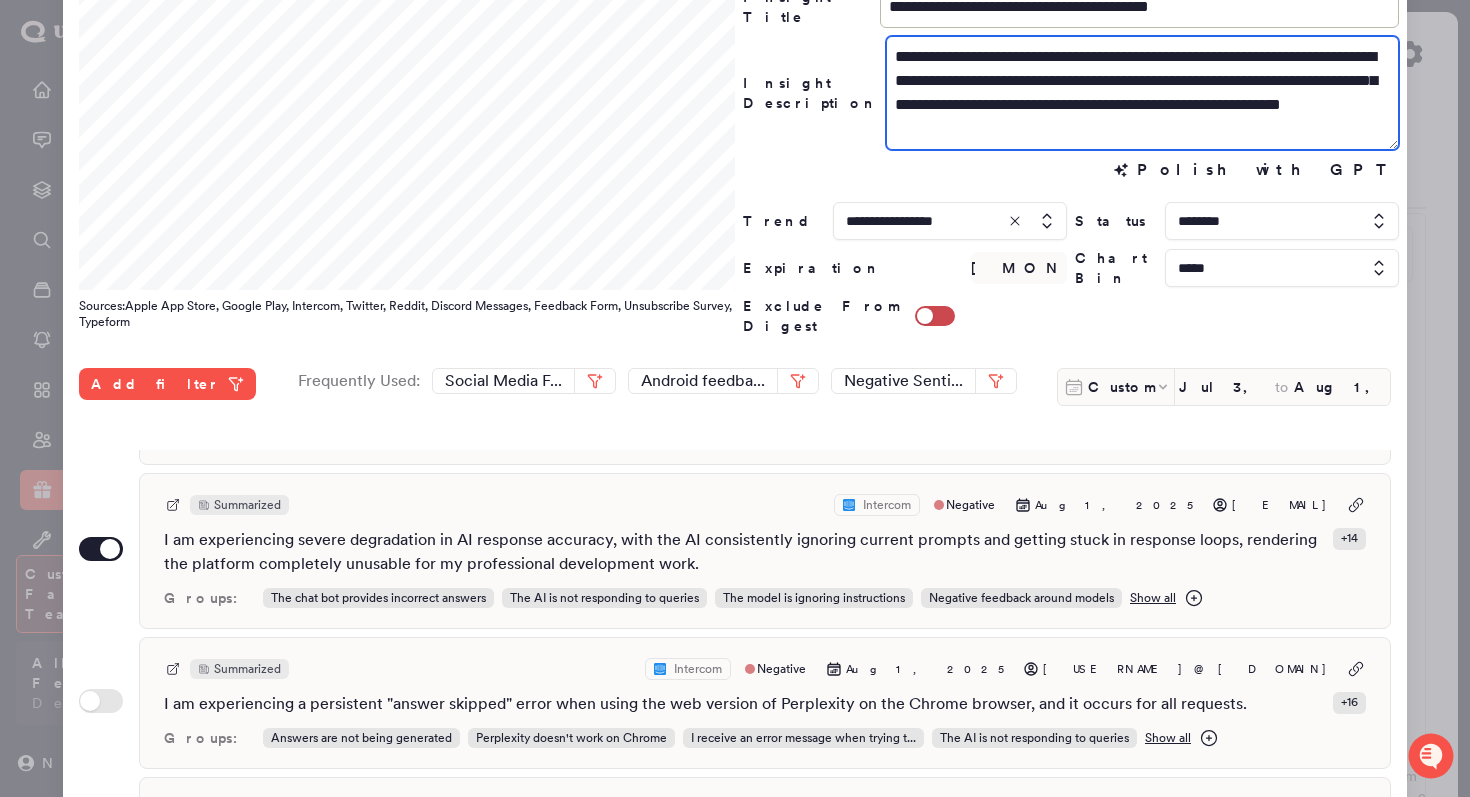 scroll, scrollTop: 452, scrollLeft: 0, axis: vertical 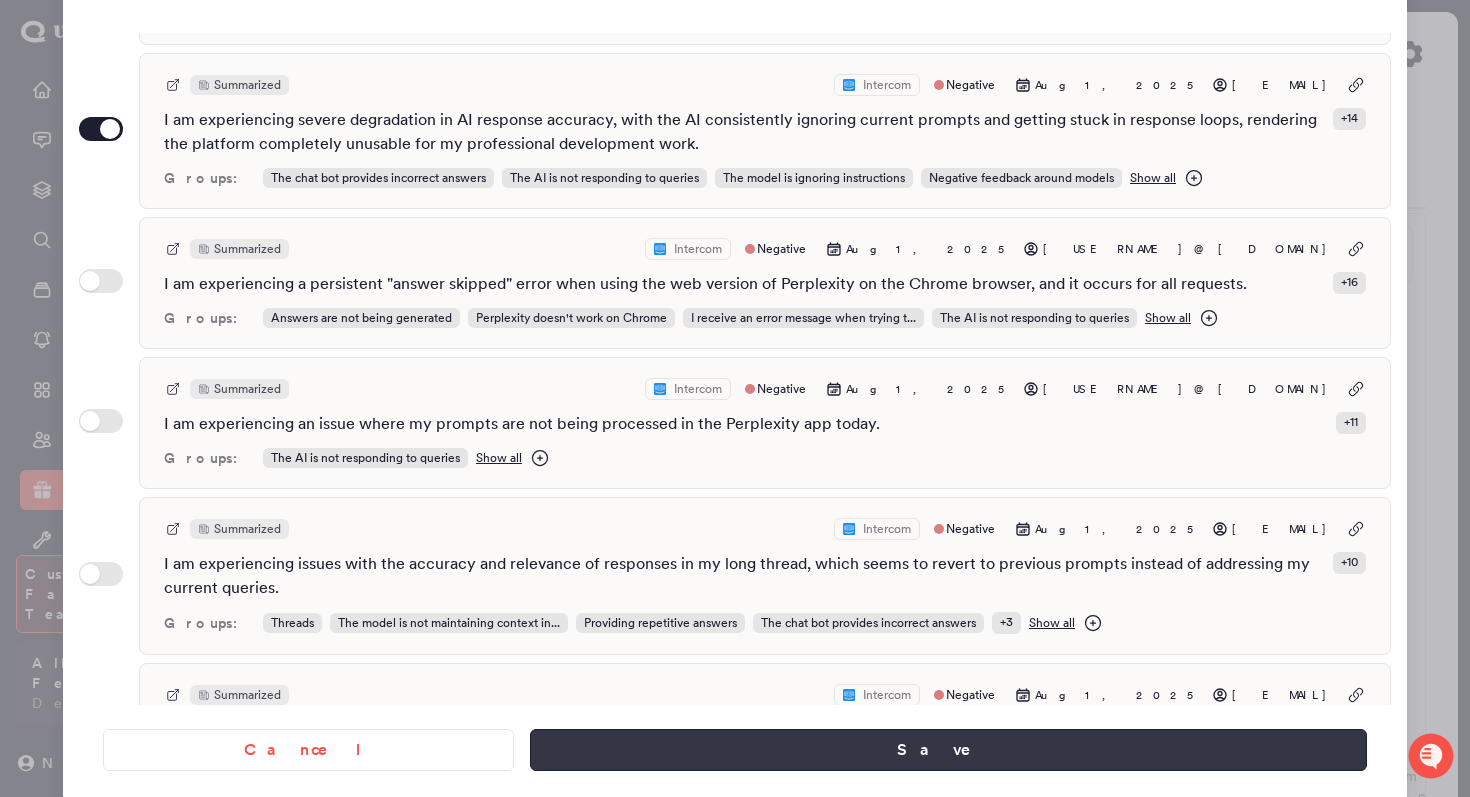 type on "**********" 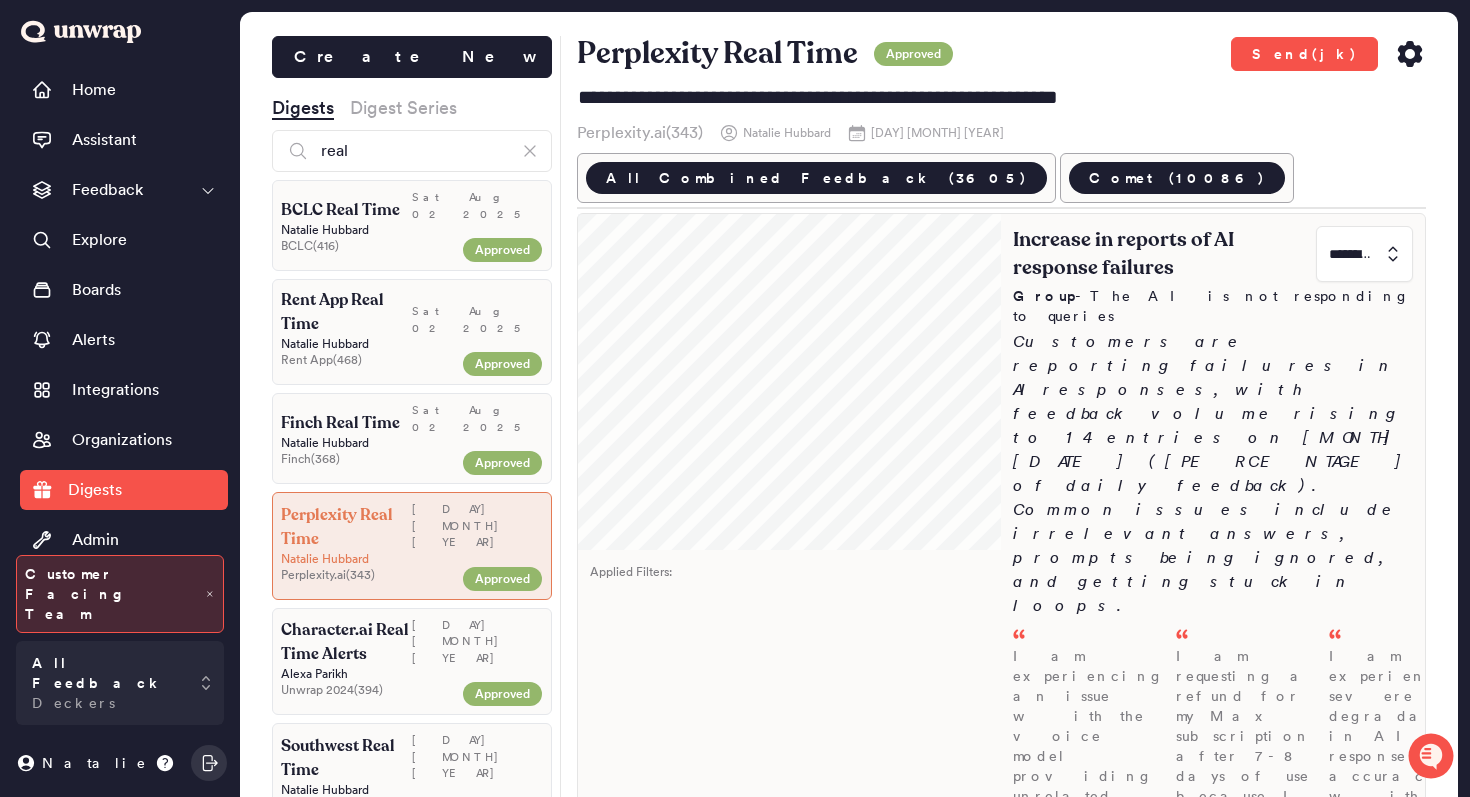 click 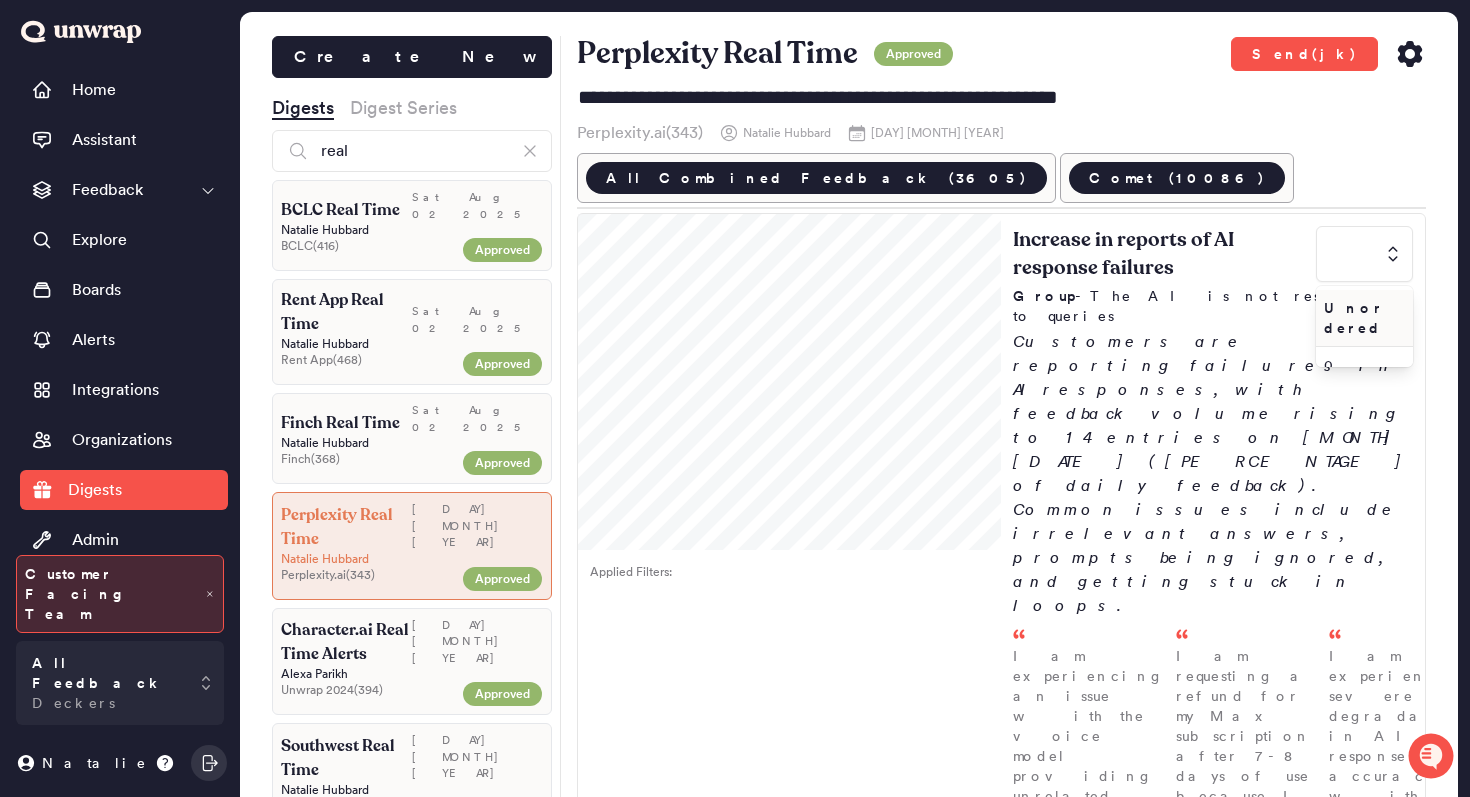 type on "*********" 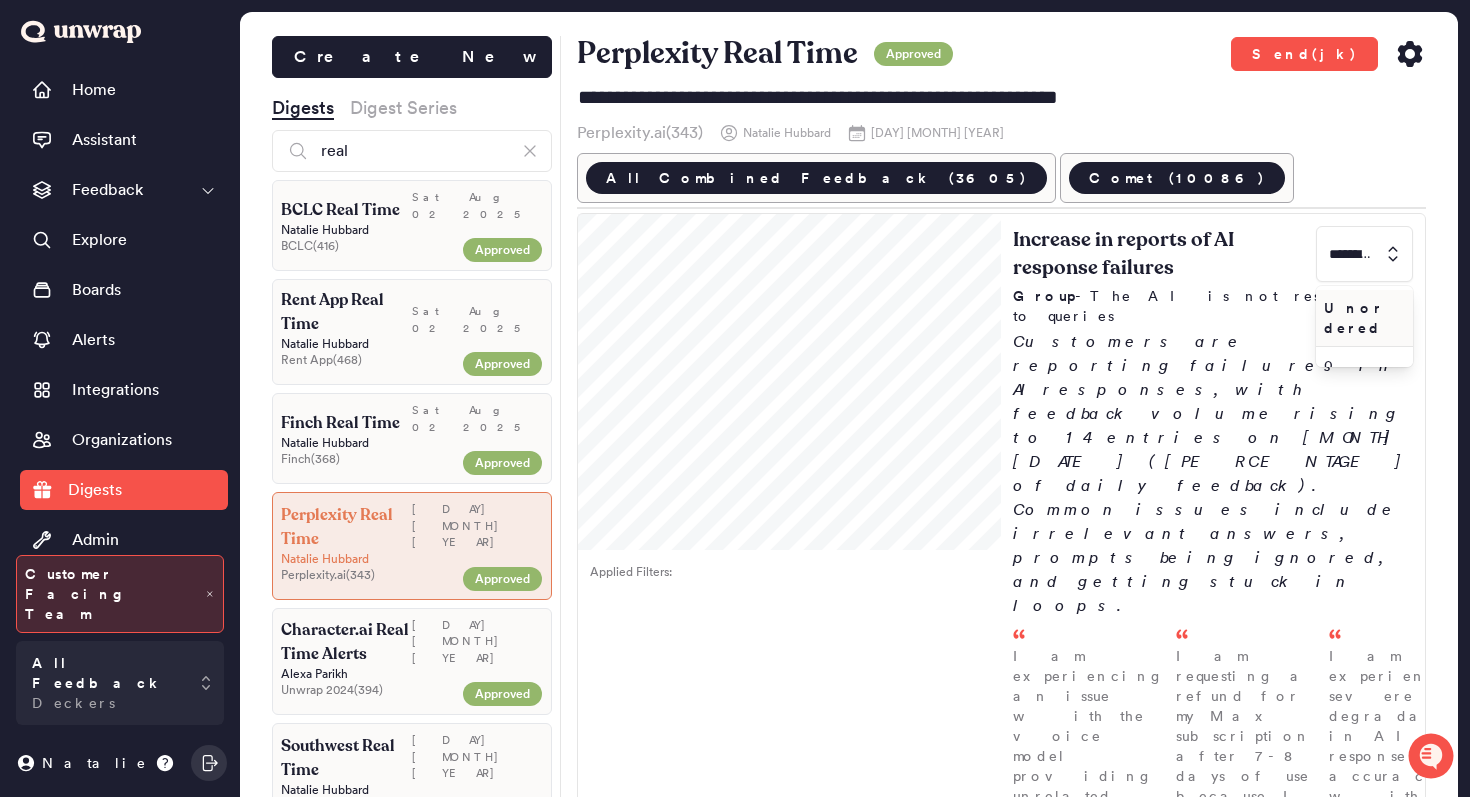 click on "All Combined Feedback (3605) Comet (10086)" at bounding box center [1002, 178] 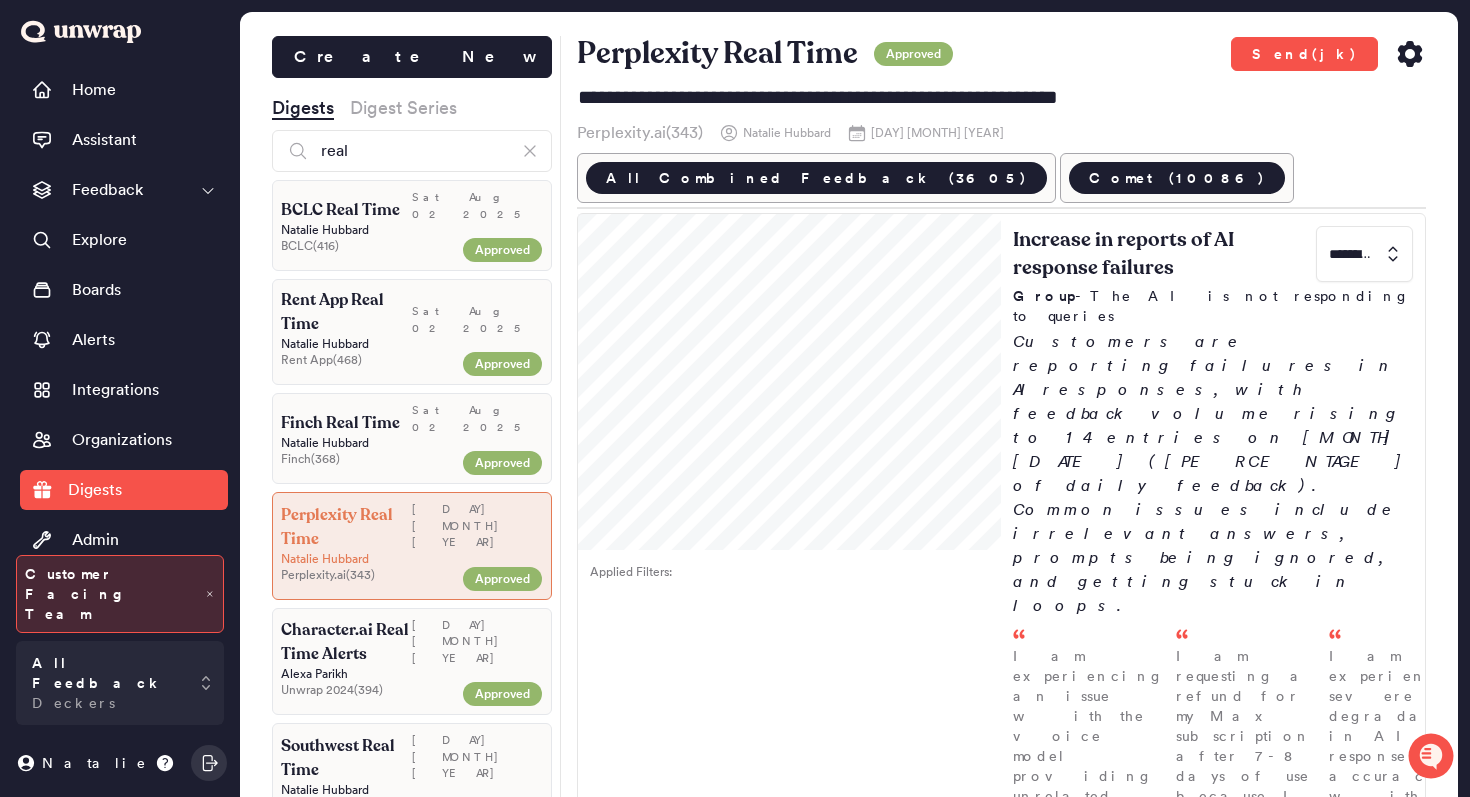 click 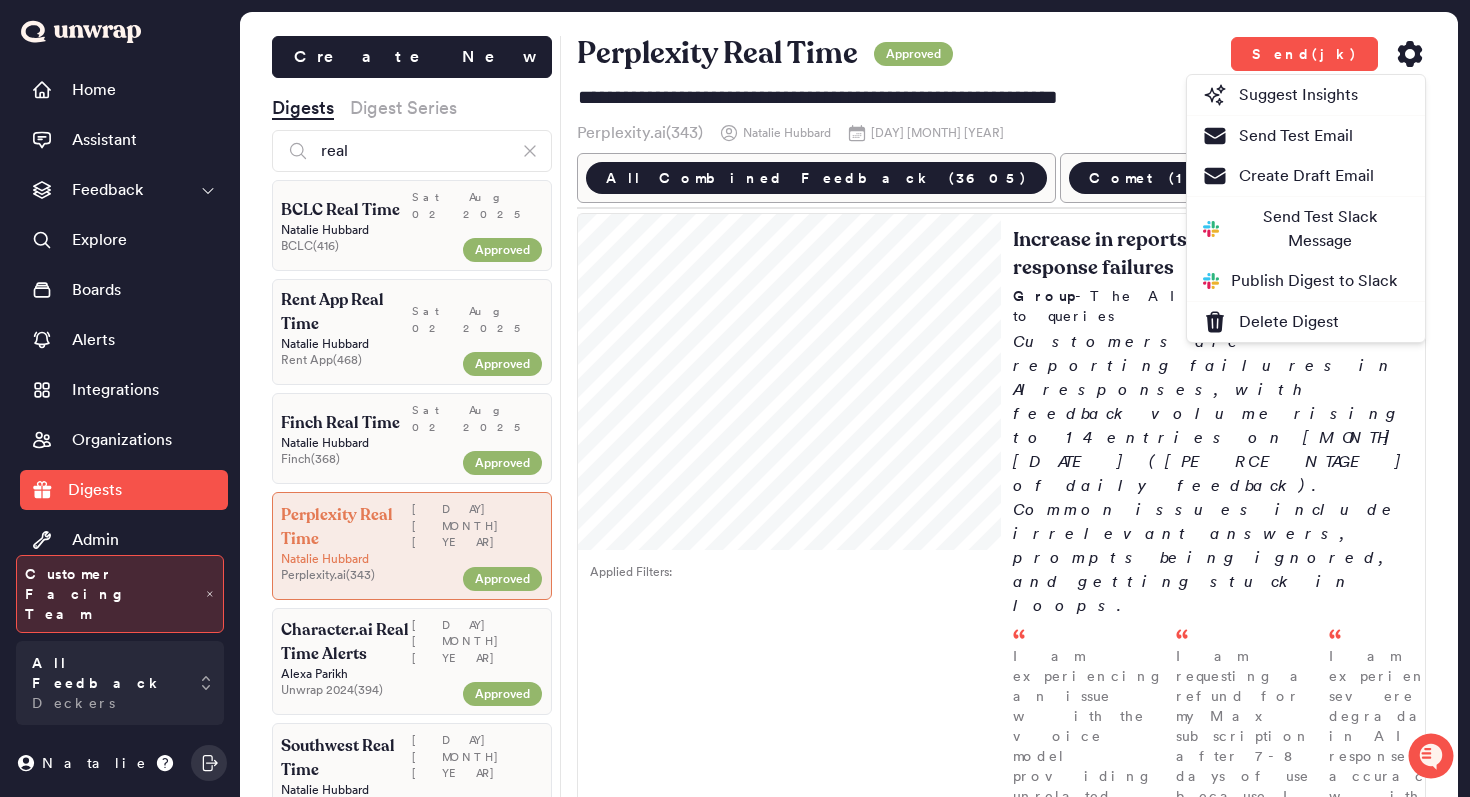 click on "All Combined Feedback (3605) Comet (10086)" at bounding box center (1002, 178) 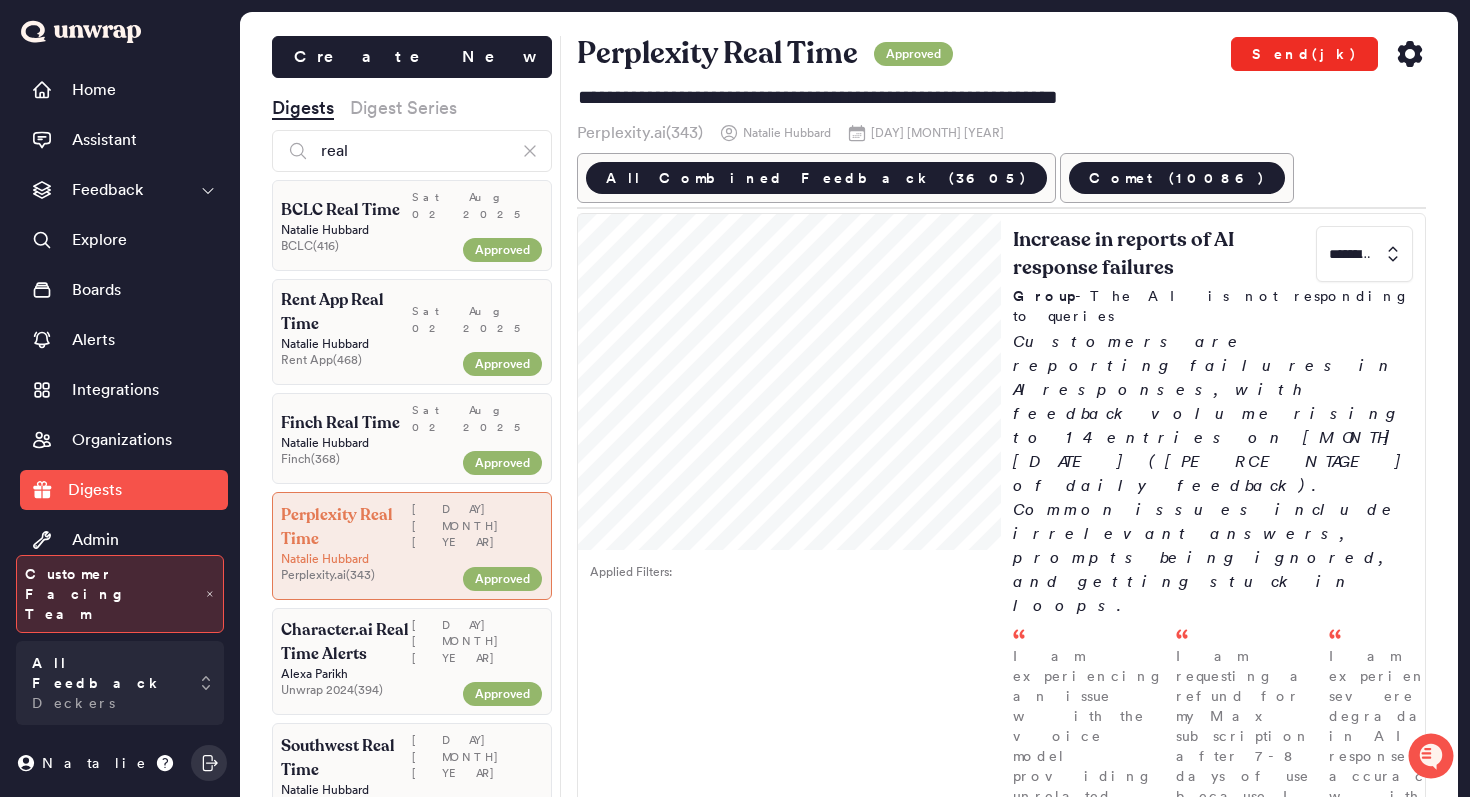 click on "Send(jk)" at bounding box center (1304, 54) 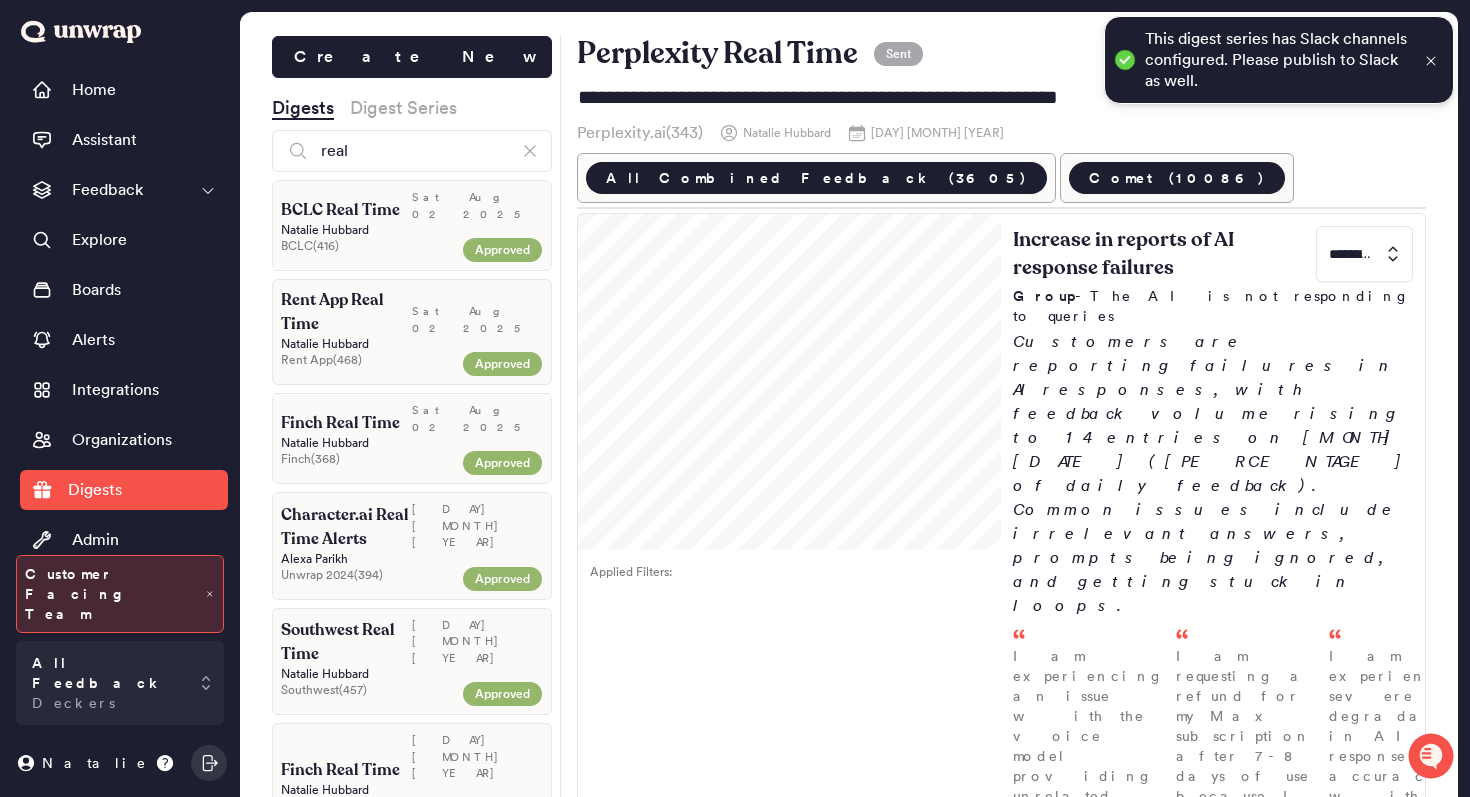 click 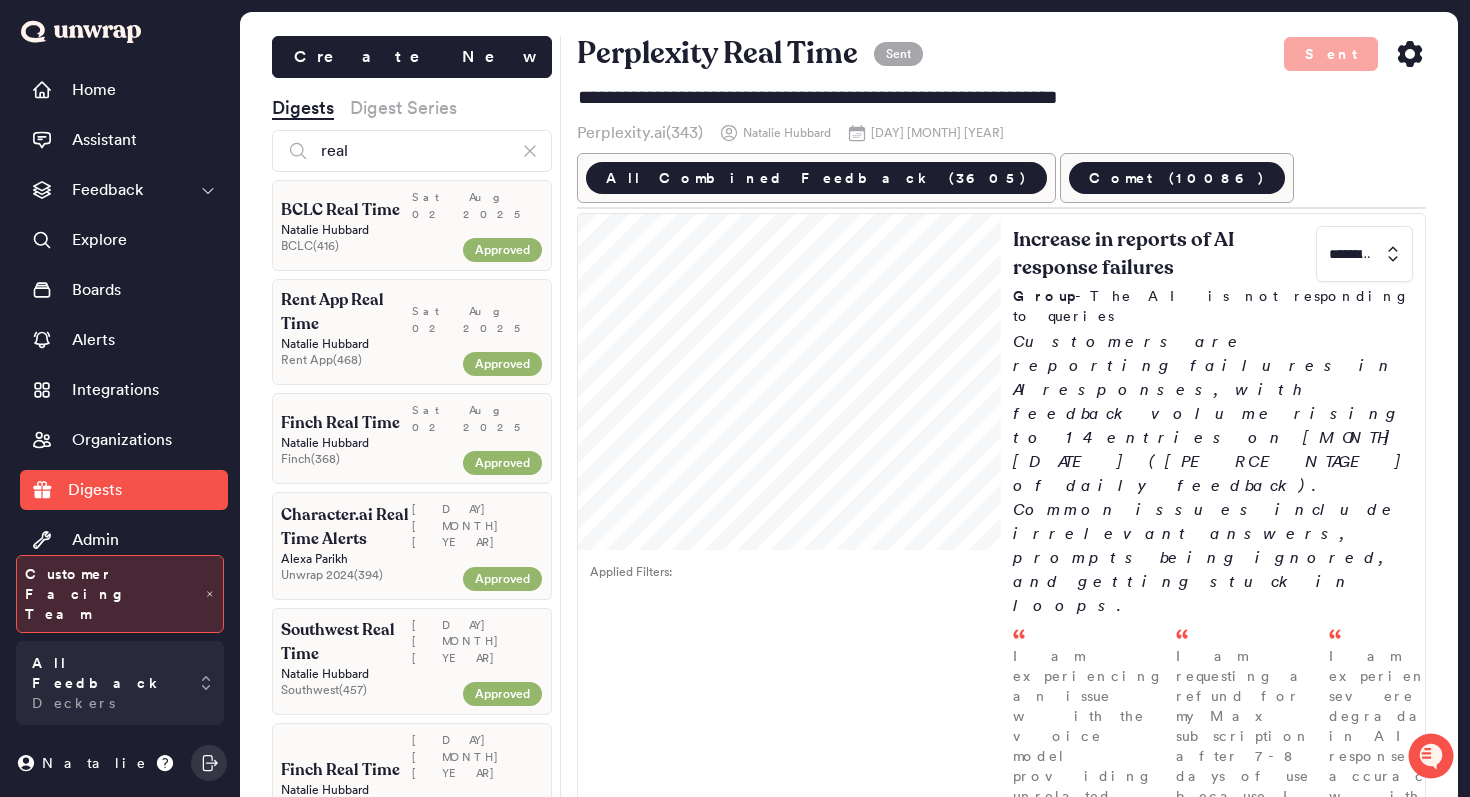 click 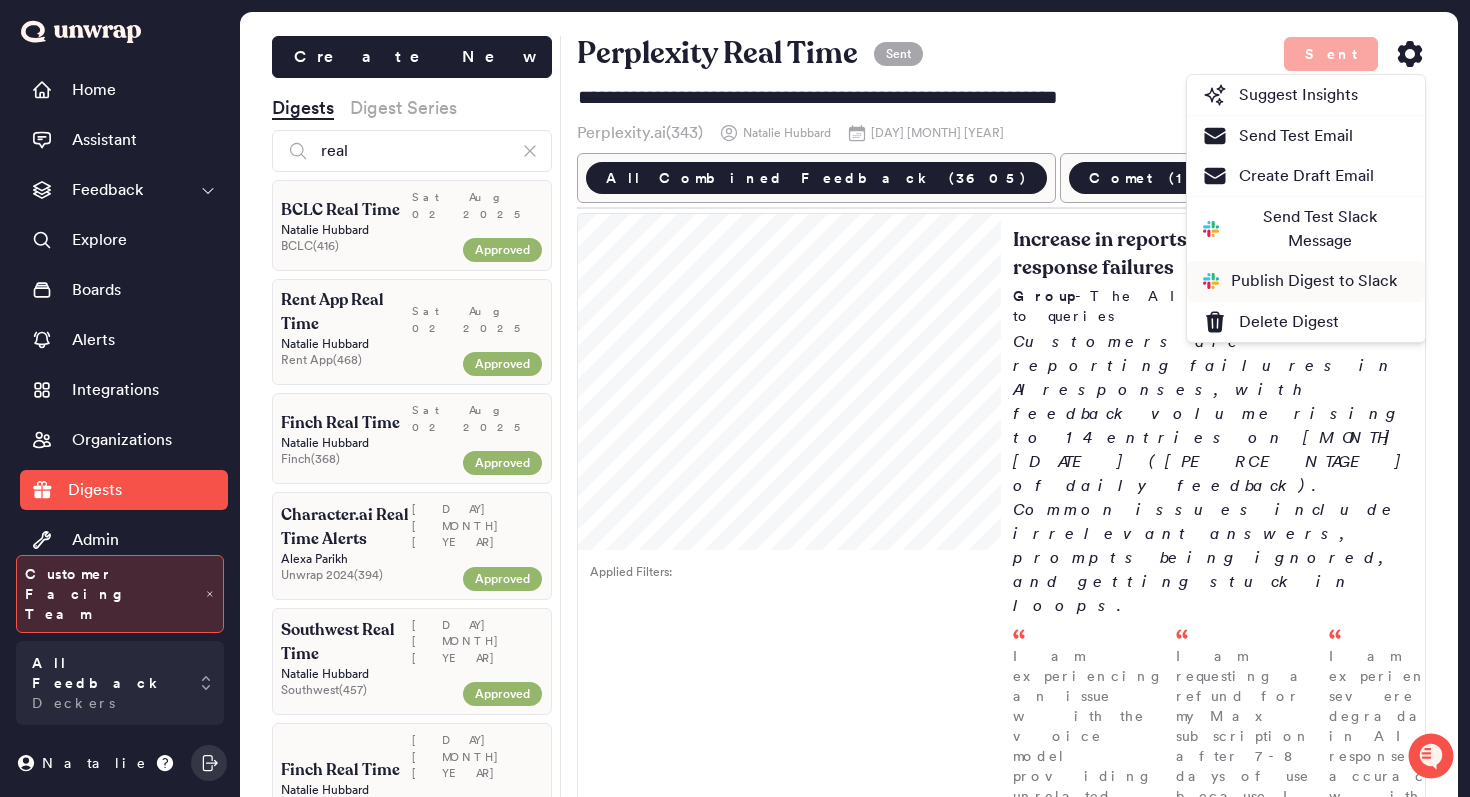 click on "Publish Digest to Slack" at bounding box center [1300, 281] 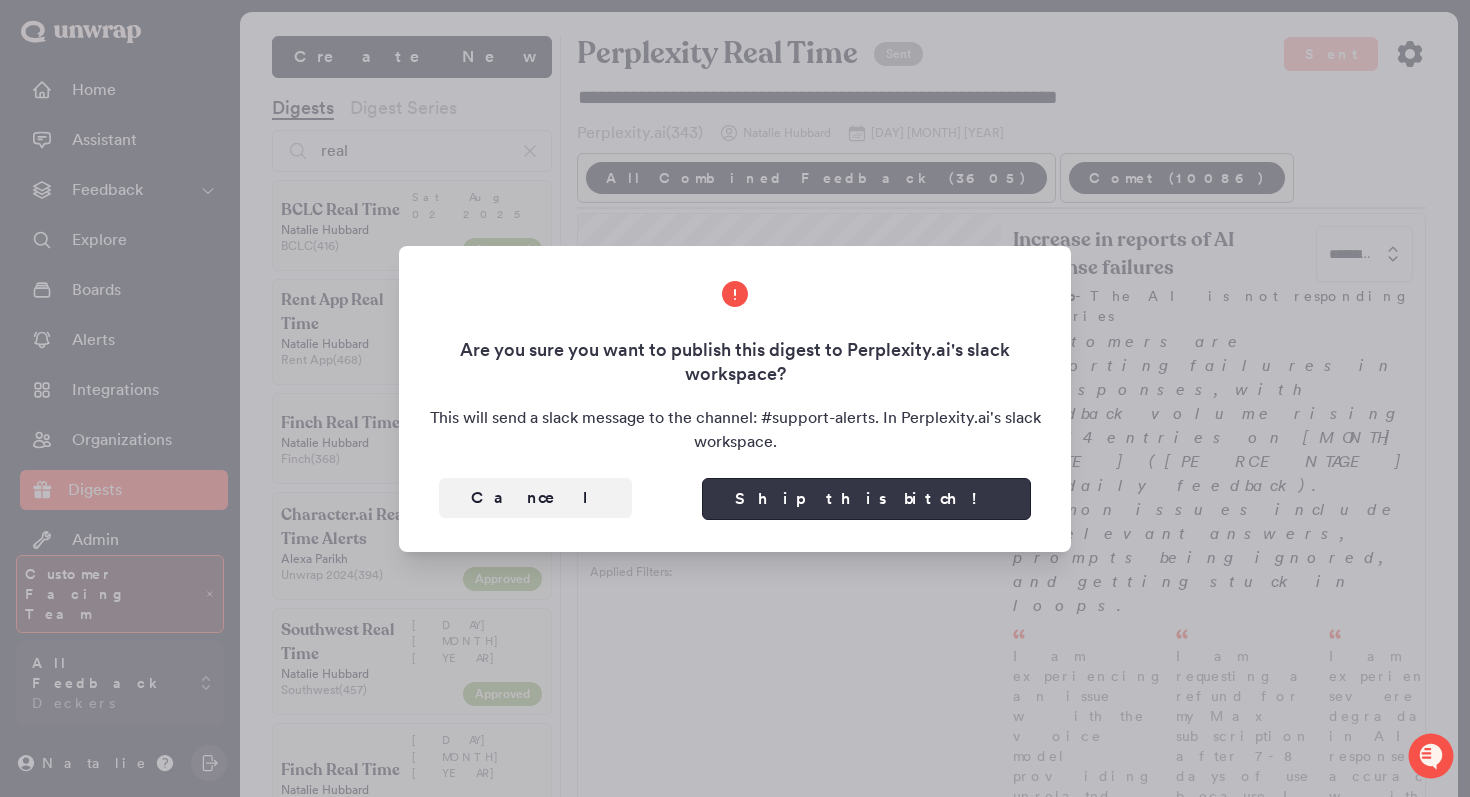 click on "Ship this bitch!" at bounding box center (866, 499) 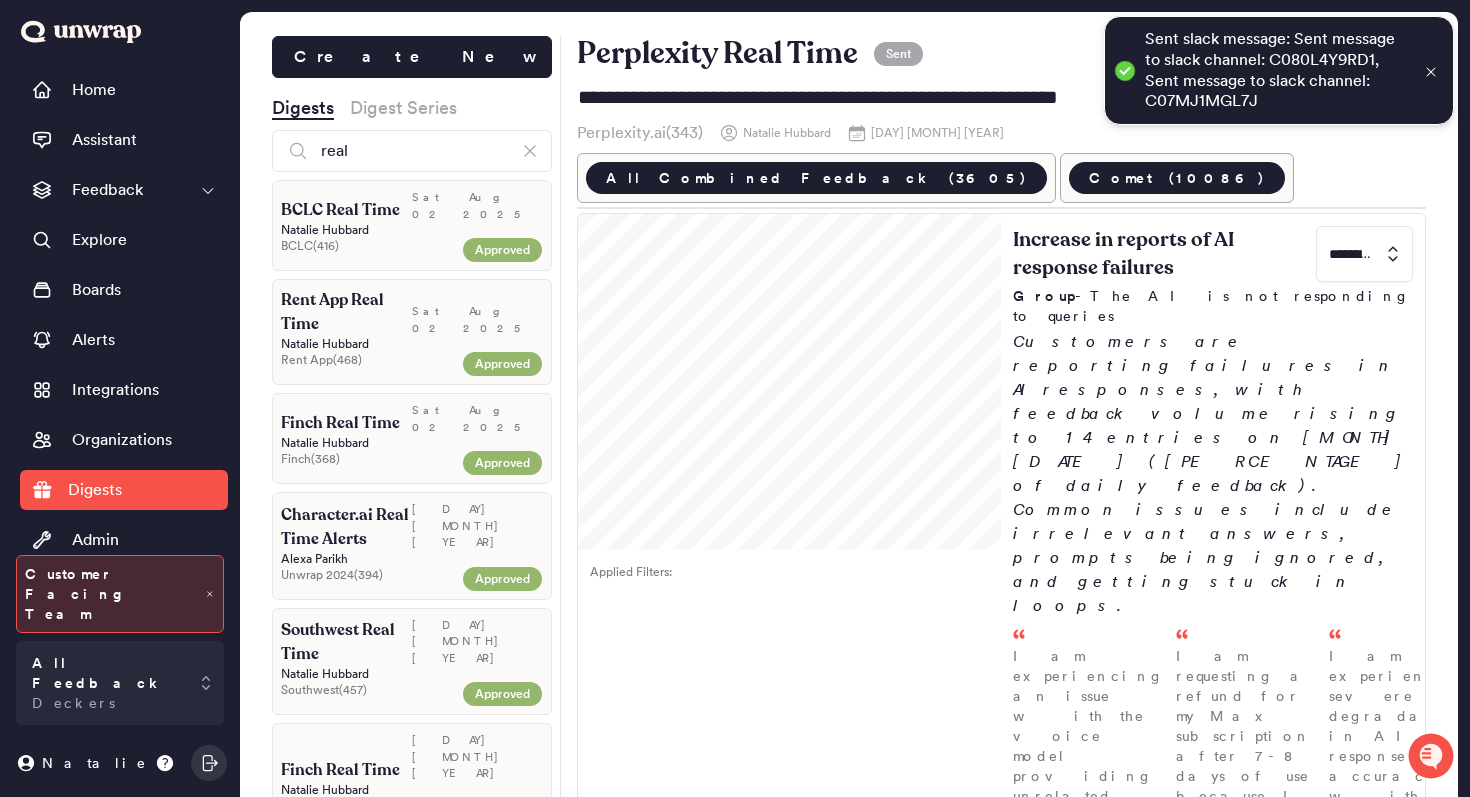 click on "Finch Real Time" at bounding box center [340, 423] 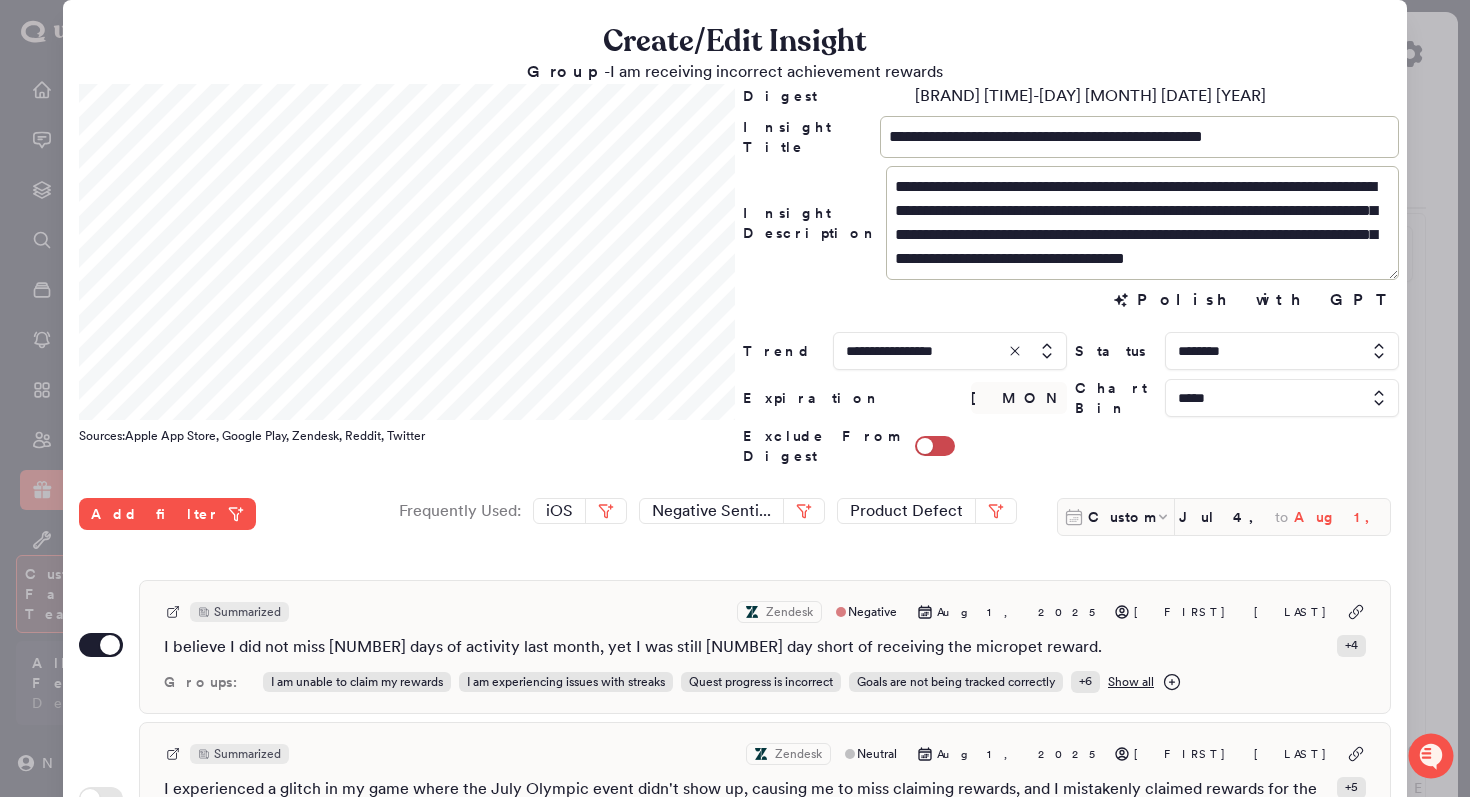 click on "Aug 1, 2025" at bounding box center [1342, 517] 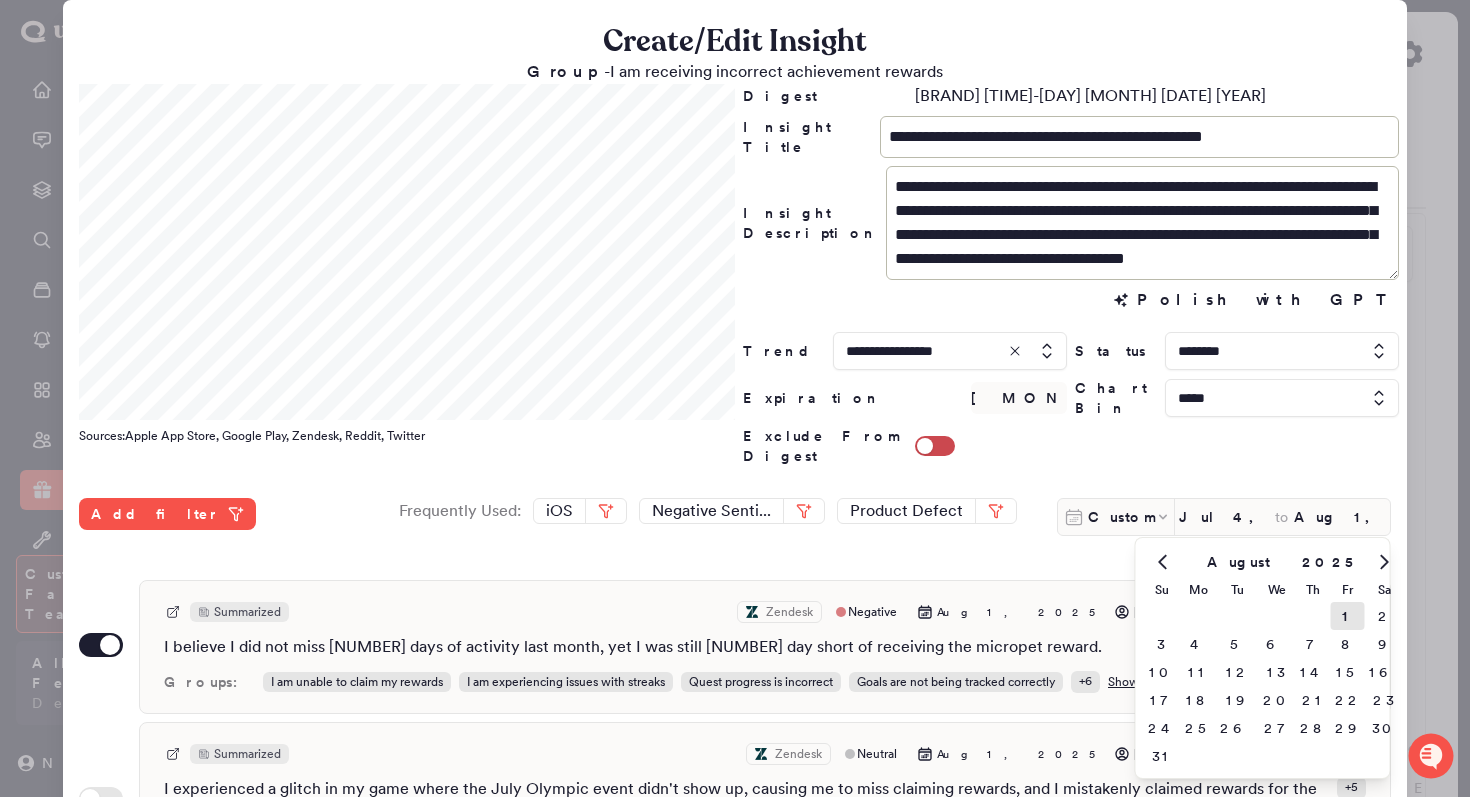 click on "Polish with GPT Polish with GPT" at bounding box center [1071, 306] 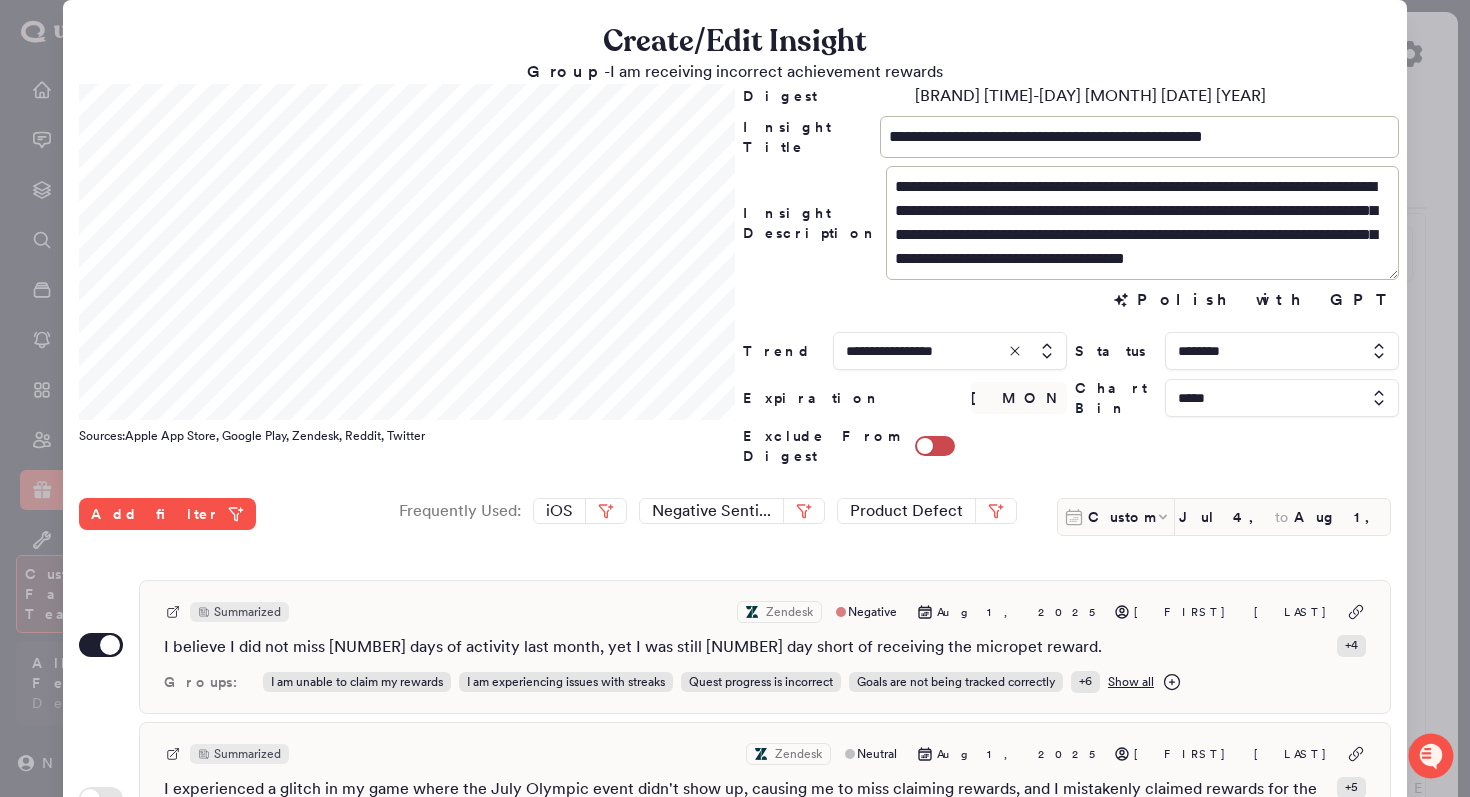 scroll, scrollTop: 87, scrollLeft: 0, axis: vertical 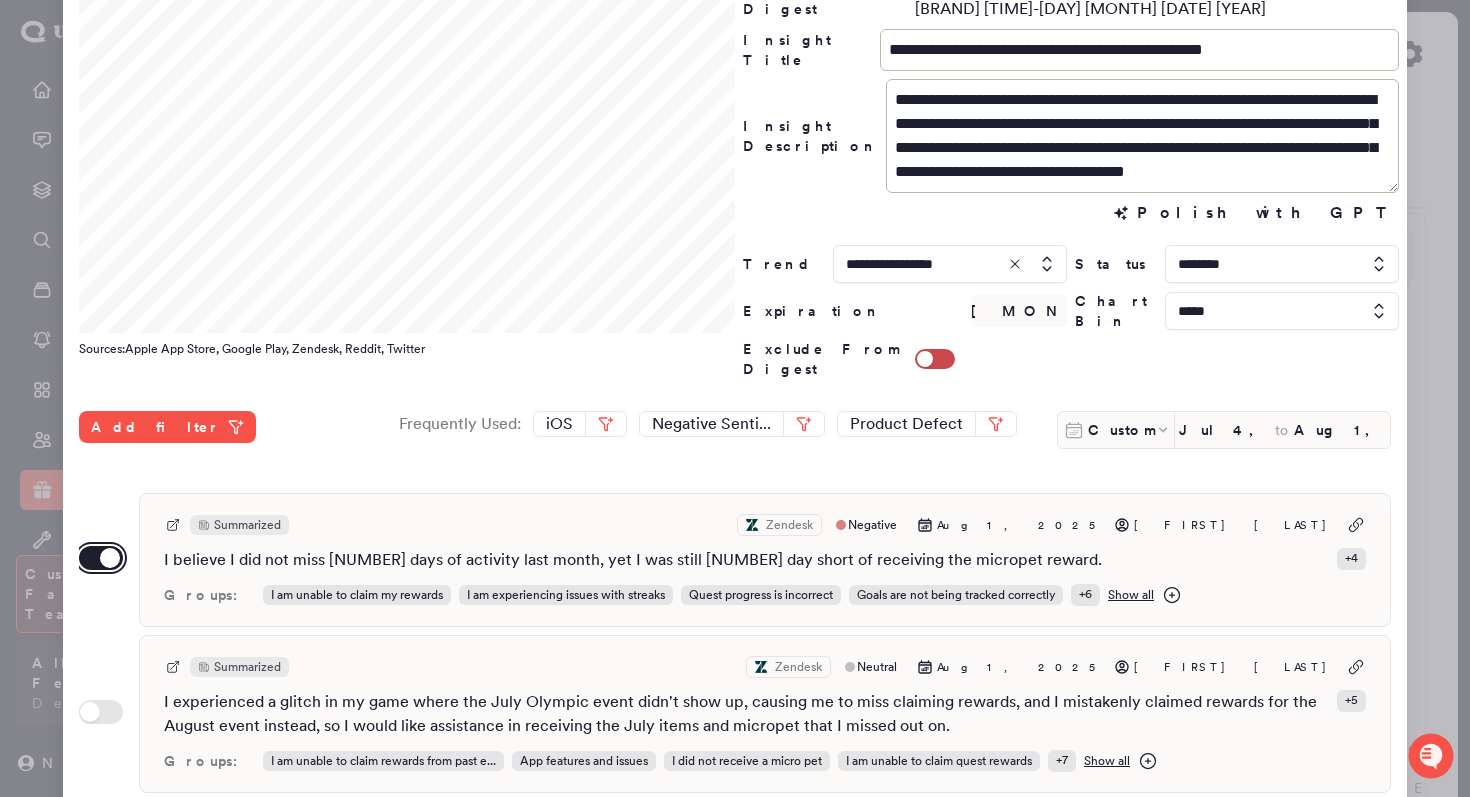click on "Use setting" at bounding box center [101, 558] 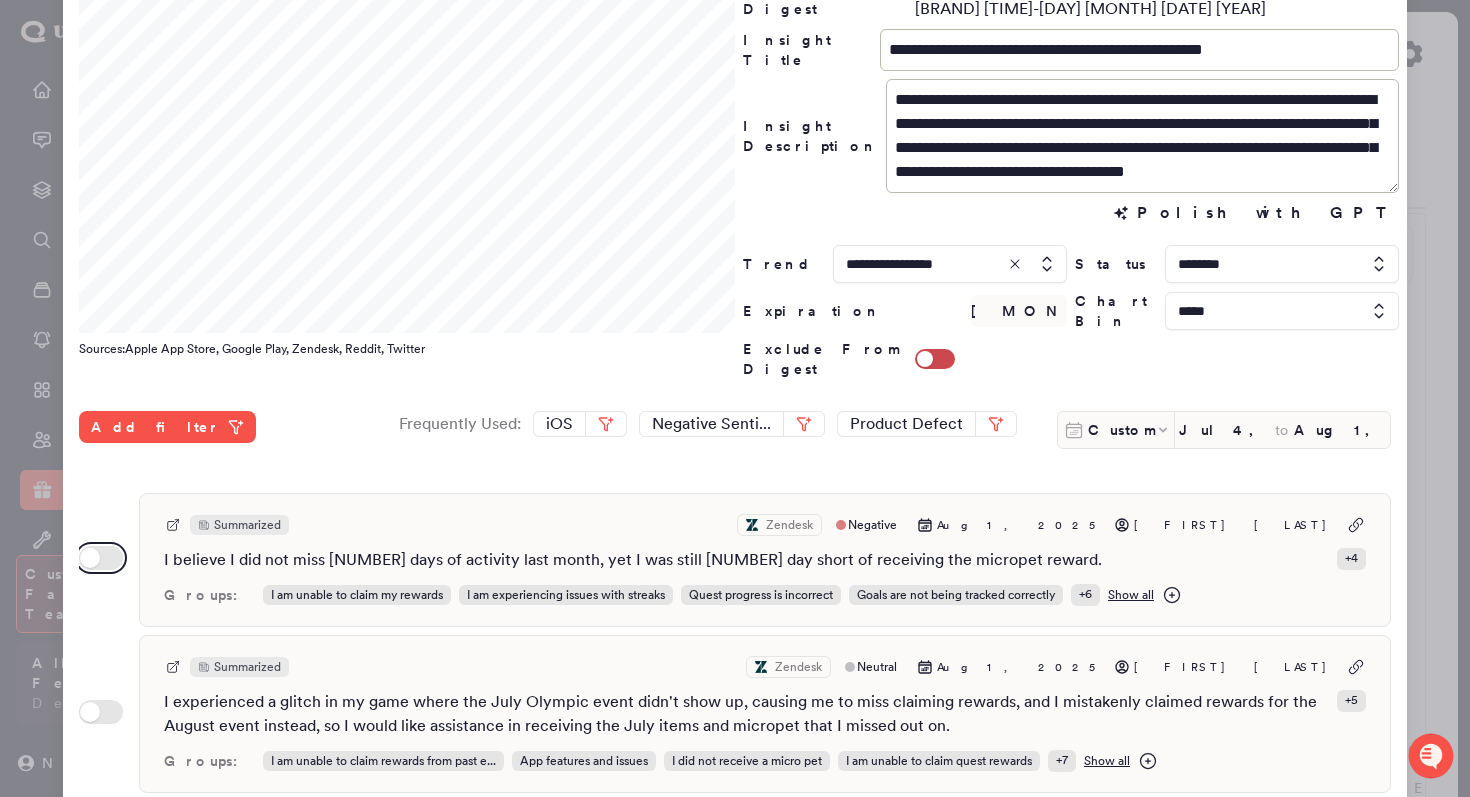click on "Use setting" at bounding box center [101, 558] 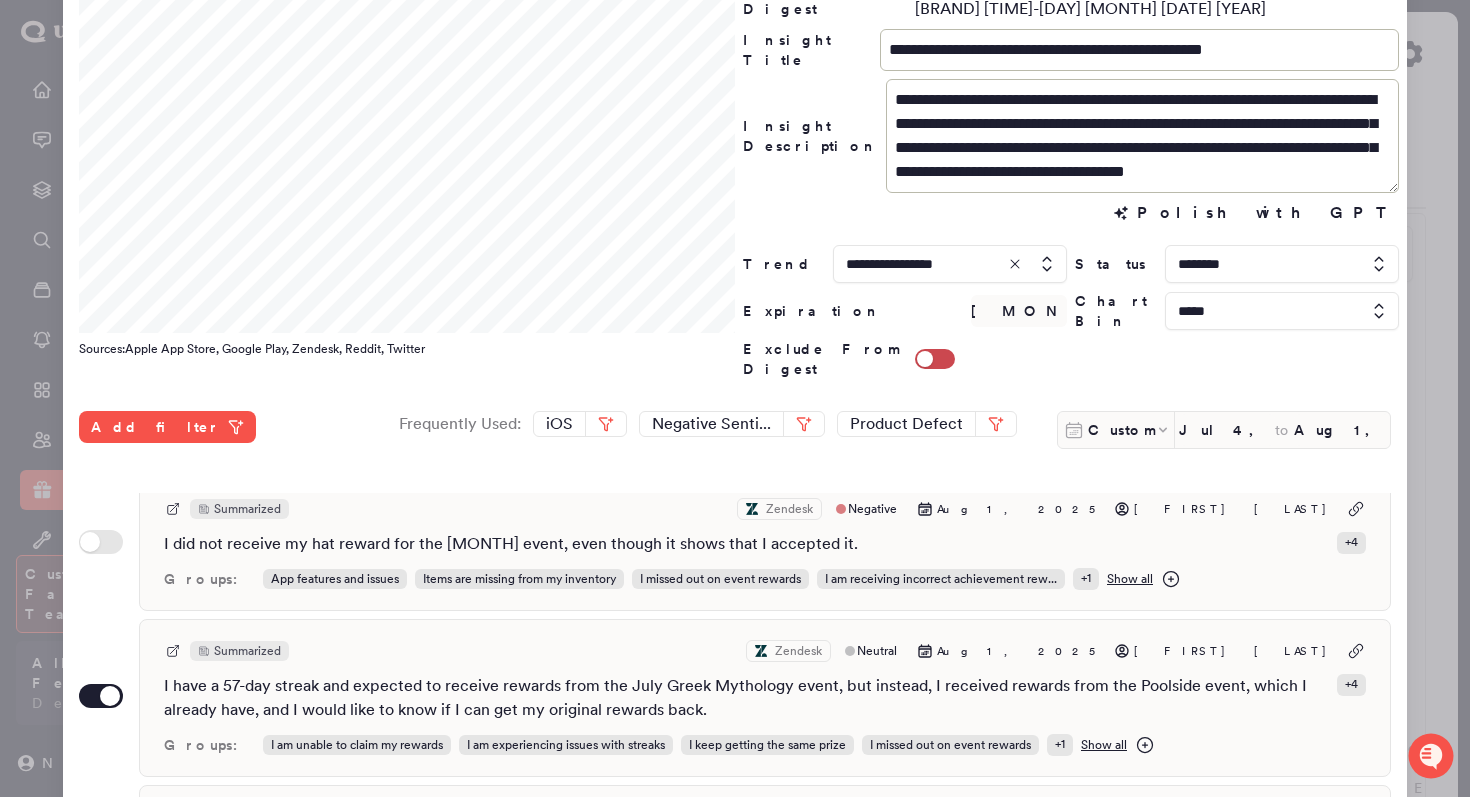 scroll, scrollTop: 492, scrollLeft: 0, axis: vertical 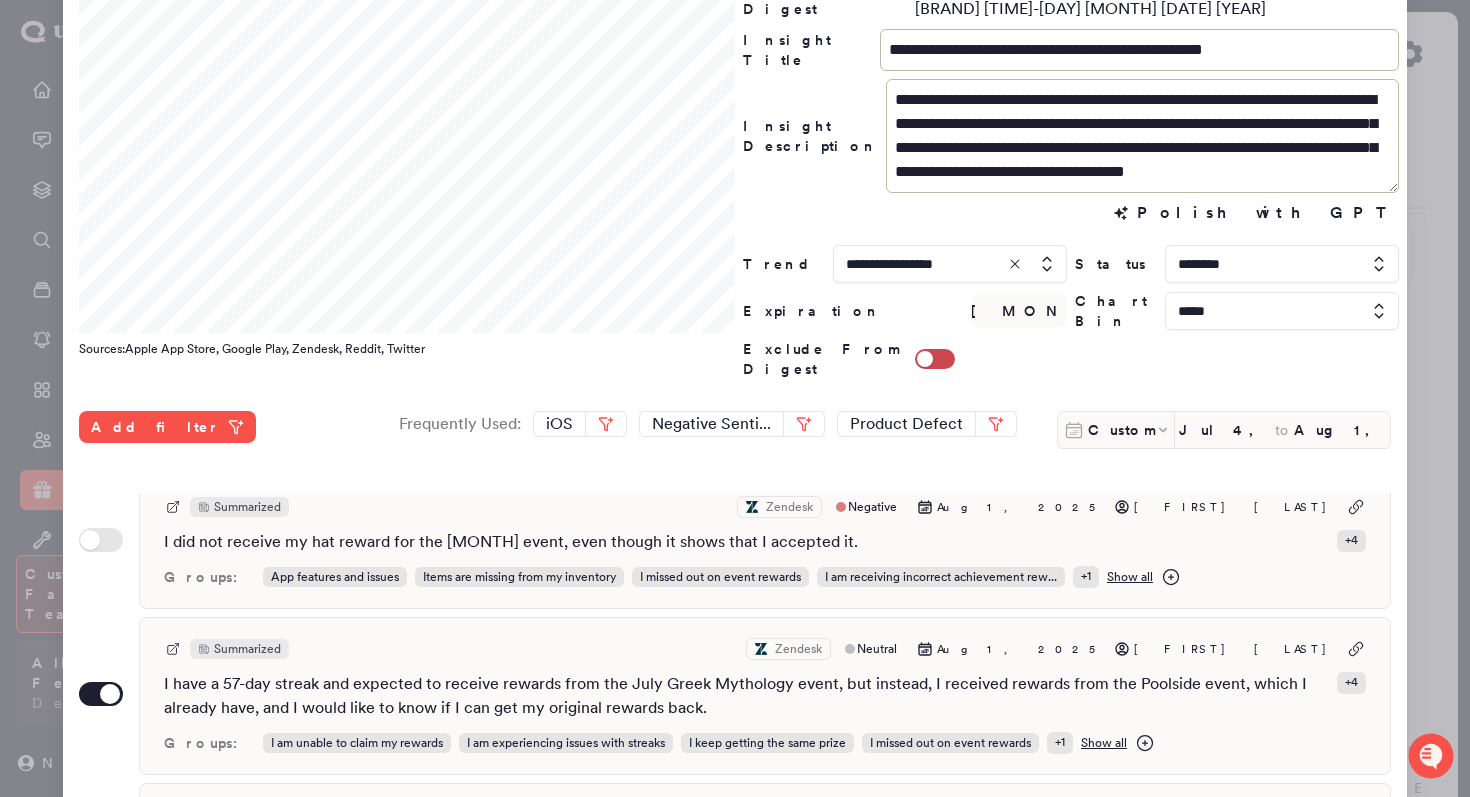 click at bounding box center [735, 398] 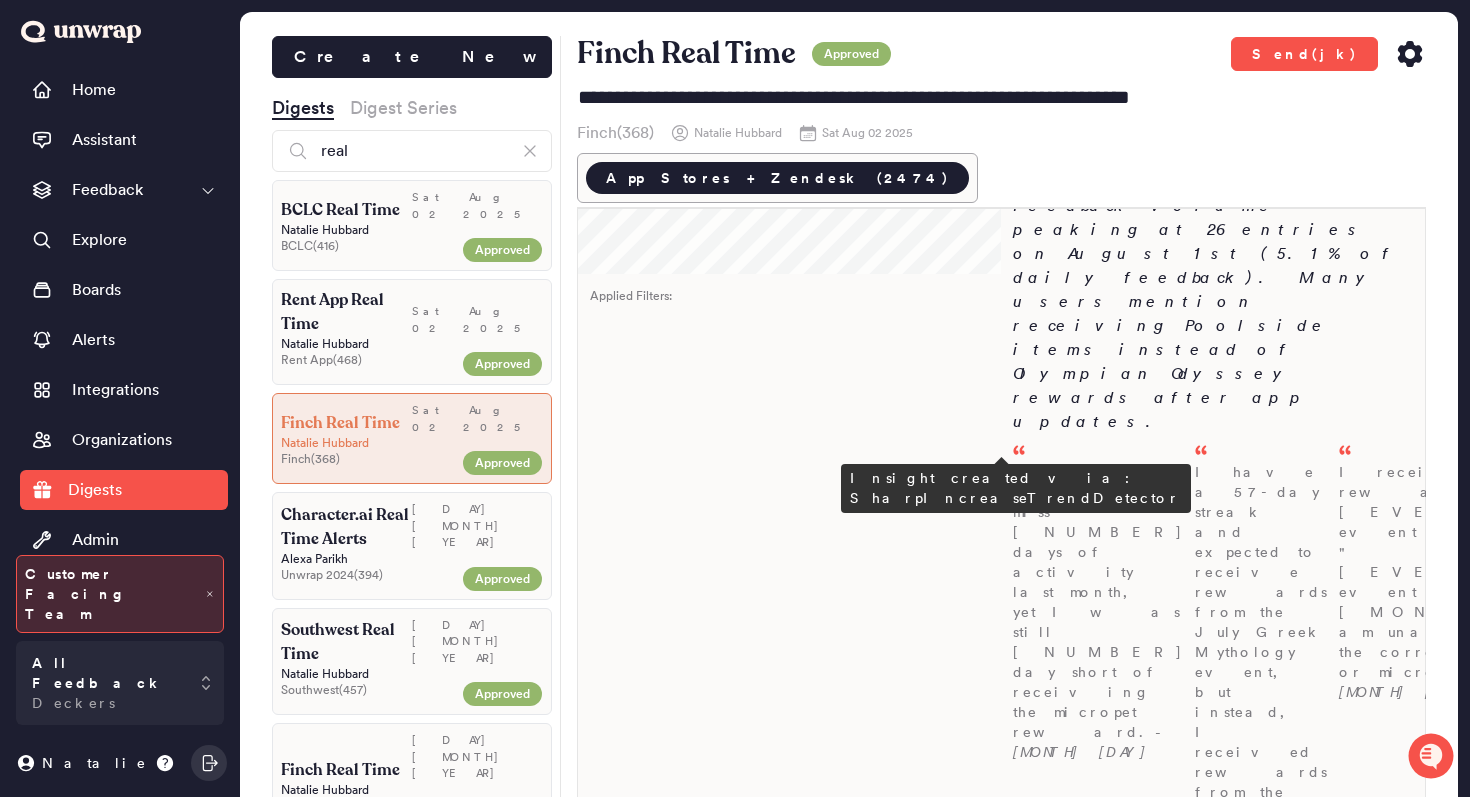 scroll, scrollTop: 308, scrollLeft: 0, axis: vertical 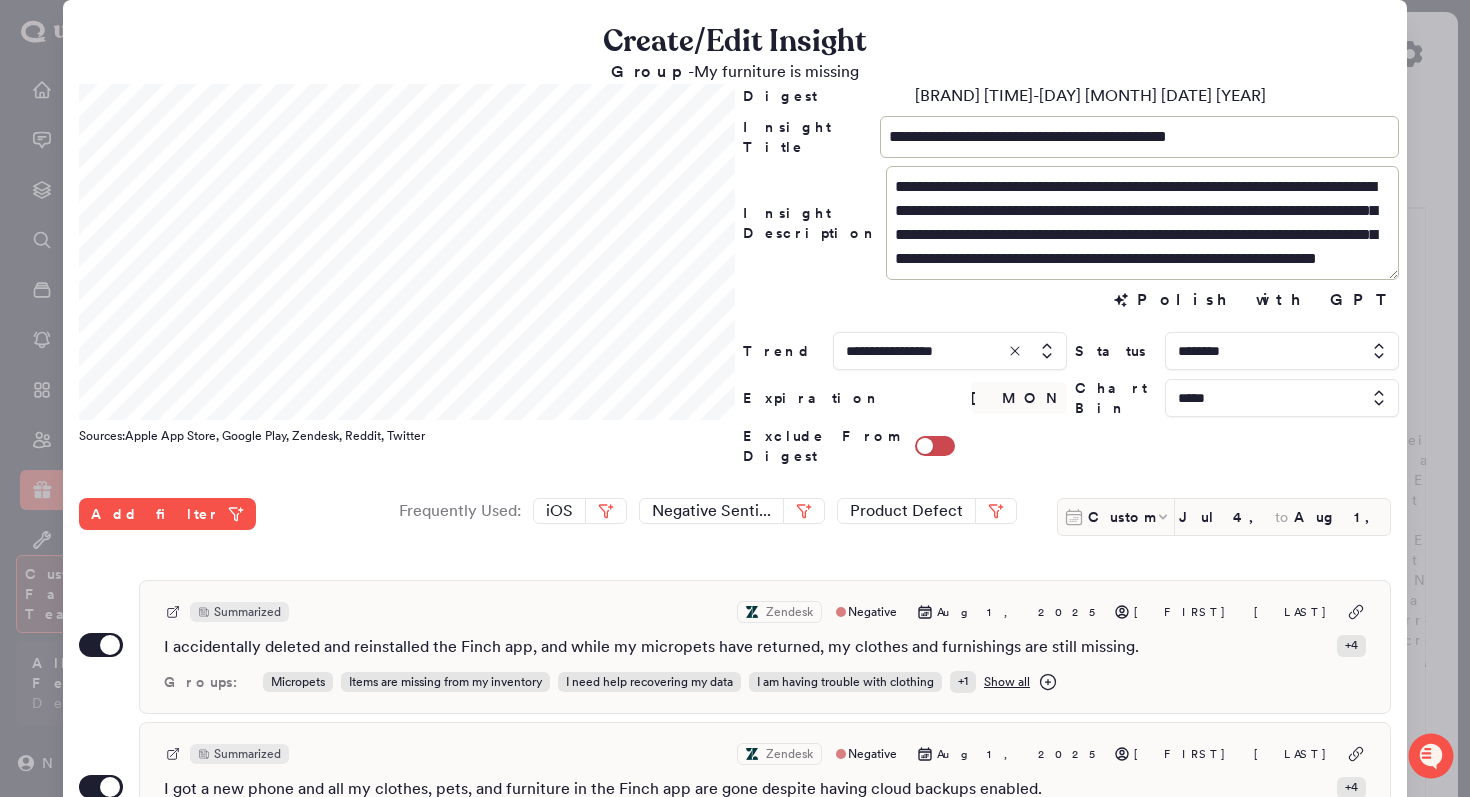 click at bounding box center [735, 398] 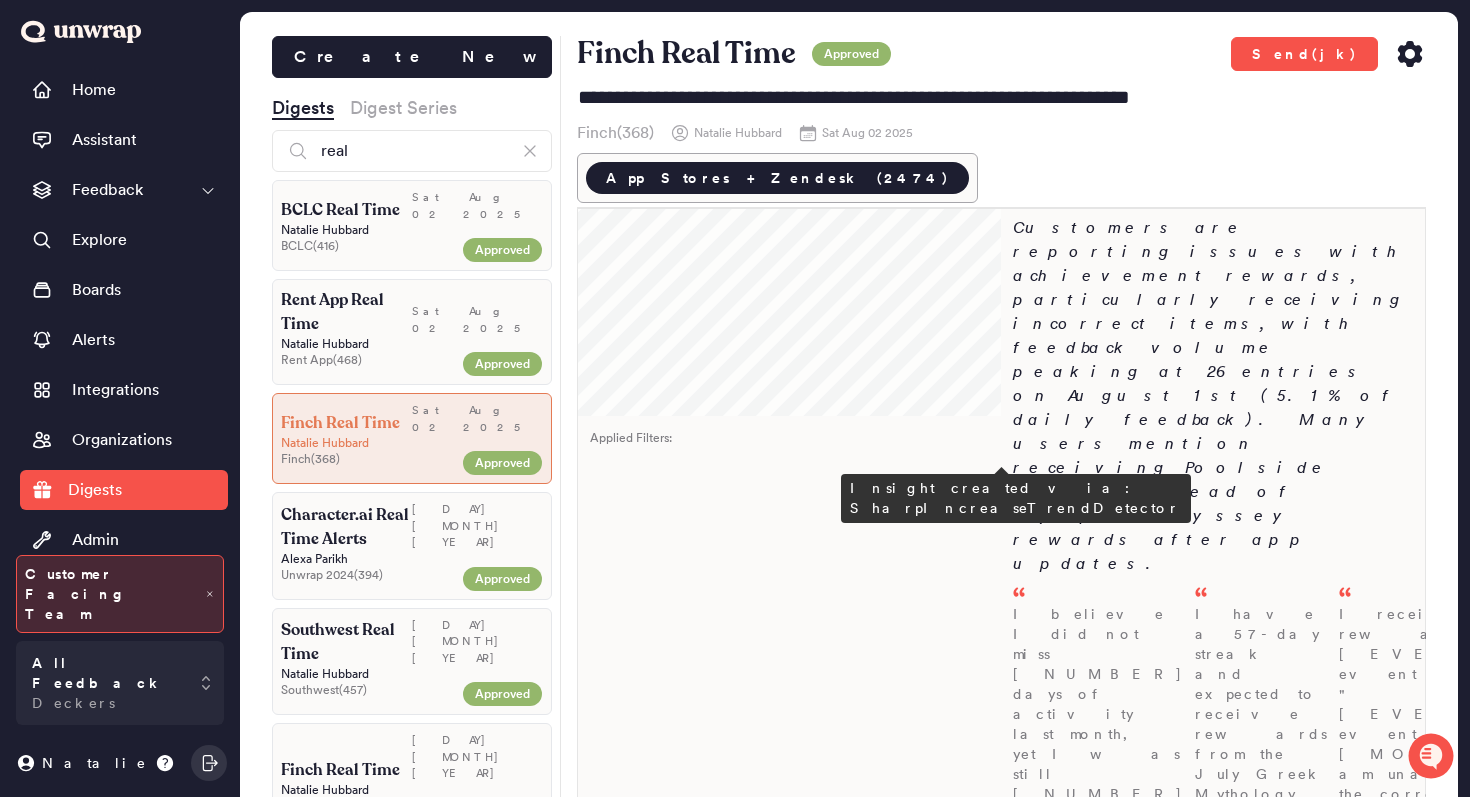 scroll, scrollTop: 0, scrollLeft: 0, axis: both 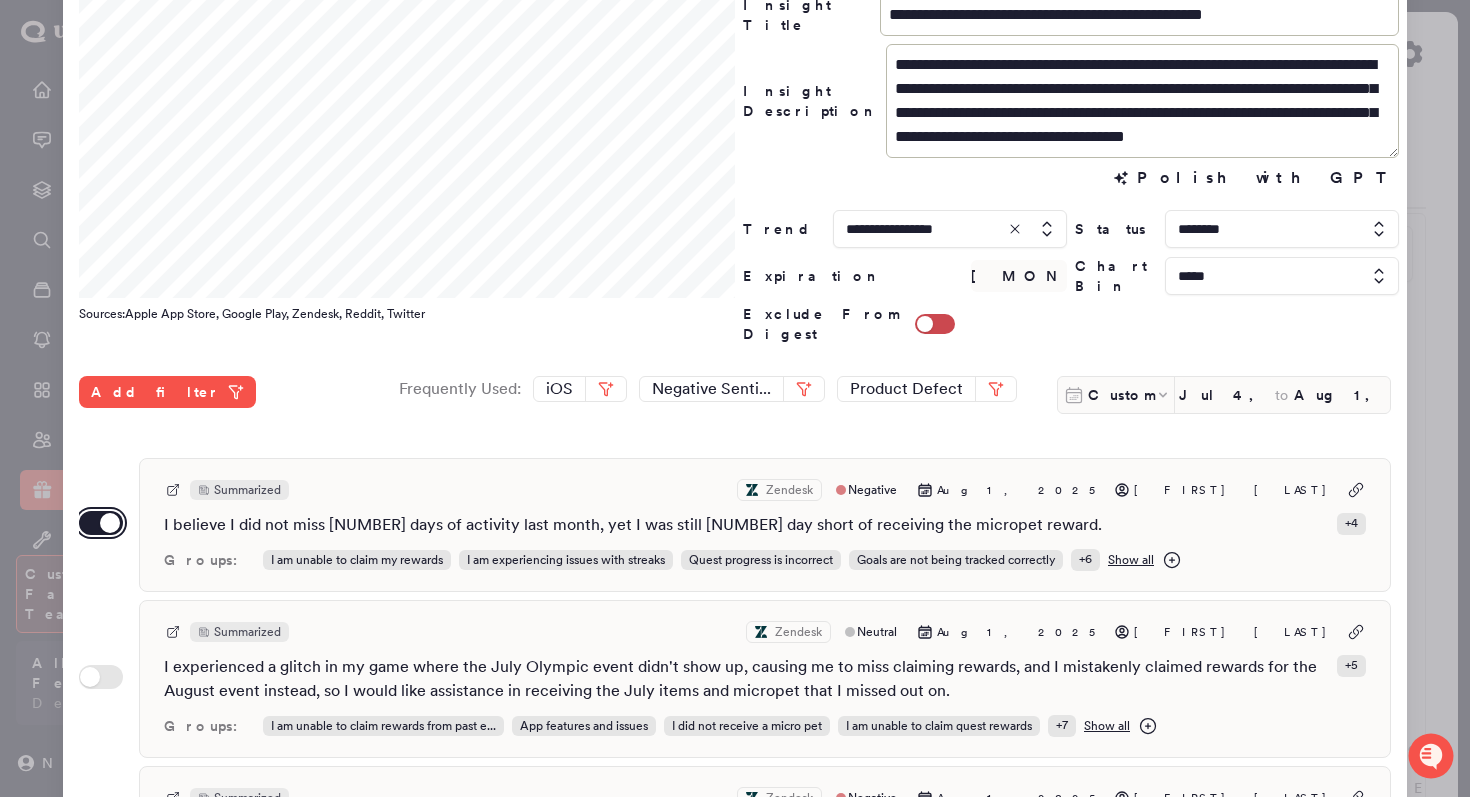 click on "Use setting" at bounding box center (101, 523) 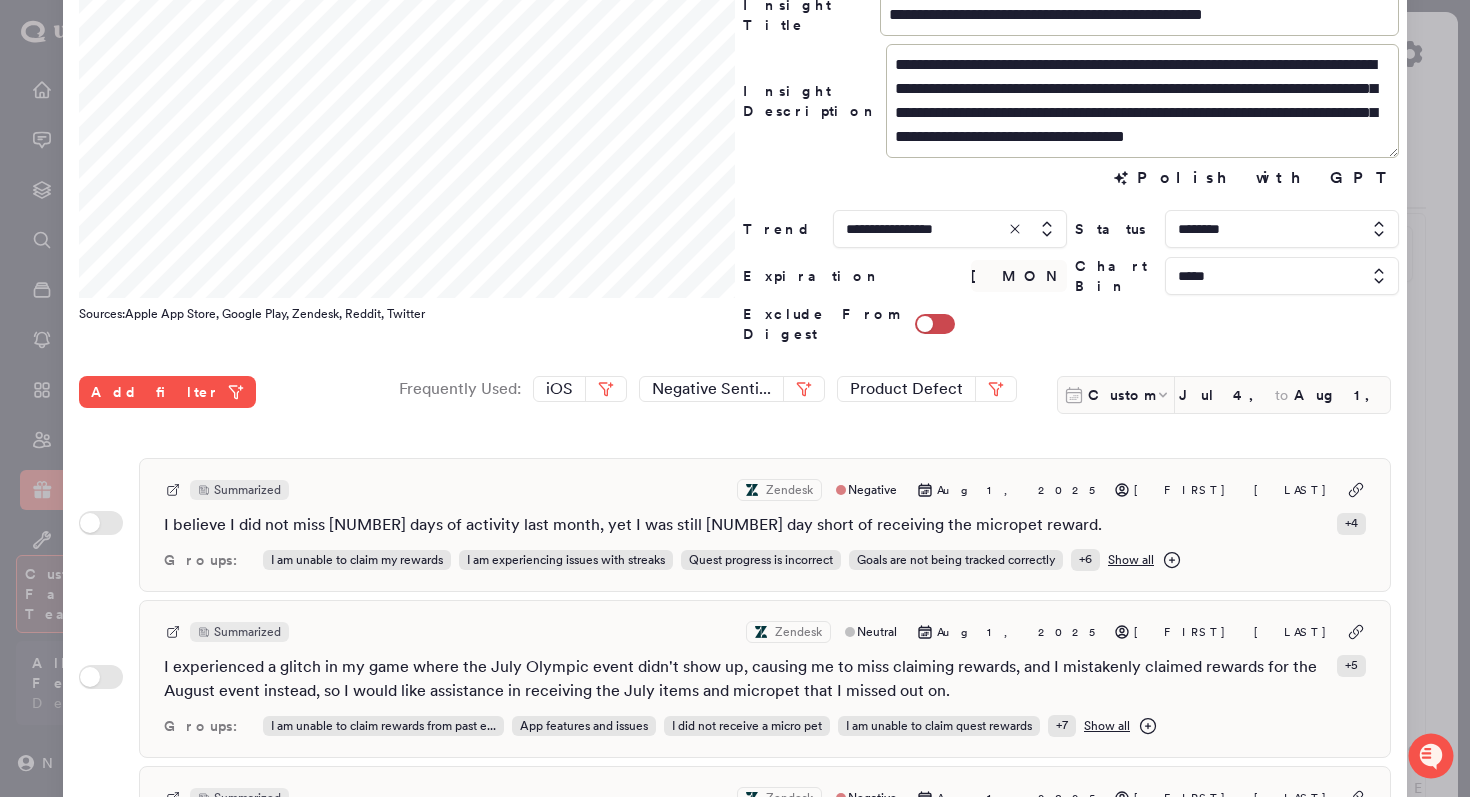click on "**********" at bounding box center [735, 553] 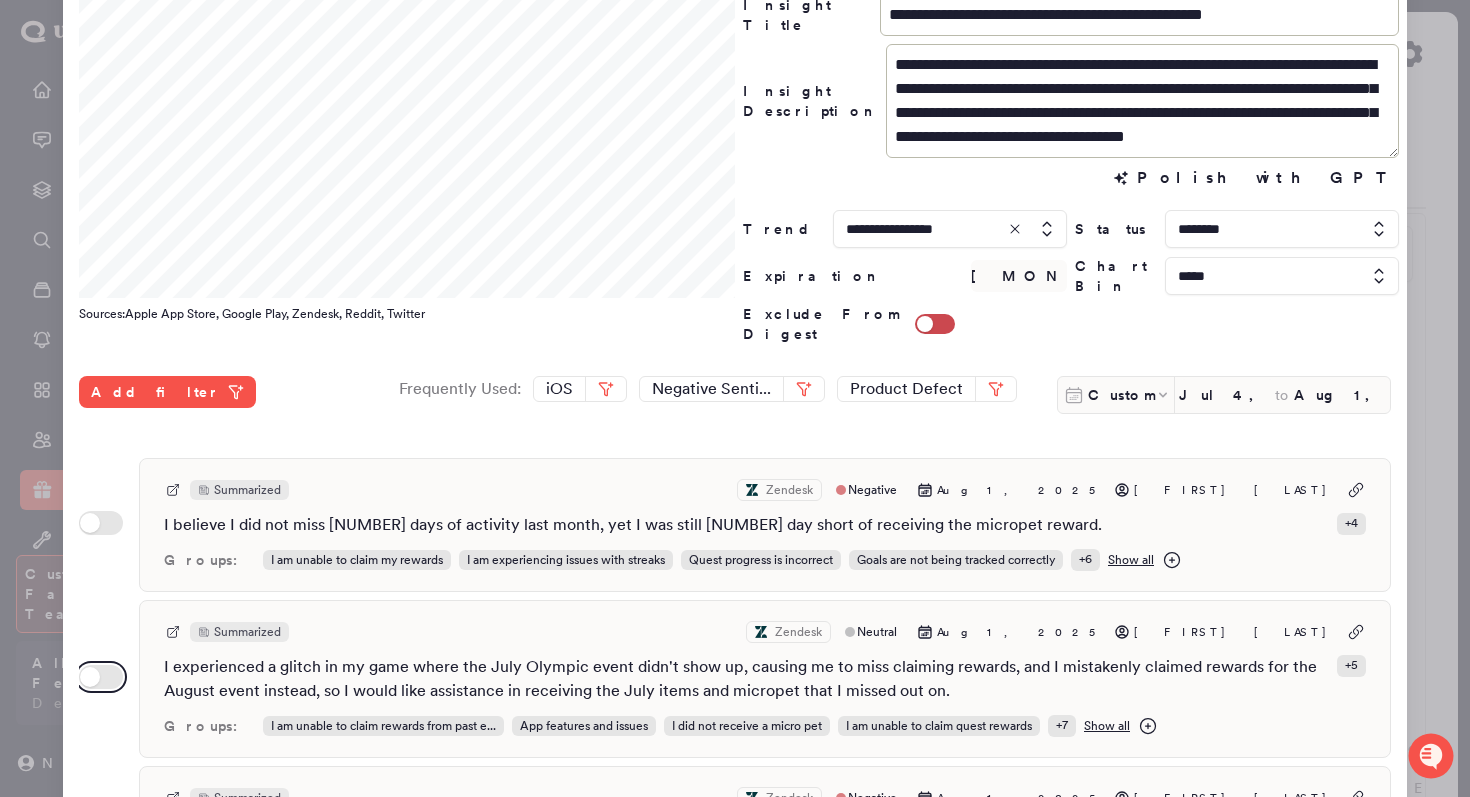 click on "Use setting" at bounding box center (101, 677) 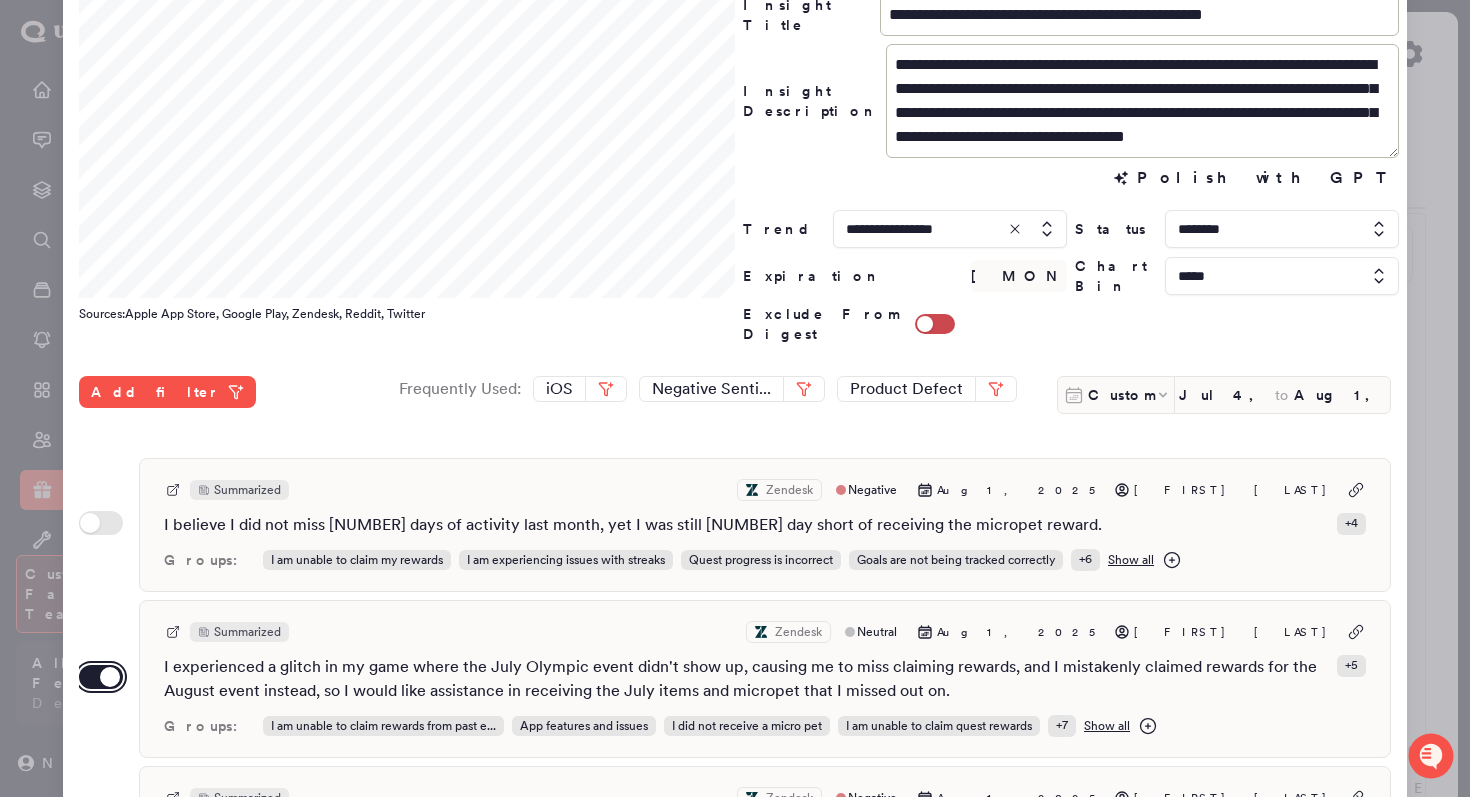 scroll, scrollTop: 24, scrollLeft: 0, axis: vertical 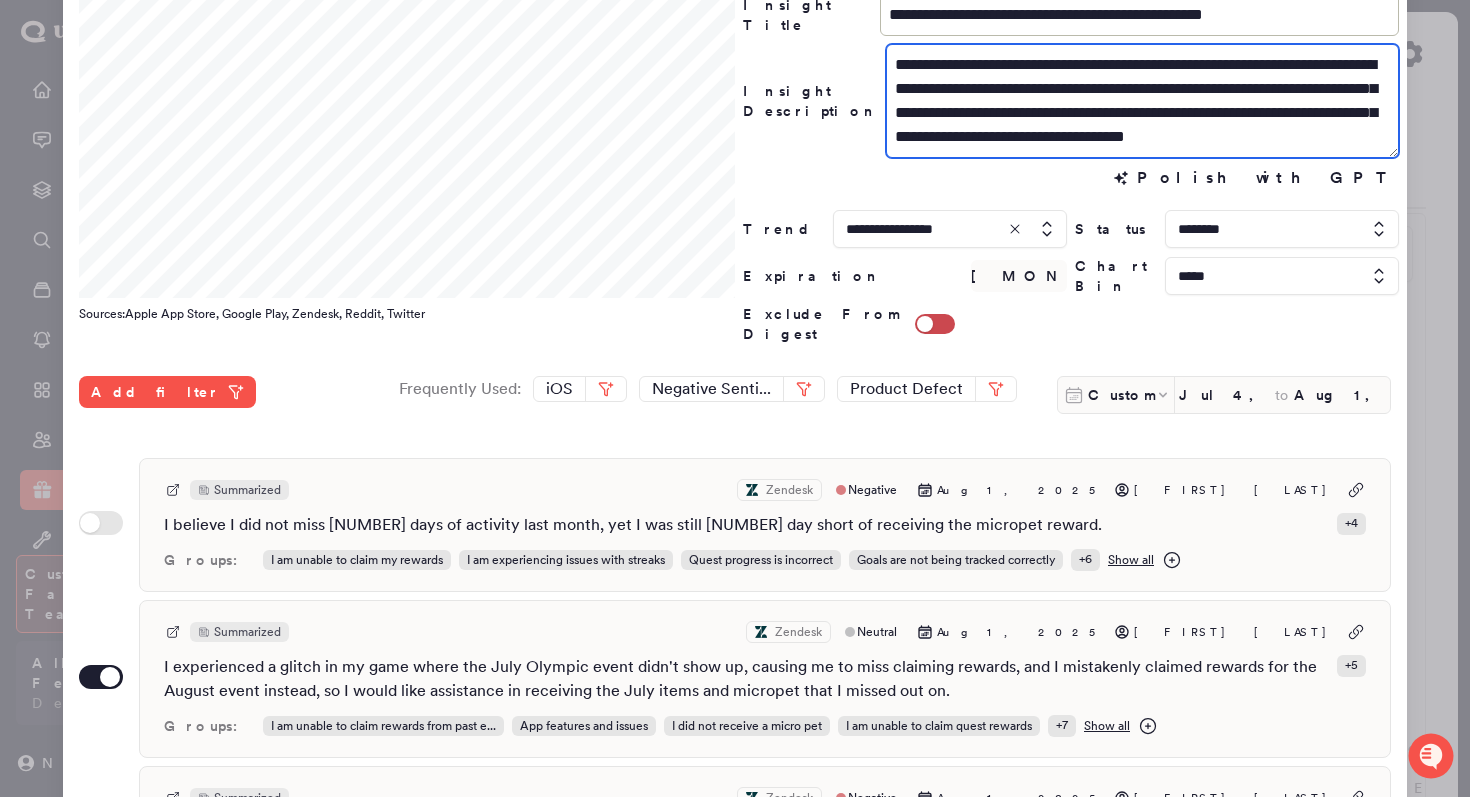 click on "**********" at bounding box center [1142, 101] 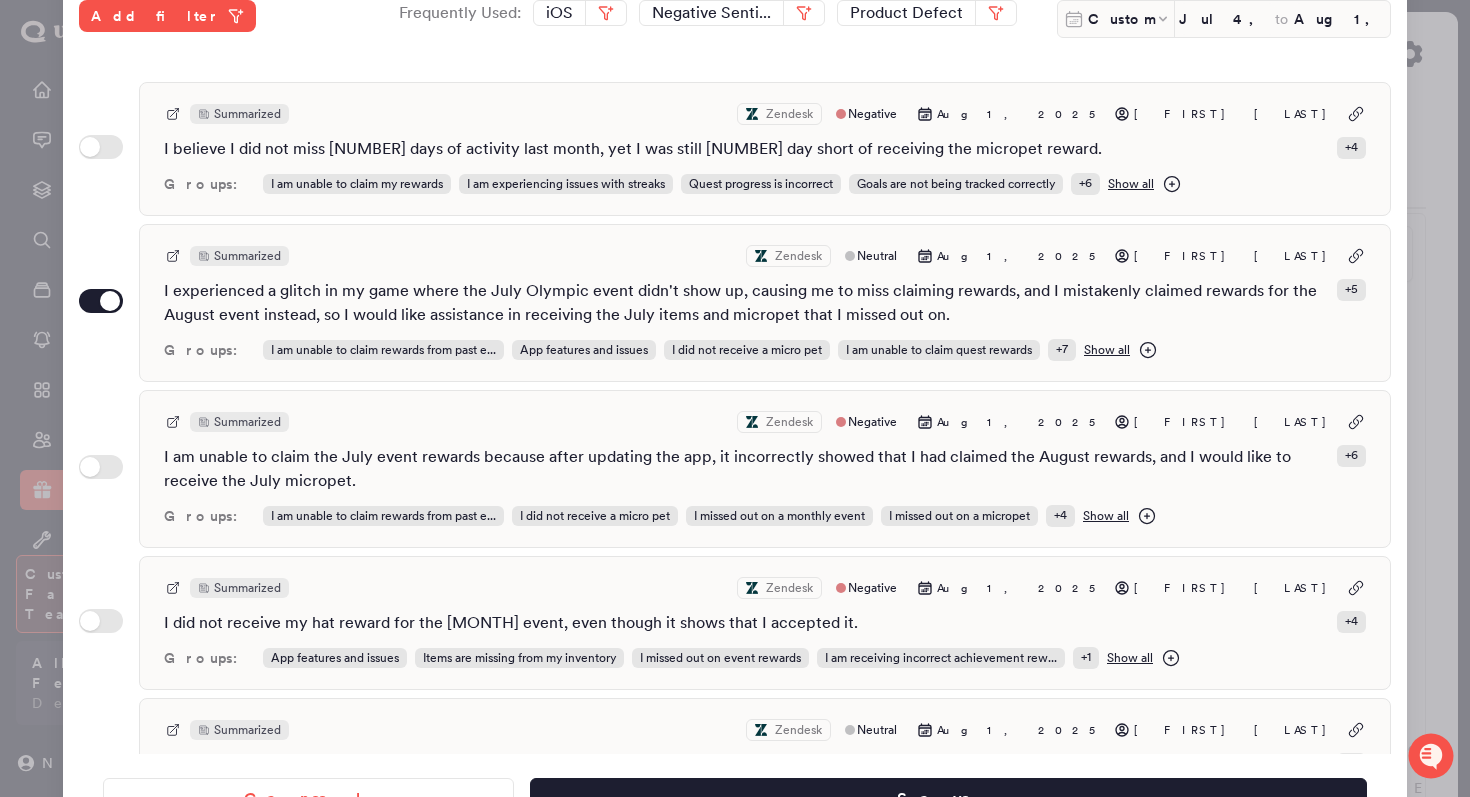 scroll, scrollTop: 531, scrollLeft: 0, axis: vertical 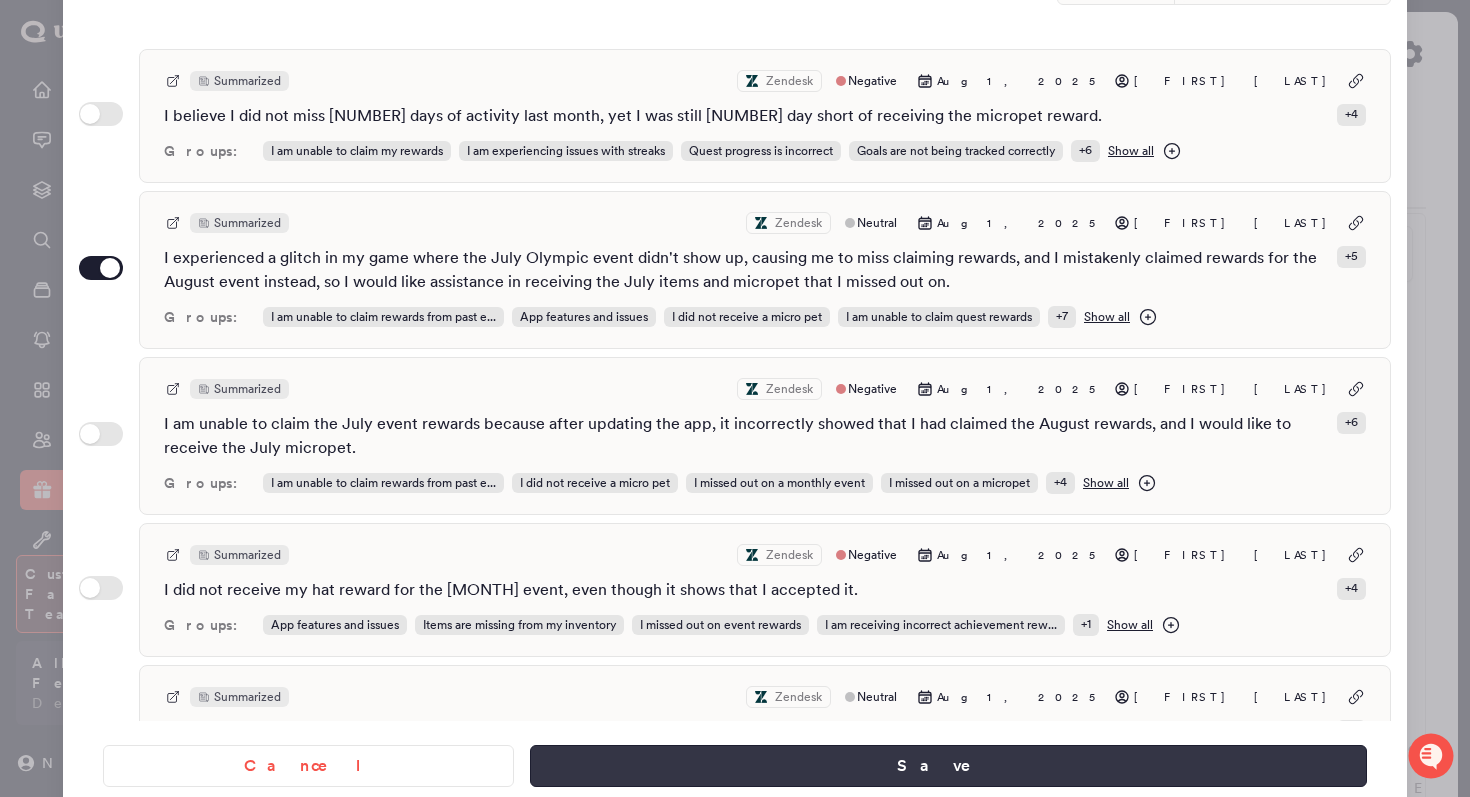 click on "Save" at bounding box center [948, 766] 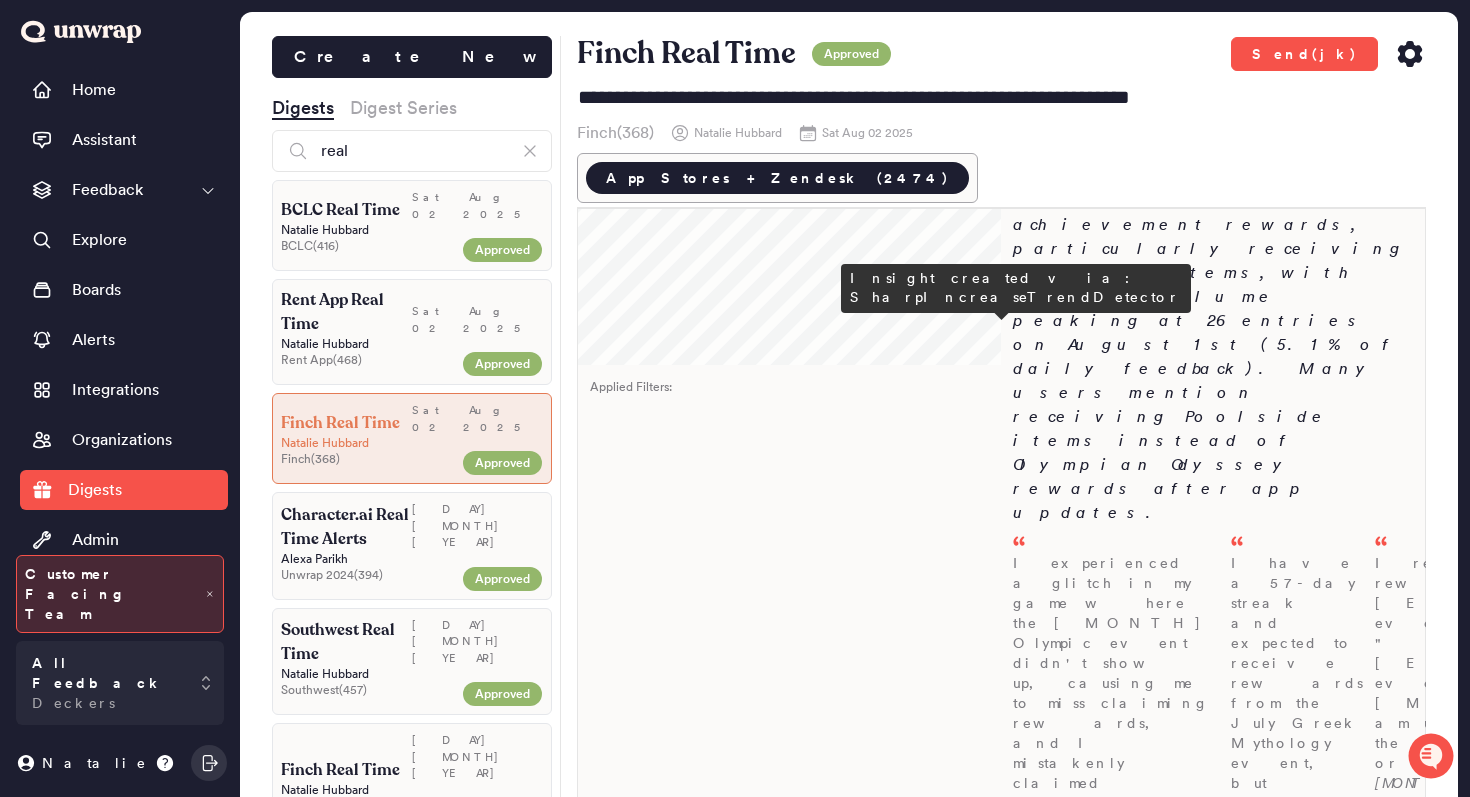 scroll, scrollTop: 0, scrollLeft: 0, axis: both 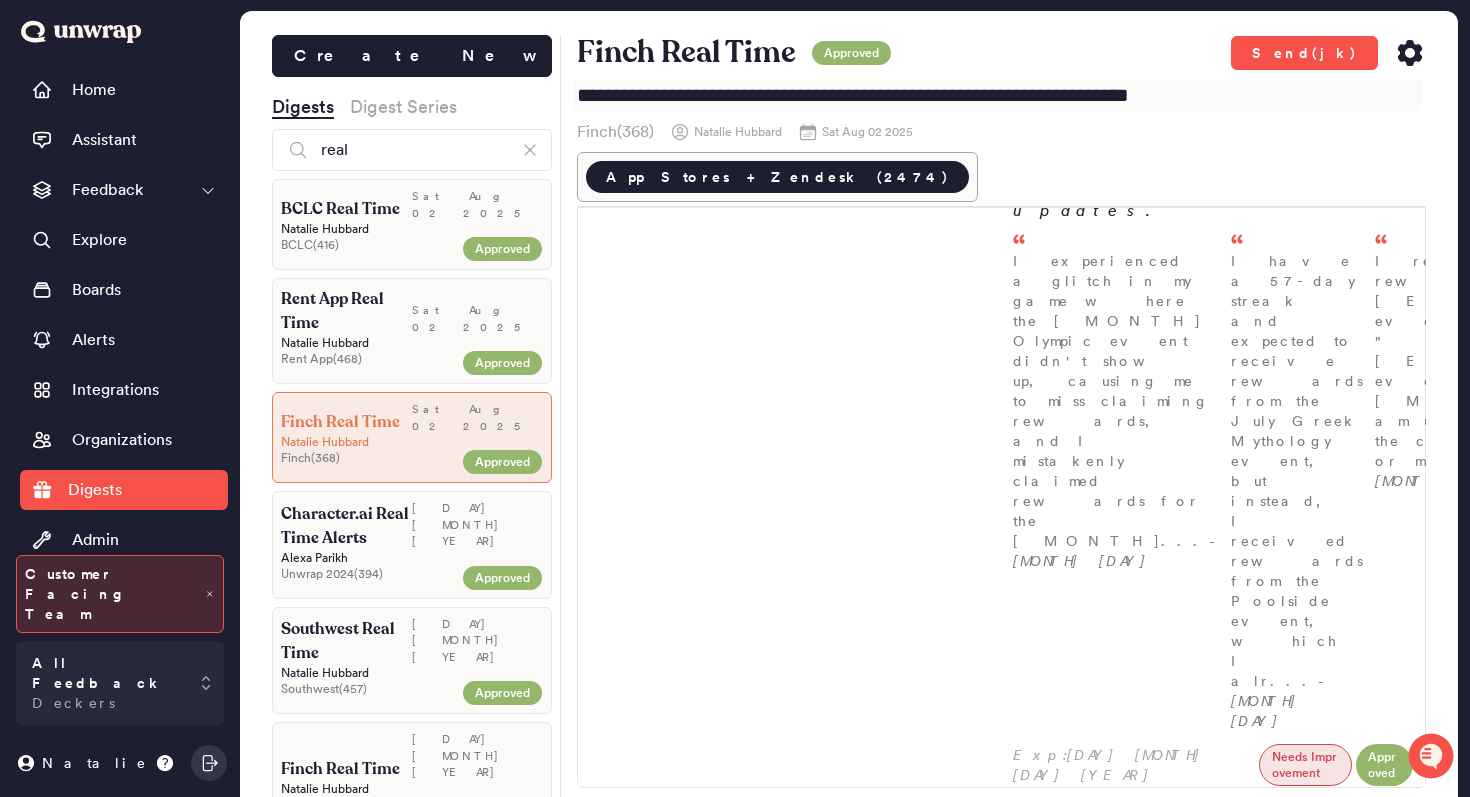 click on "**********" at bounding box center [998, 95] 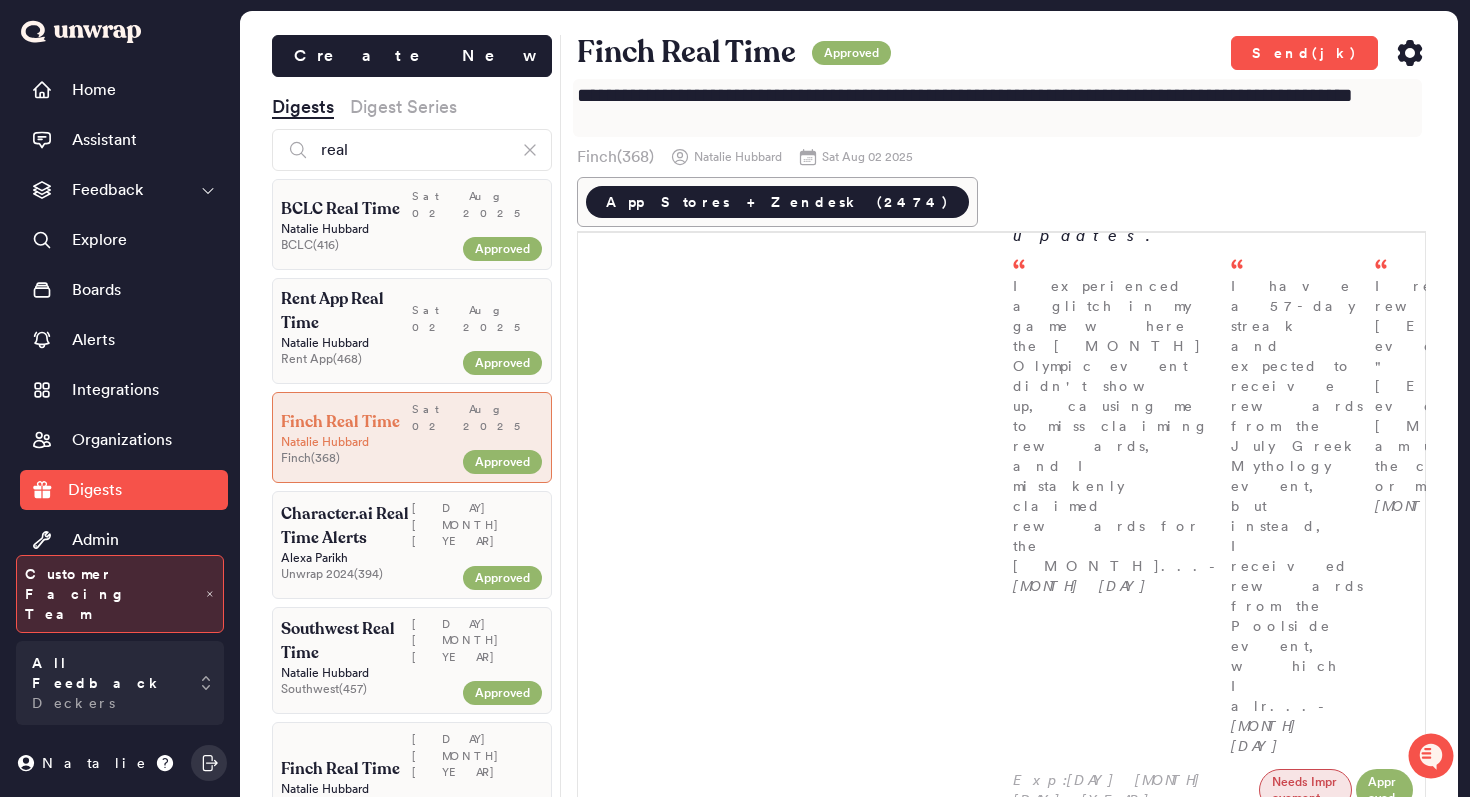 type on "**********" 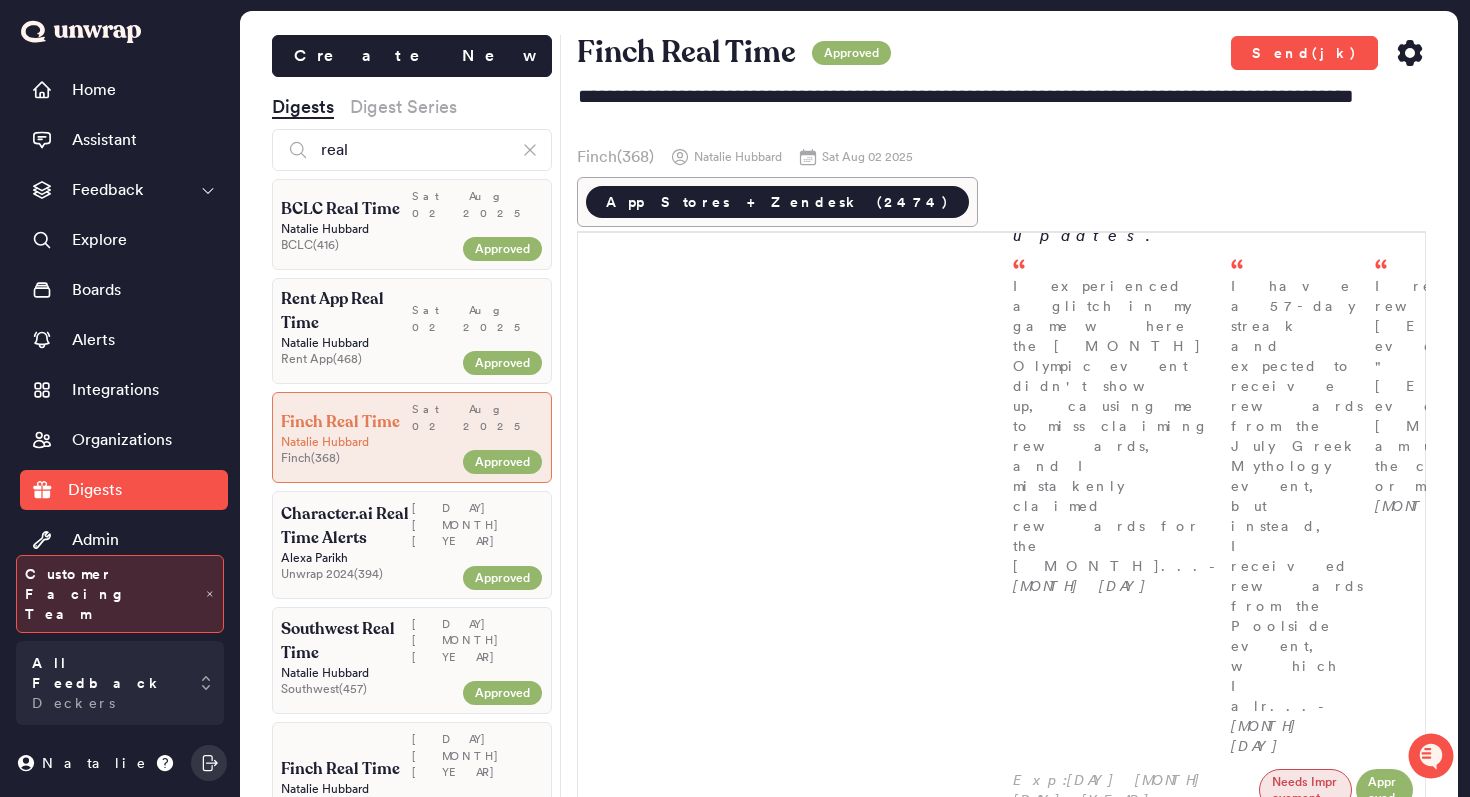 click on "App Stores + Zendesk (2474)" at bounding box center [1002, 202] 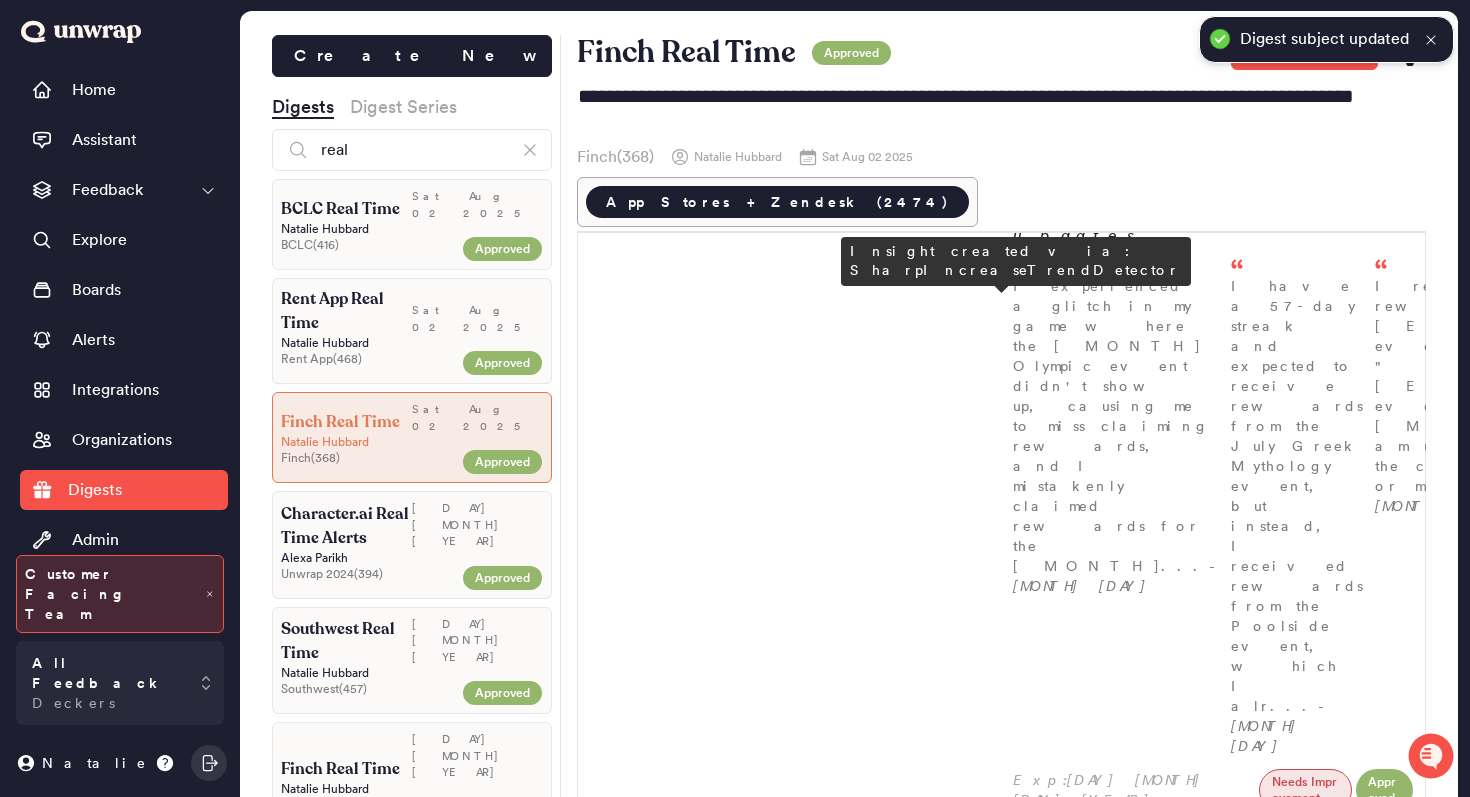 scroll, scrollTop: 545, scrollLeft: 0, axis: vertical 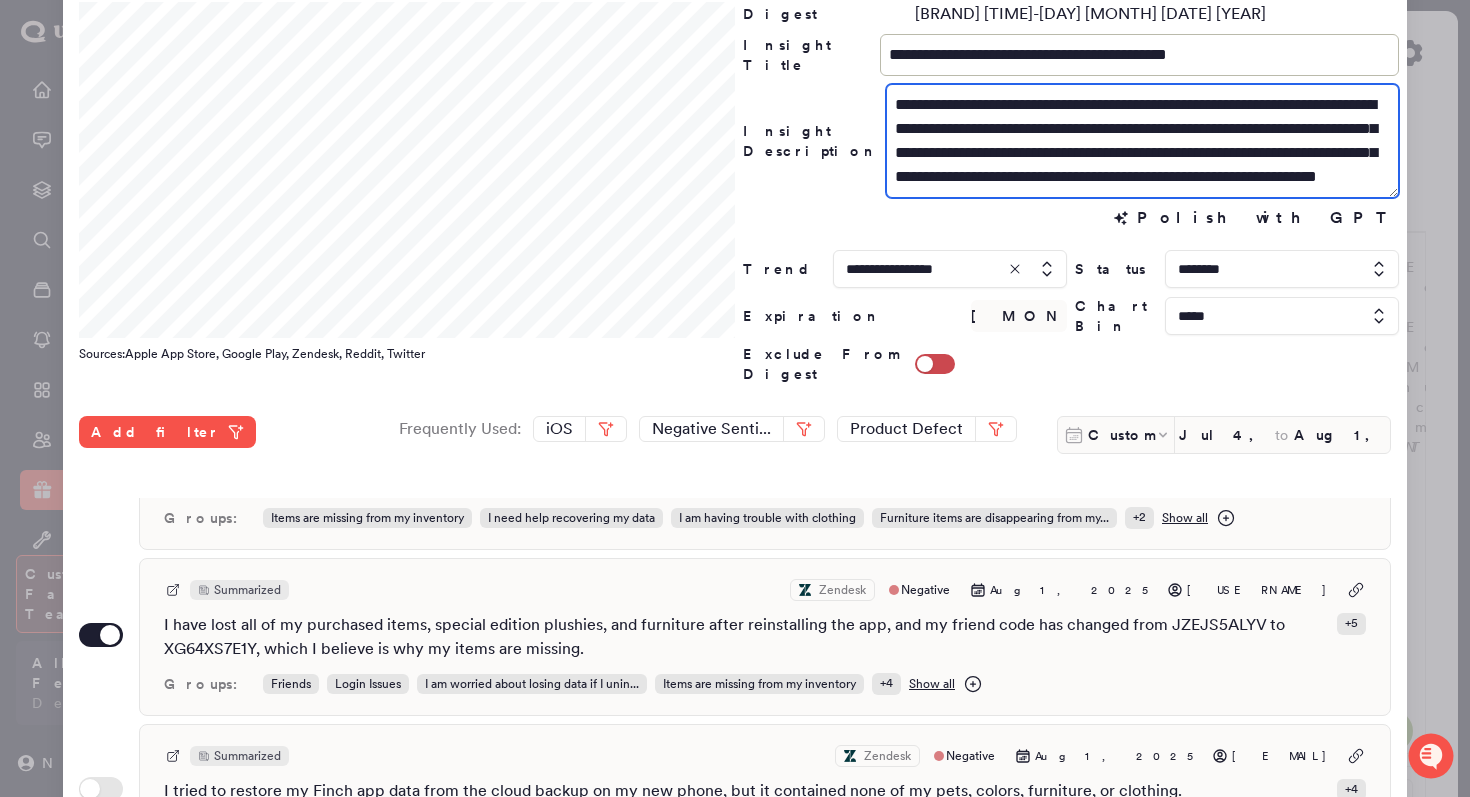 drag, startPoint x: 1261, startPoint y: 100, endPoint x: 1208, endPoint y: 100, distance: 53 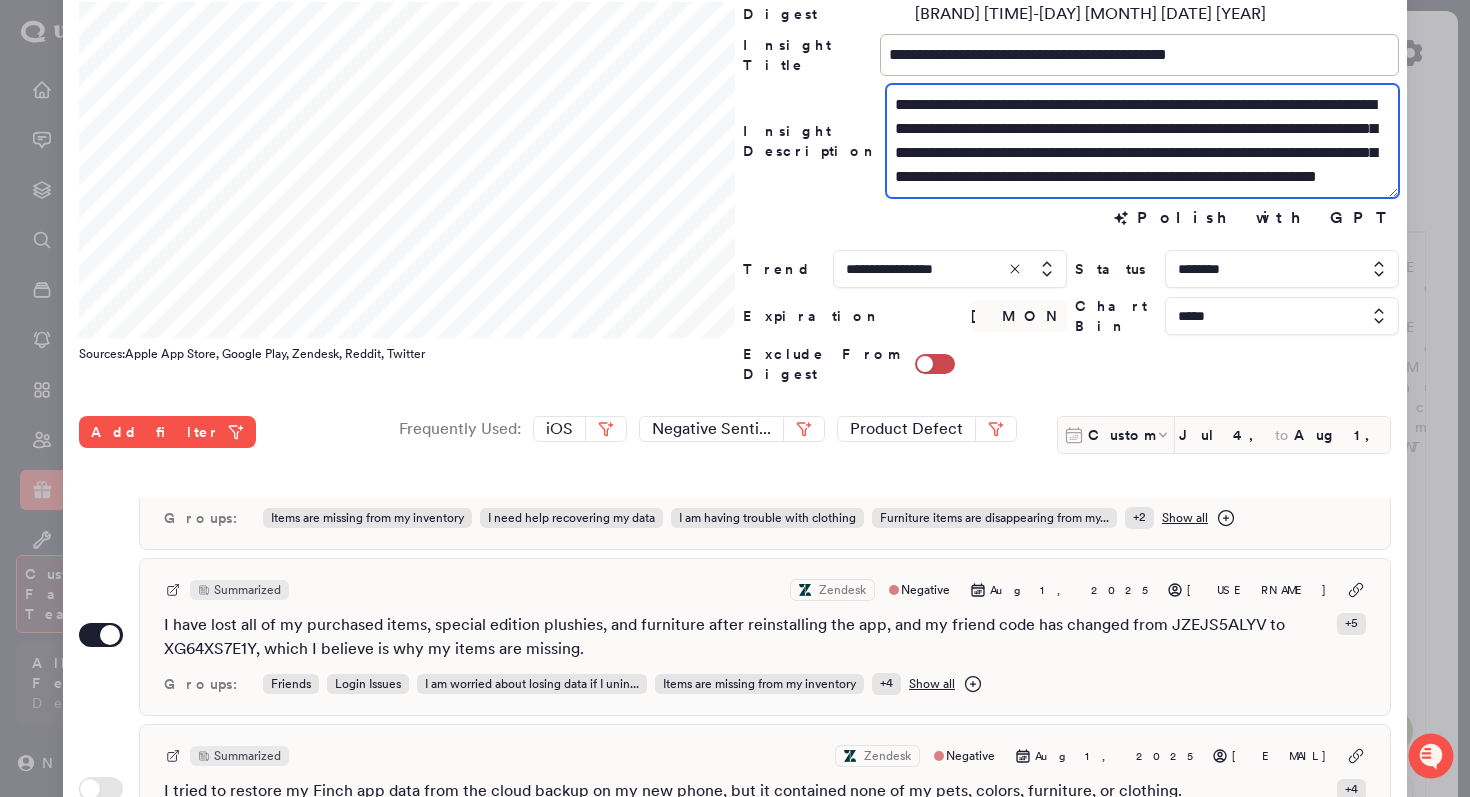 click on "**********" at bounding box center [1142, 141] 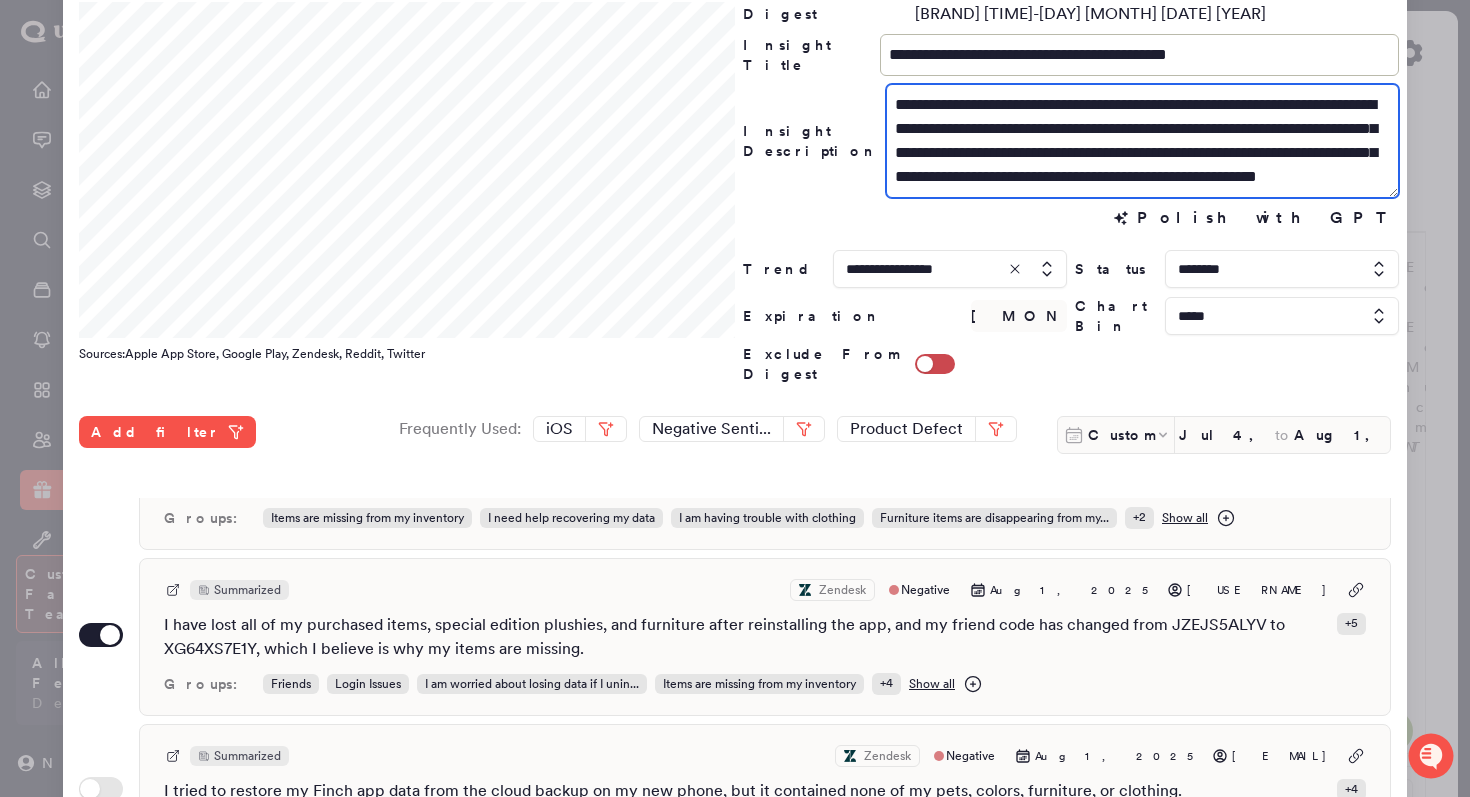 scroll, scrollTop: 24, scrollLeft: 0, axis: vertical 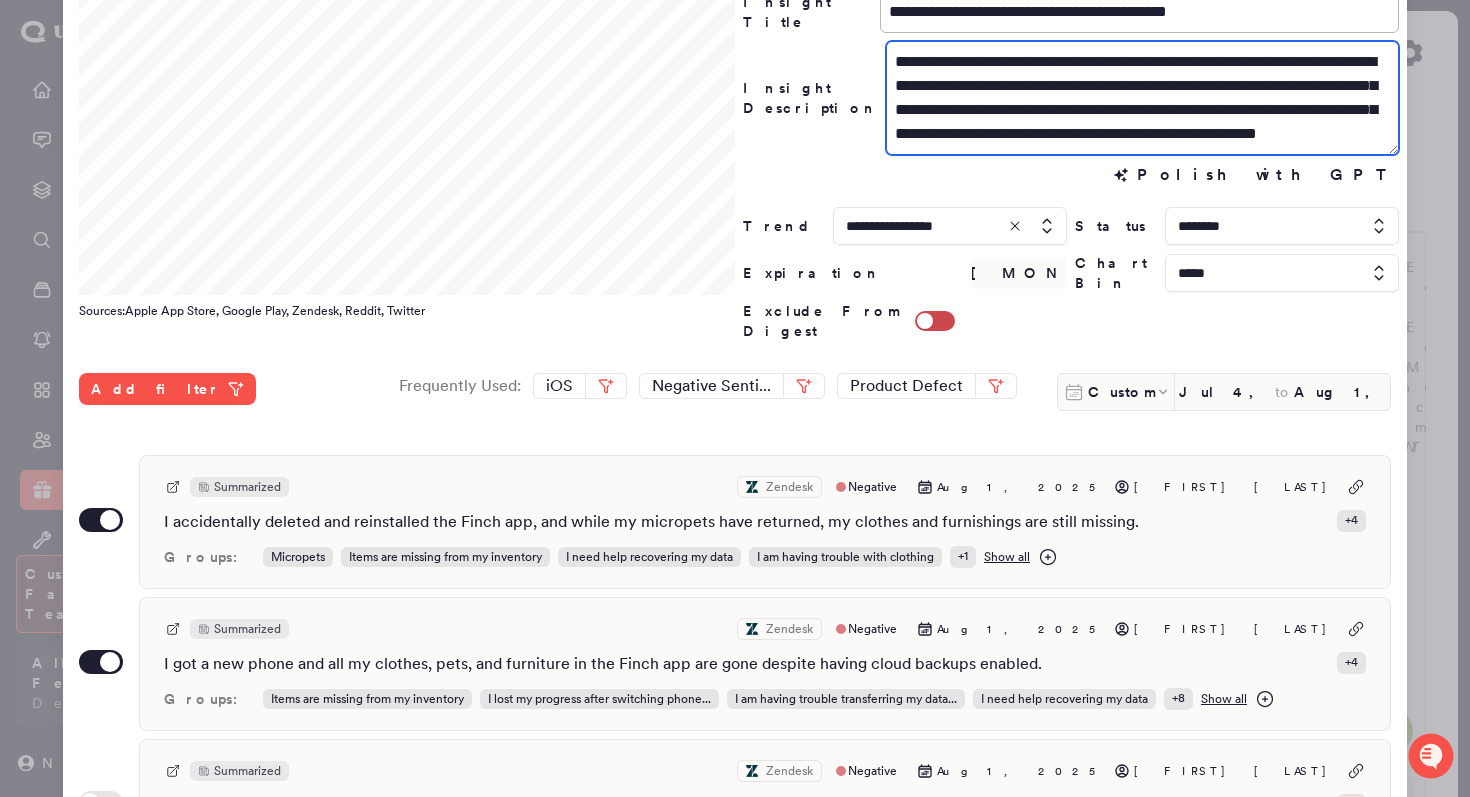 drag, startPoint x: 1156, startPoint y: 132, endPoint x: 839, endPoint y: 132, distance: 317 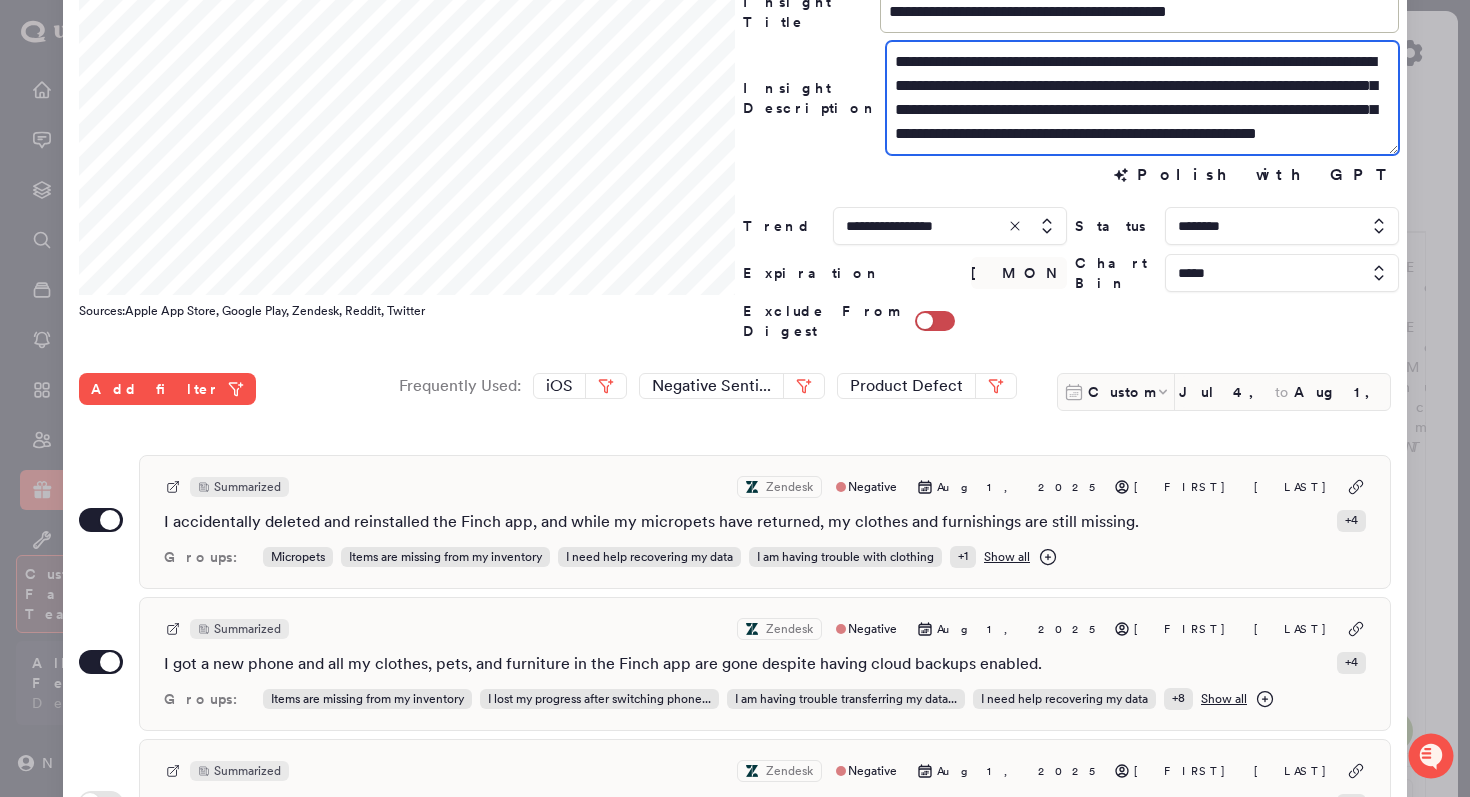 click on "**********" at bounding box center (1071, 98) 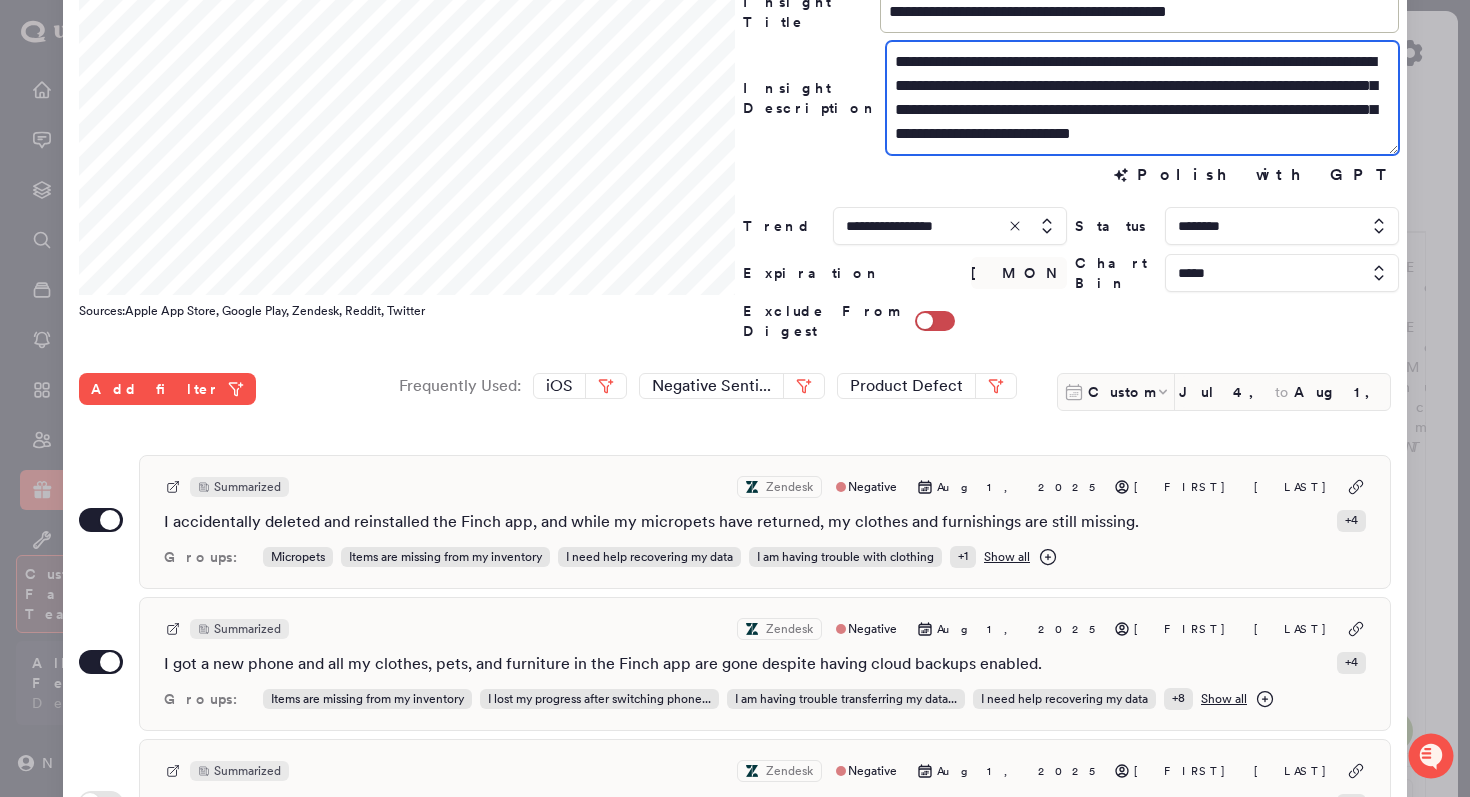 scroll, scrollTop: 0, scrollLeft: 0, axis: both 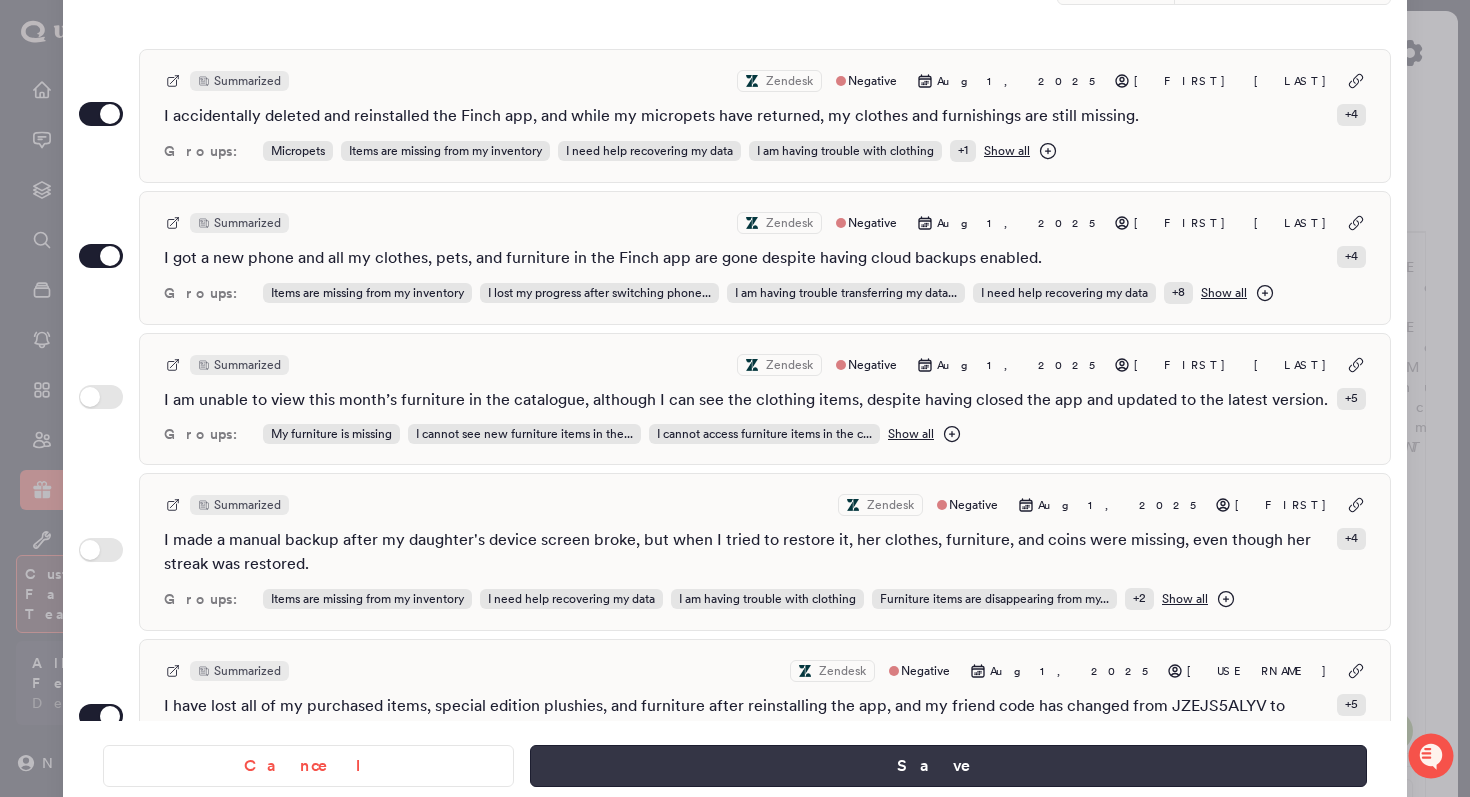 type on "**********" 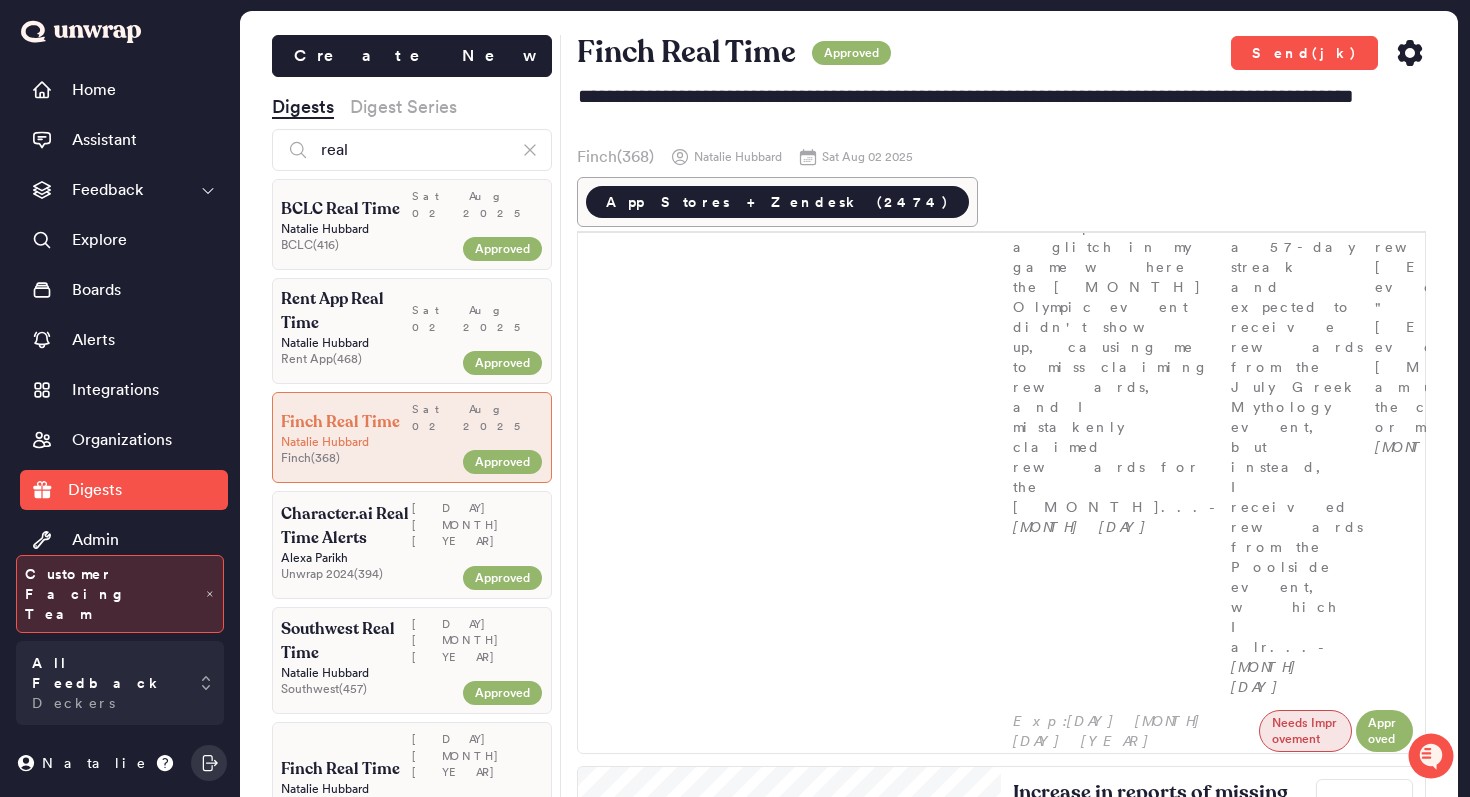 click 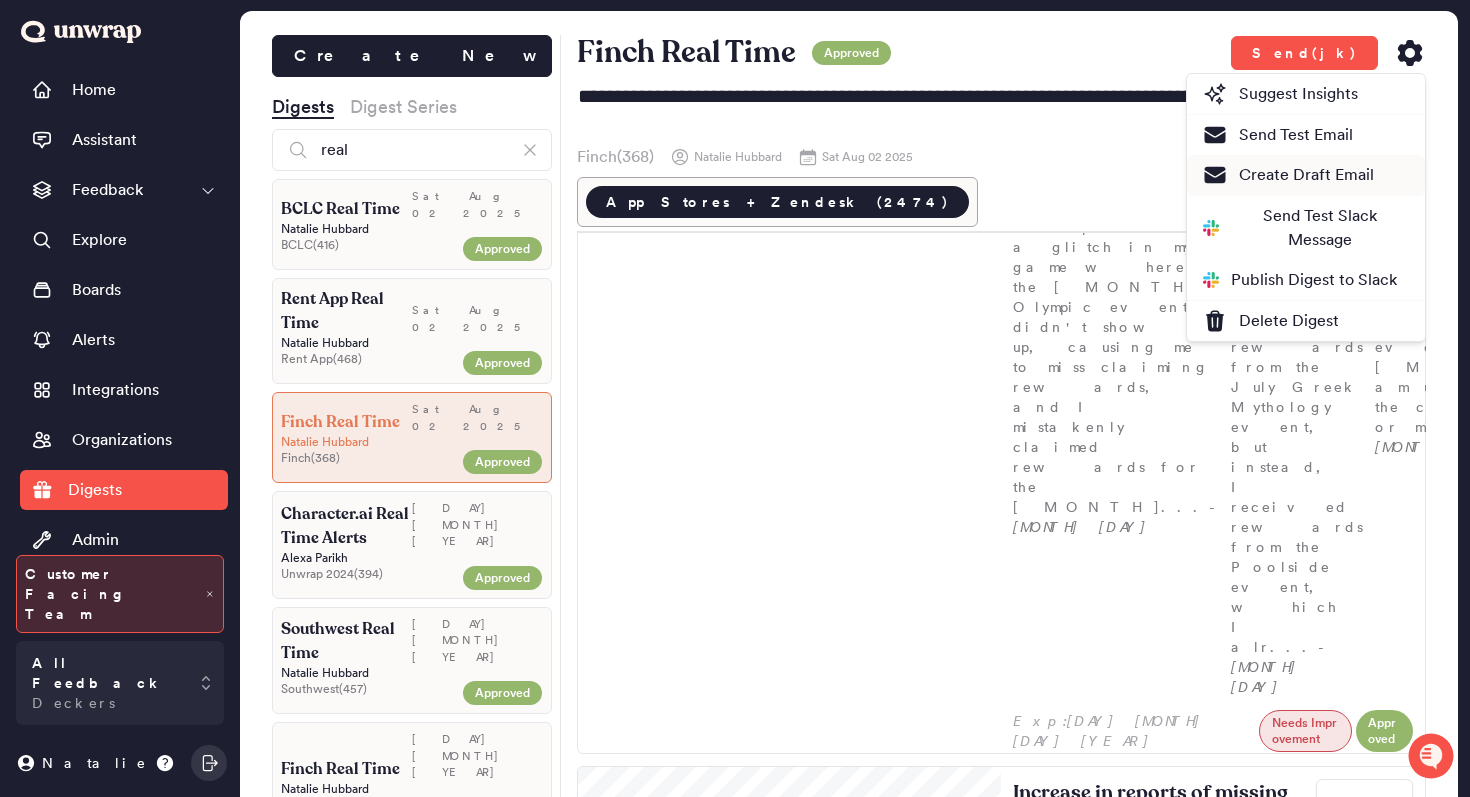 click on "Create Draft Email" at bounding box center (1288, 175) 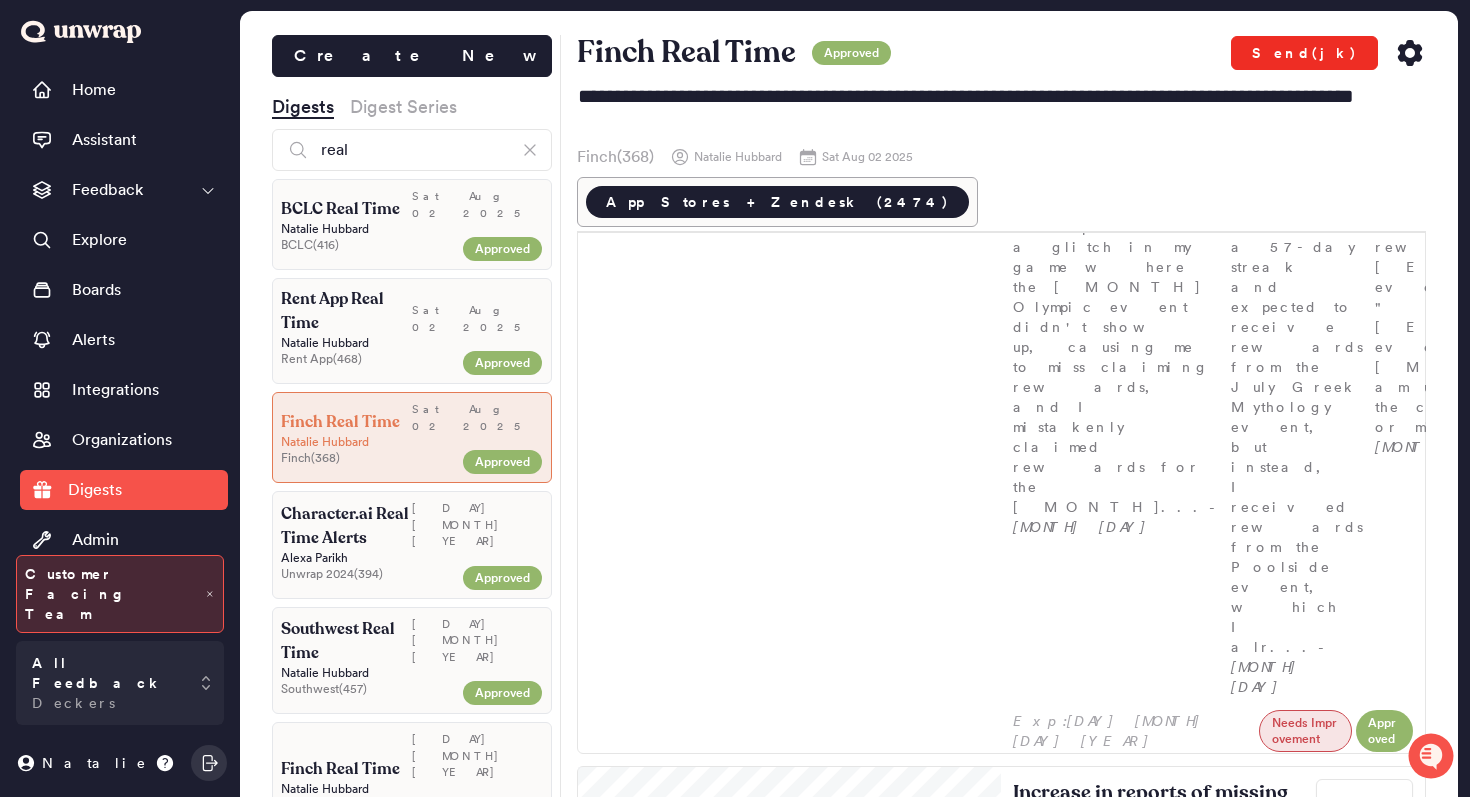 click on "Send(jk)" at bounding box center [1304, 53] 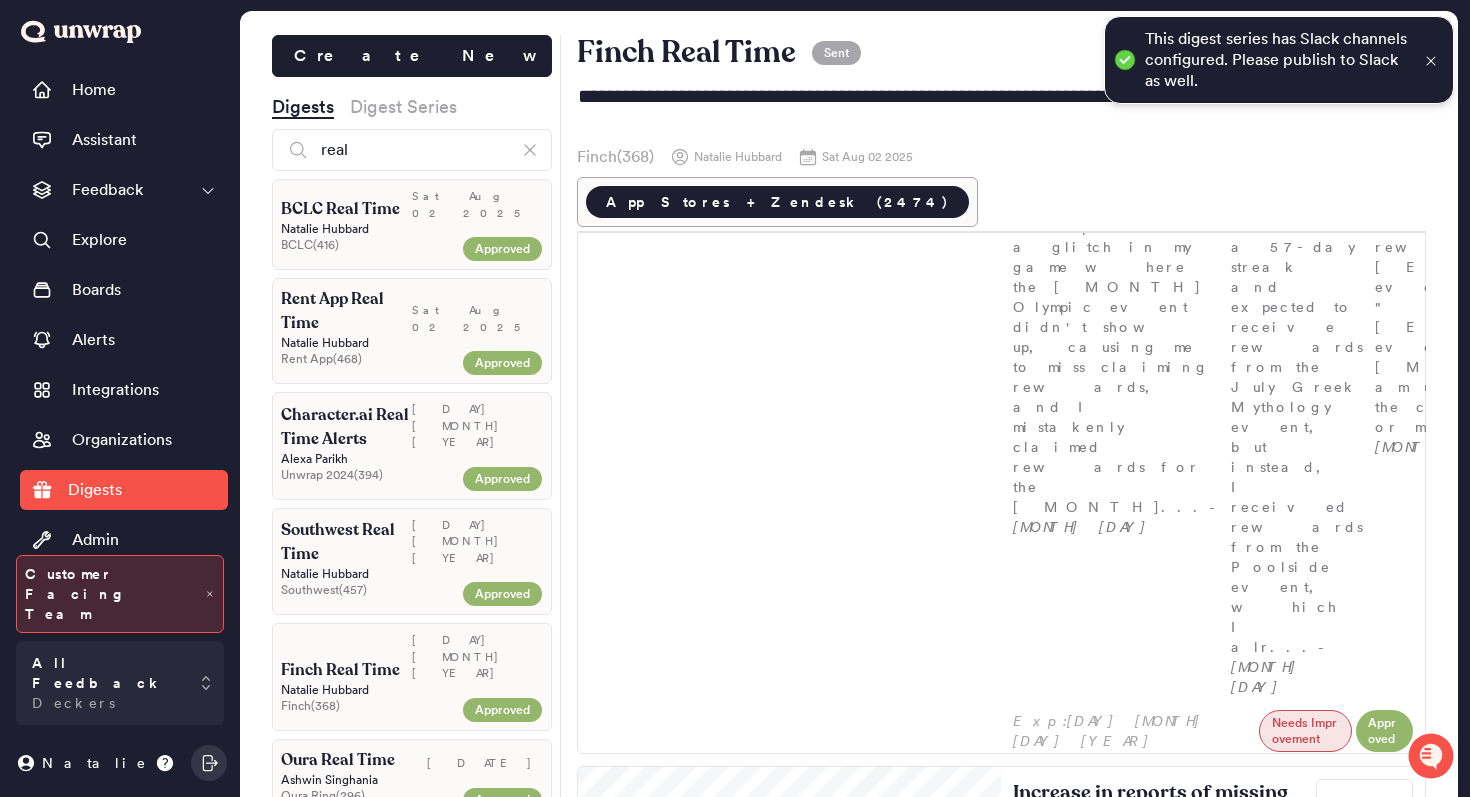click 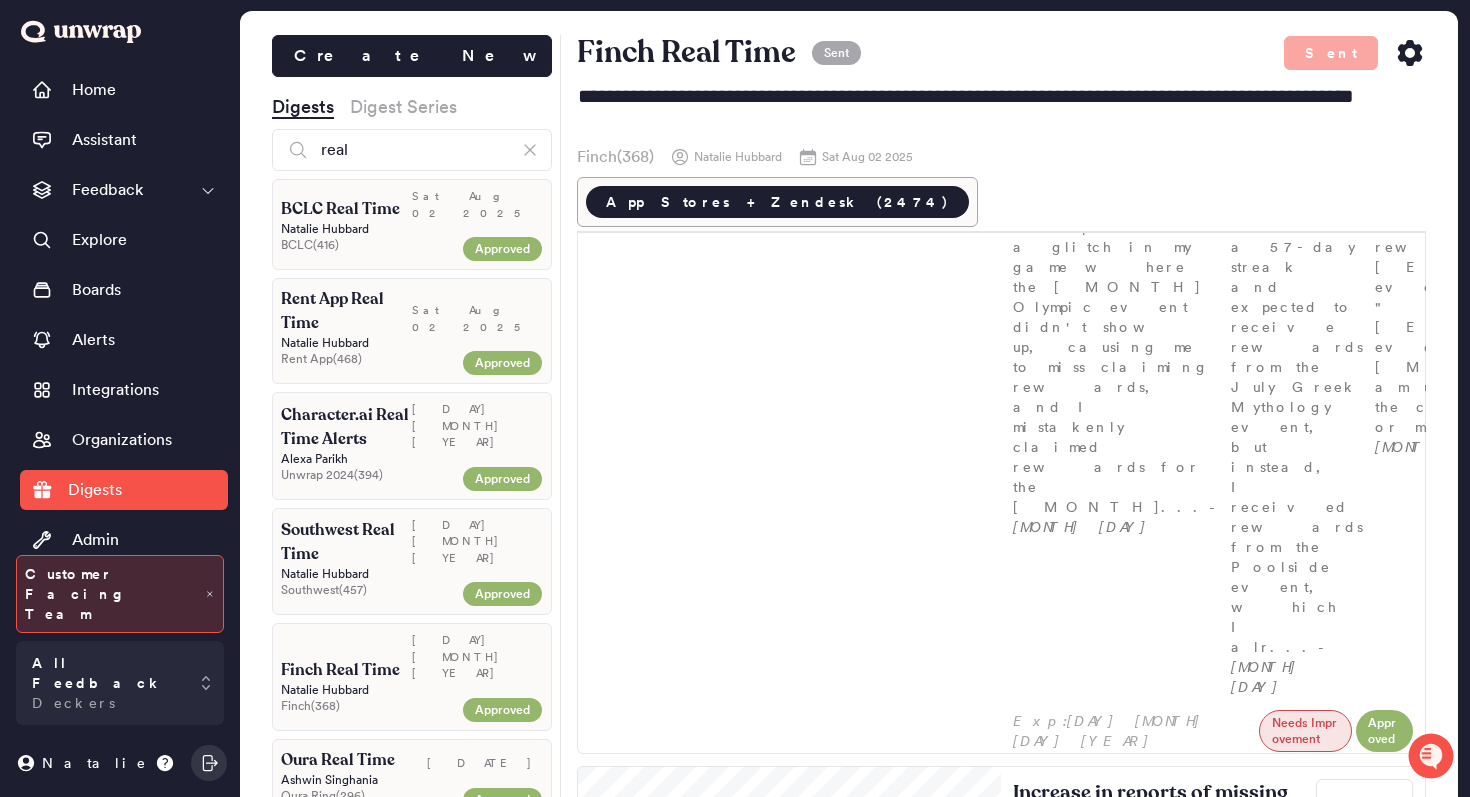 click on "Create New Digests Digest Series real BCLC Real Time-[DATE] [FIRST] [LAST] BCLC ( 416 ) Approved Rent App Real Time-[DATE] [FIRST] [LAST] Rent App ( 468 ) Approved Character.ai Real Time Alerts [DATE] [FIRST] [LAST] Unwrap 2024 ( 394 ) Approved Southwest Real Time [DATE] [FIRST] [LAST] Southwest ( 457 ) Approved Finch Real Time [DATE] [FIRST] [LAST] Finch ( 368 ) Approved Oura Real Time [DATE] [FIRST] [LAST] Oura Ring ( 296 ) Approved Perplexity Real Time [DATE] [FIRST] [LAST] Perplexity.ai ( 343 ) Approved Weave Real Time [DATE] [FIRST] [LAST] Weave ( 350 ) Approved Depop Real Time [DATE] [FIRST] [LAST] Depop ( 446 ) Approved Perplexity Real Time [DATE] [FIRST] [LAST] Perplexity.ai ( 343 ) Approved Deckers Real Time [DATE] [FIRST] [LAST] Deckers ( 381 ) Approved Oura Real Time [DATE] [FIRST] [LAST] Oura Ring ( 296 ) Approved Remitly Real Time [FIRST]" at bounding box center (849, 429) 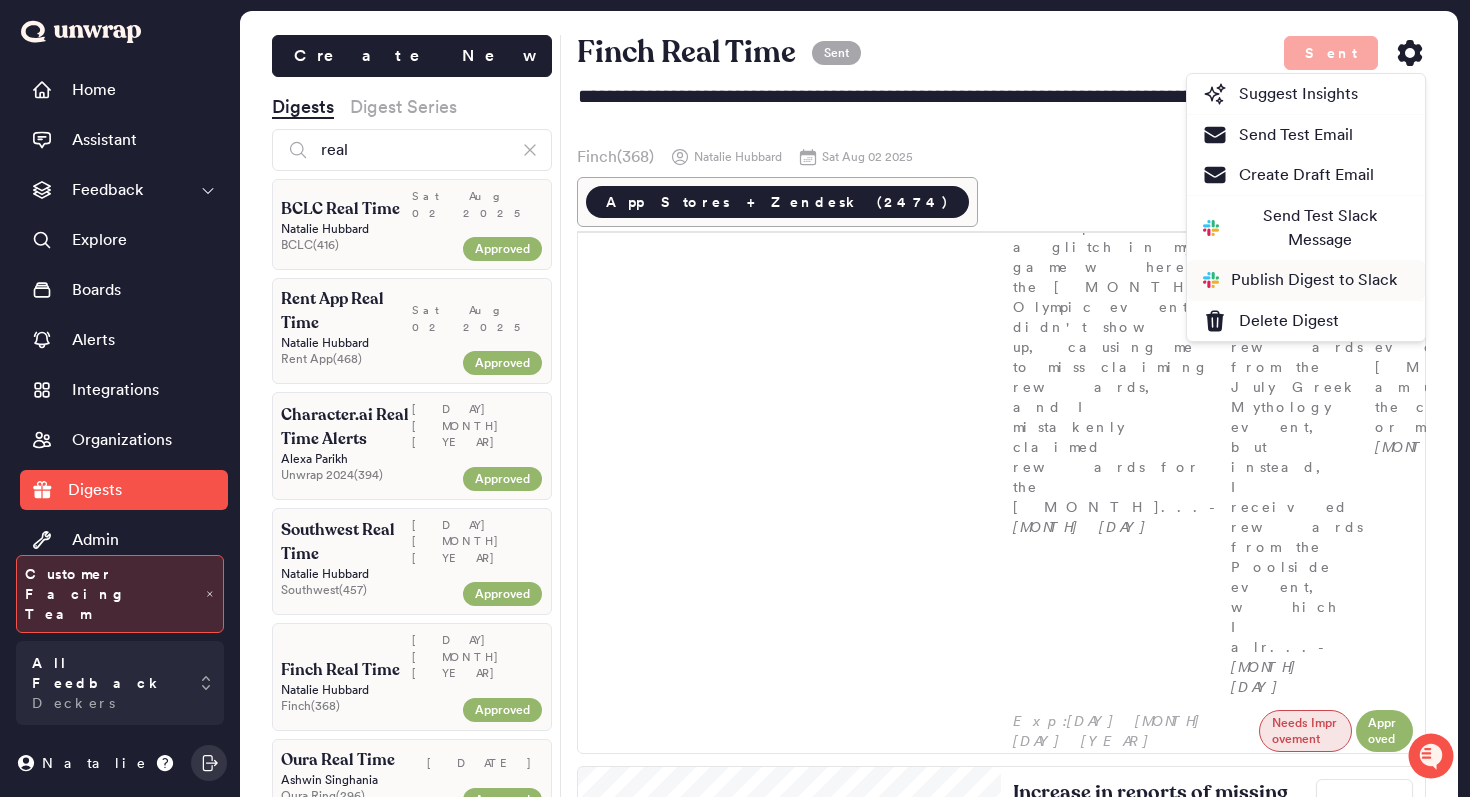click on "Publish Digest to Slack" at bounding box center (1300, 280) 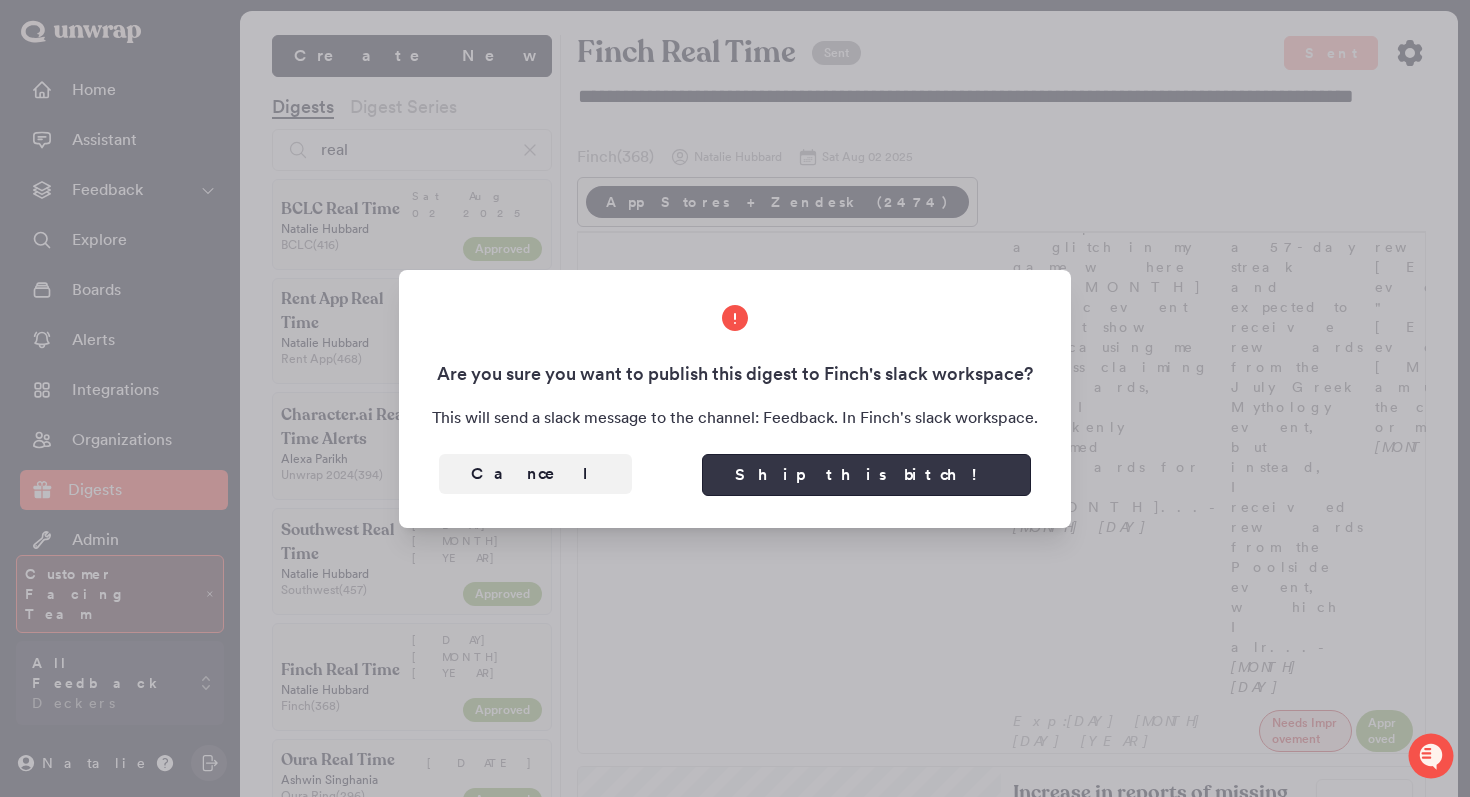 click on "Ship this bitch!" at bounding box center (866, 475) 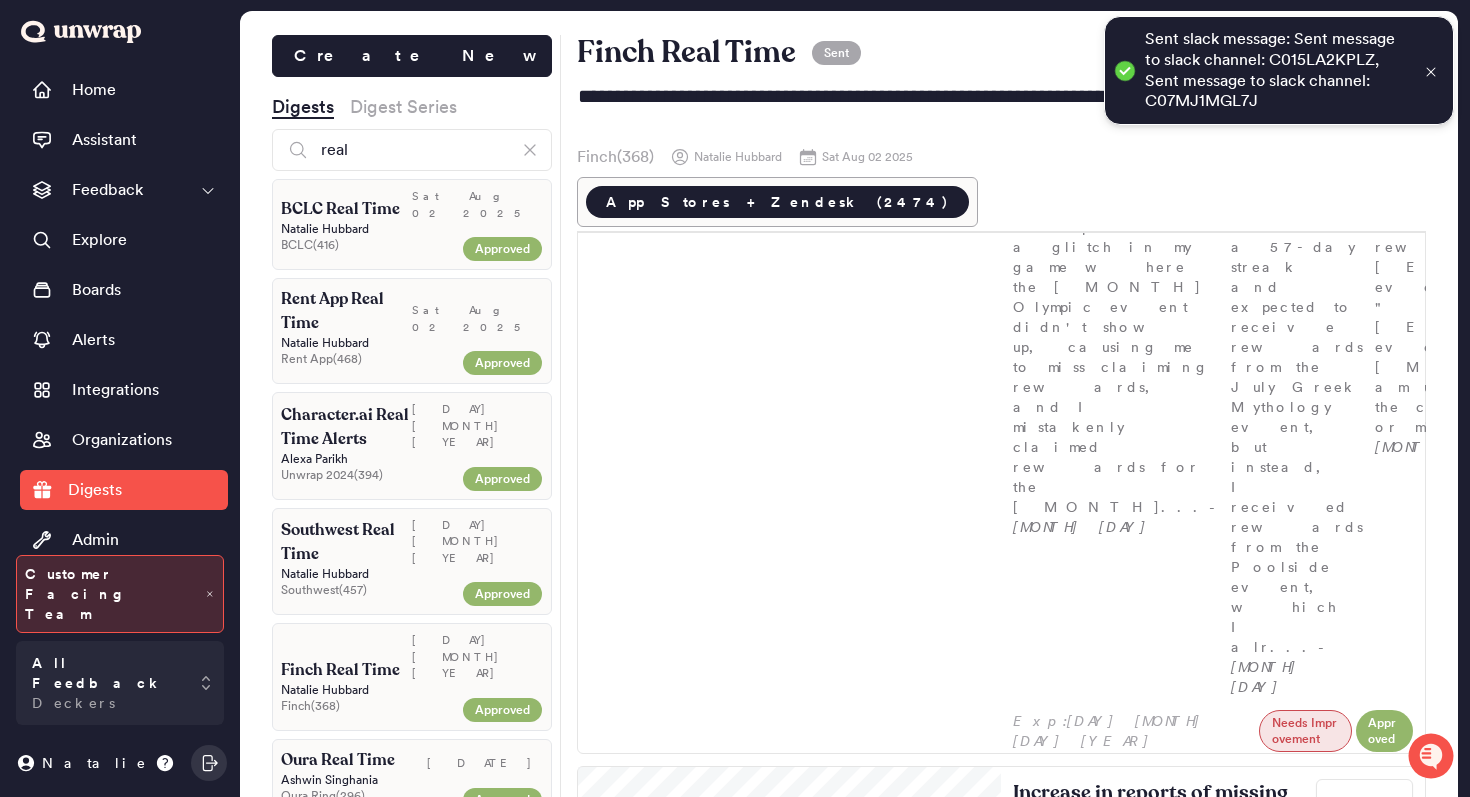 click on "[FIRST] [LAST]" at bounding box center [412, 343] 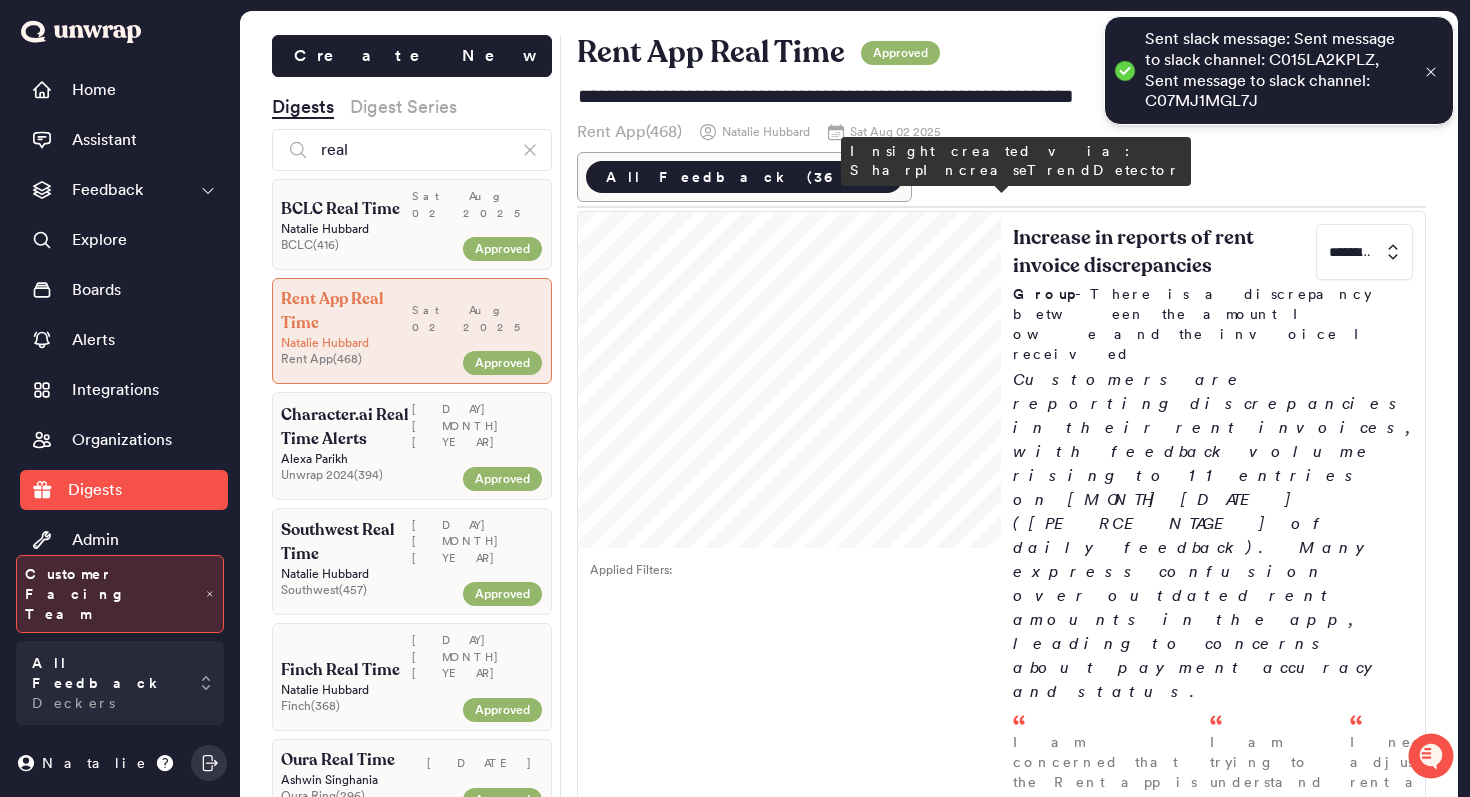 scroll, scrollTop: 0, scrollLeft: 0, axis: both 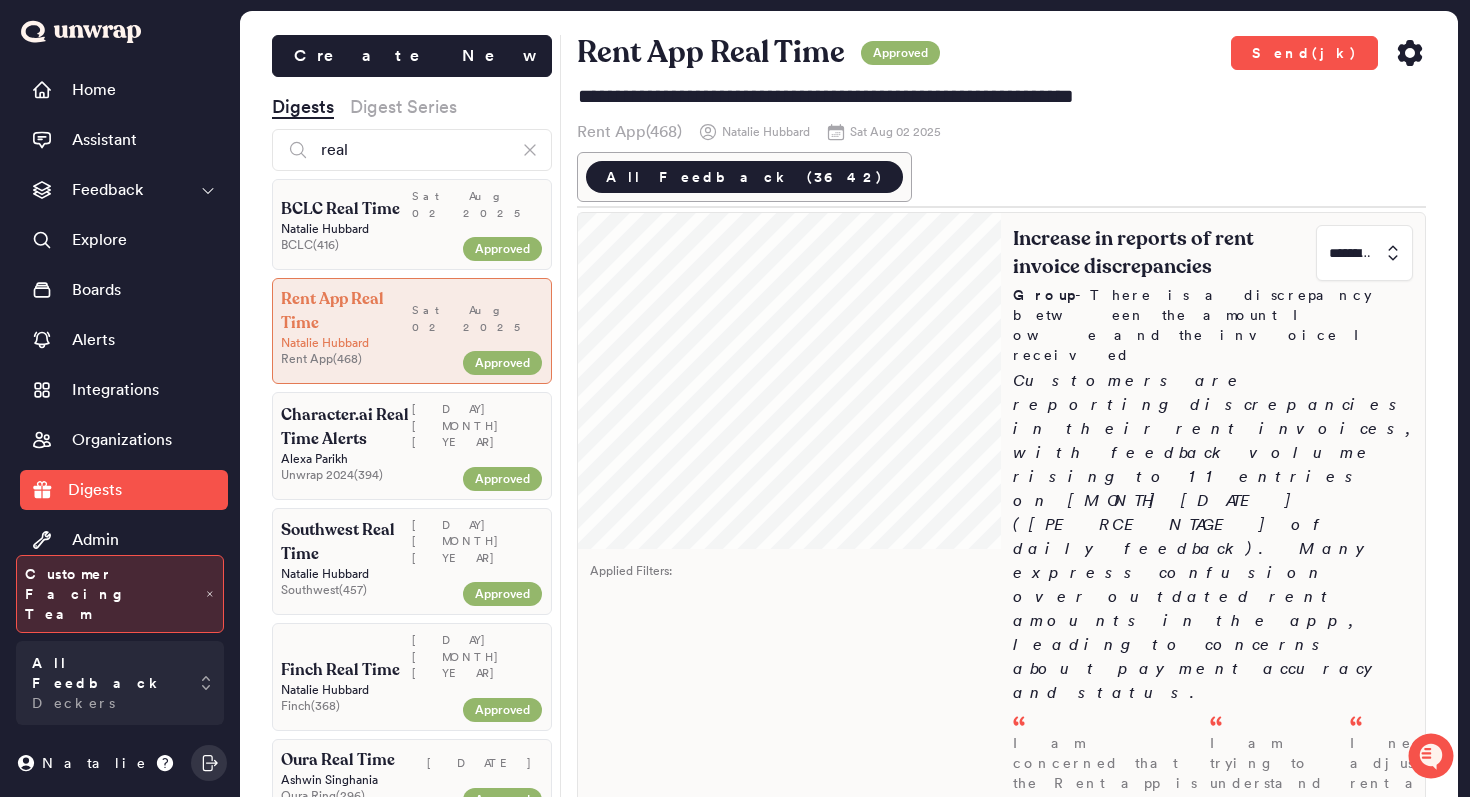 click on "Increase in reports of rent invoice discrepancies ********* Group  -  There is a discrepancy between the amount I owe and the invoice I received Customers are reporting discrepancies in their rent invoices, with feedback volume rising to 11 entries on [MONTH] [DATE] ([PERCENTAGE] of daily feedback). Many express confusion over outdated rent amounts in the app, leading to concerns about payment accuracy and status. I am concerned that the Rent app is still reflecting my previous rent amount of $[AMOUNT] instead of the updated amount of $[AMOUNT] that I changed in my resident por...  -  [MONTH] [DATE] I am trying to understand why my rent payment is not reflecting in the app after I made a payment through my resident portal.  -  [MONTH] [DATE] I need to adjust the rent amount in the Rent App because it is showing $[AMOUNT] instead of the correct amount of $[AMOUNT].  -  [MONTH] [DATE]" at bounding box center (1213, 649) 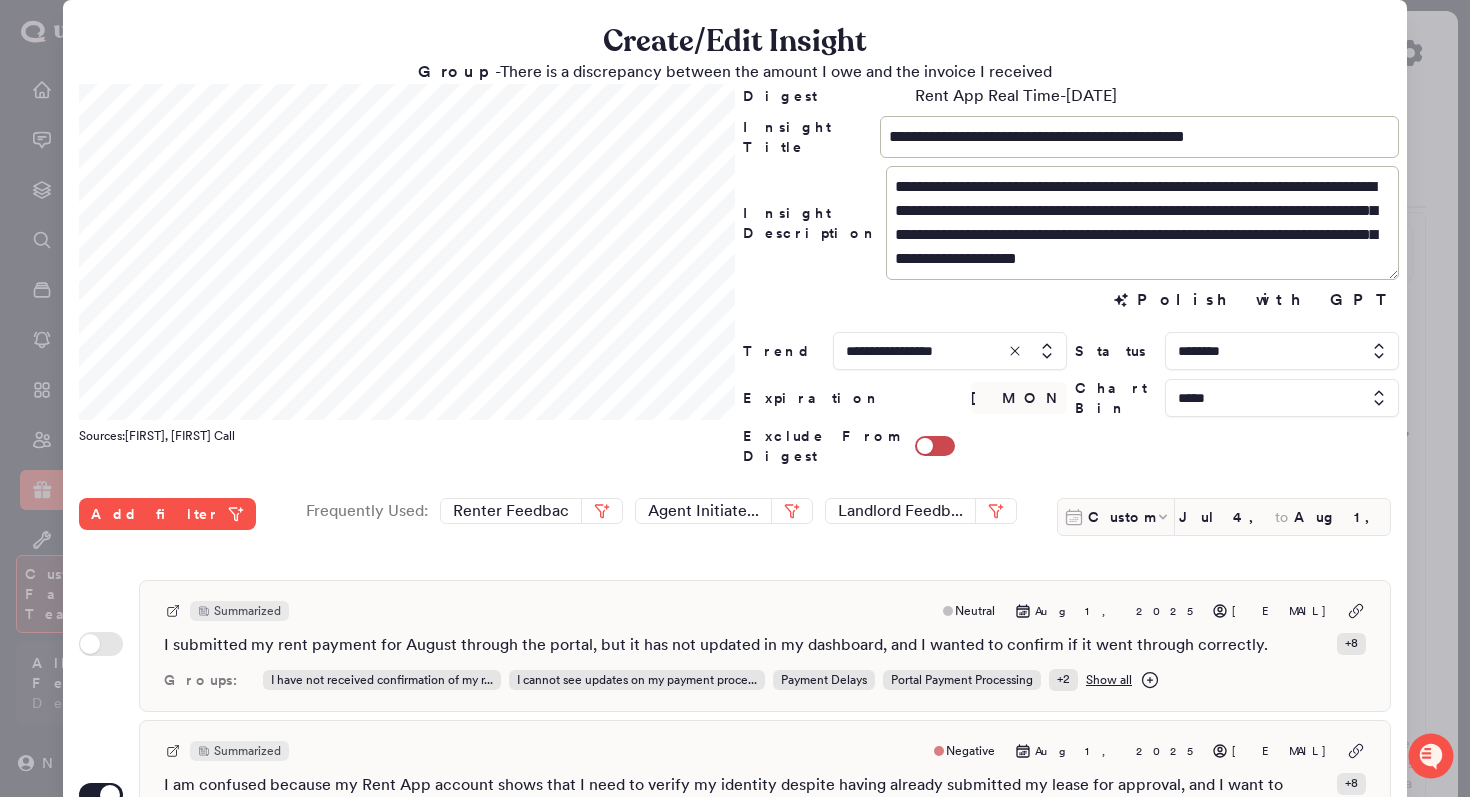 click at bounding box center (735, 398) 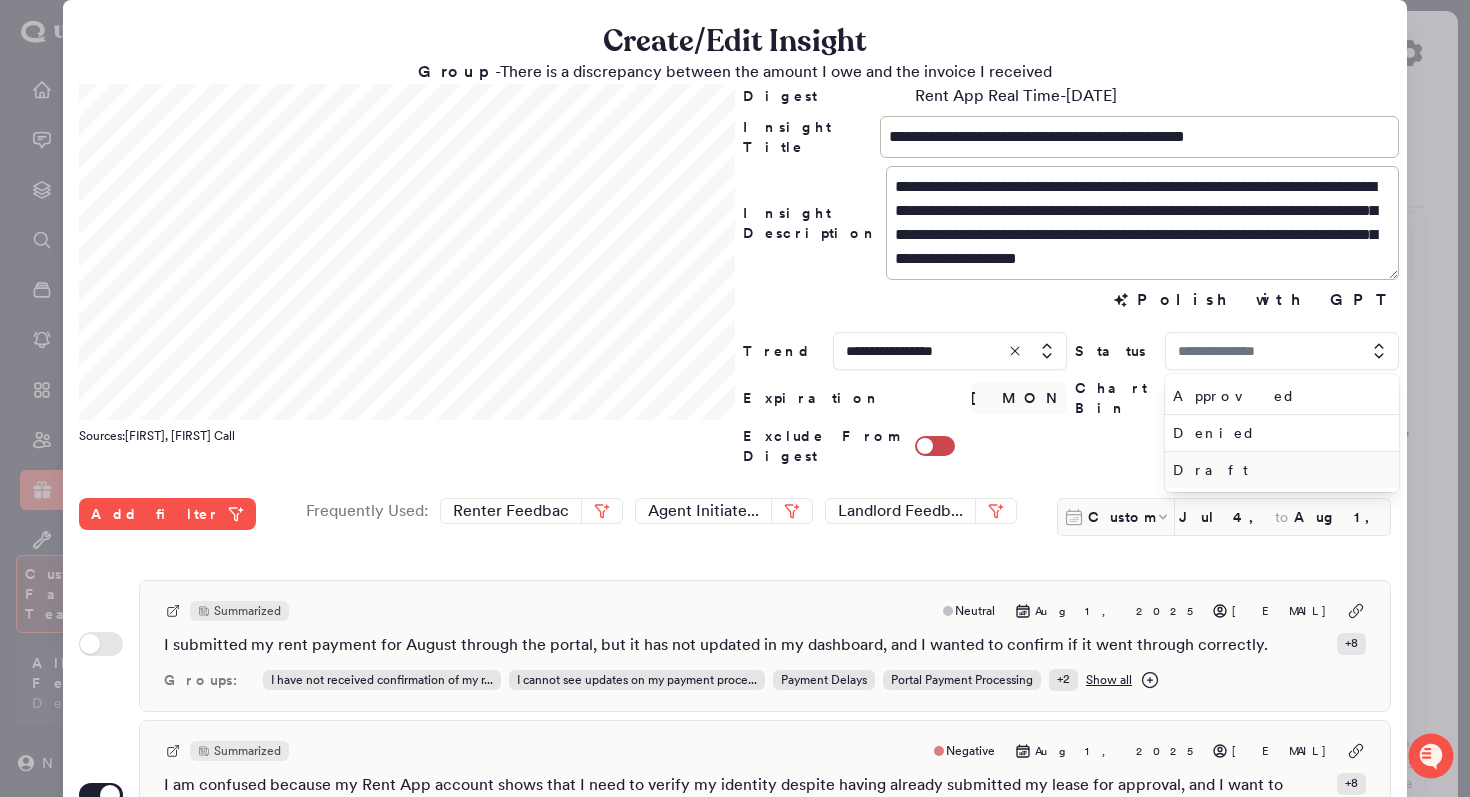 type on "********" 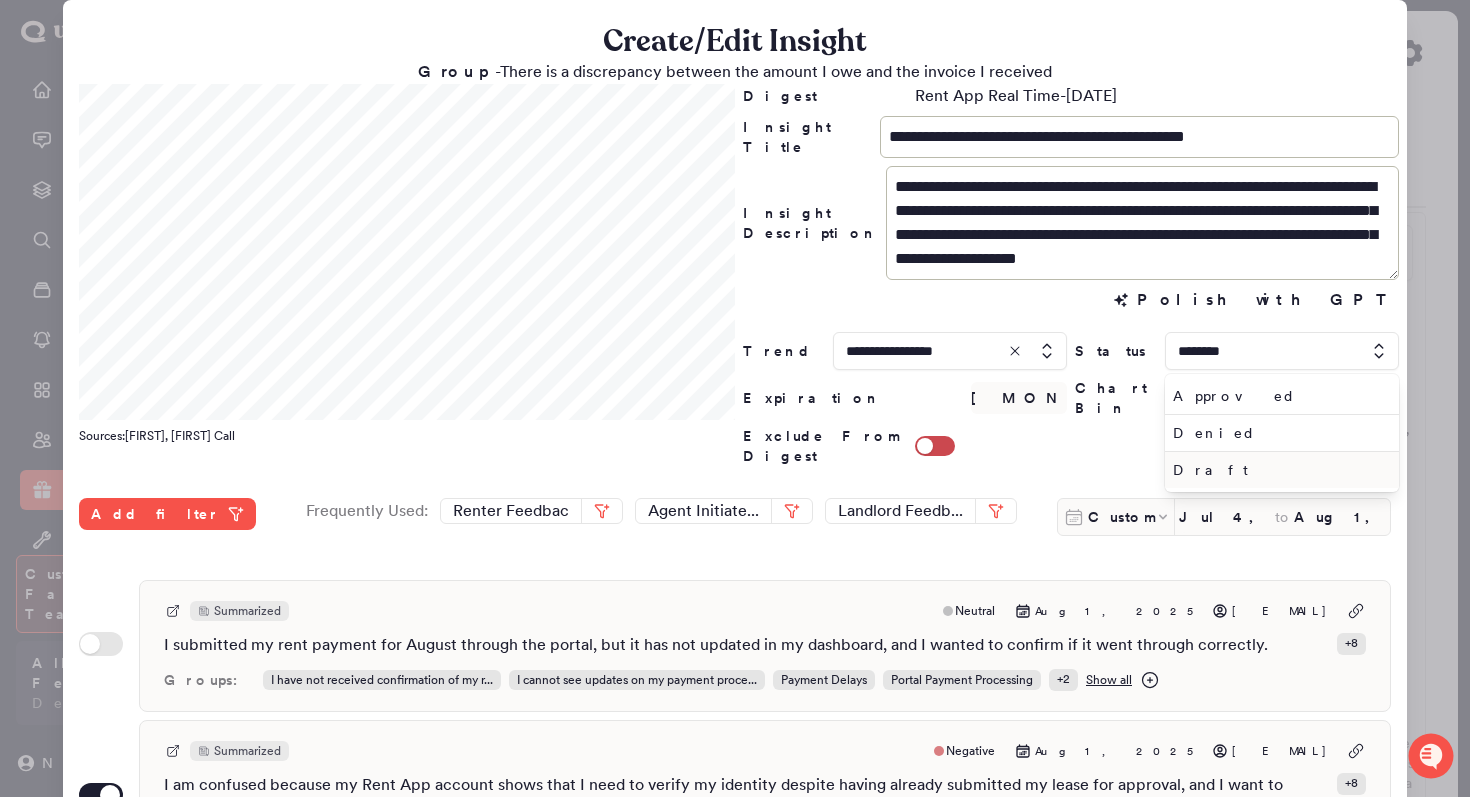 click on "Draft" at bounding box center [1278, 470] 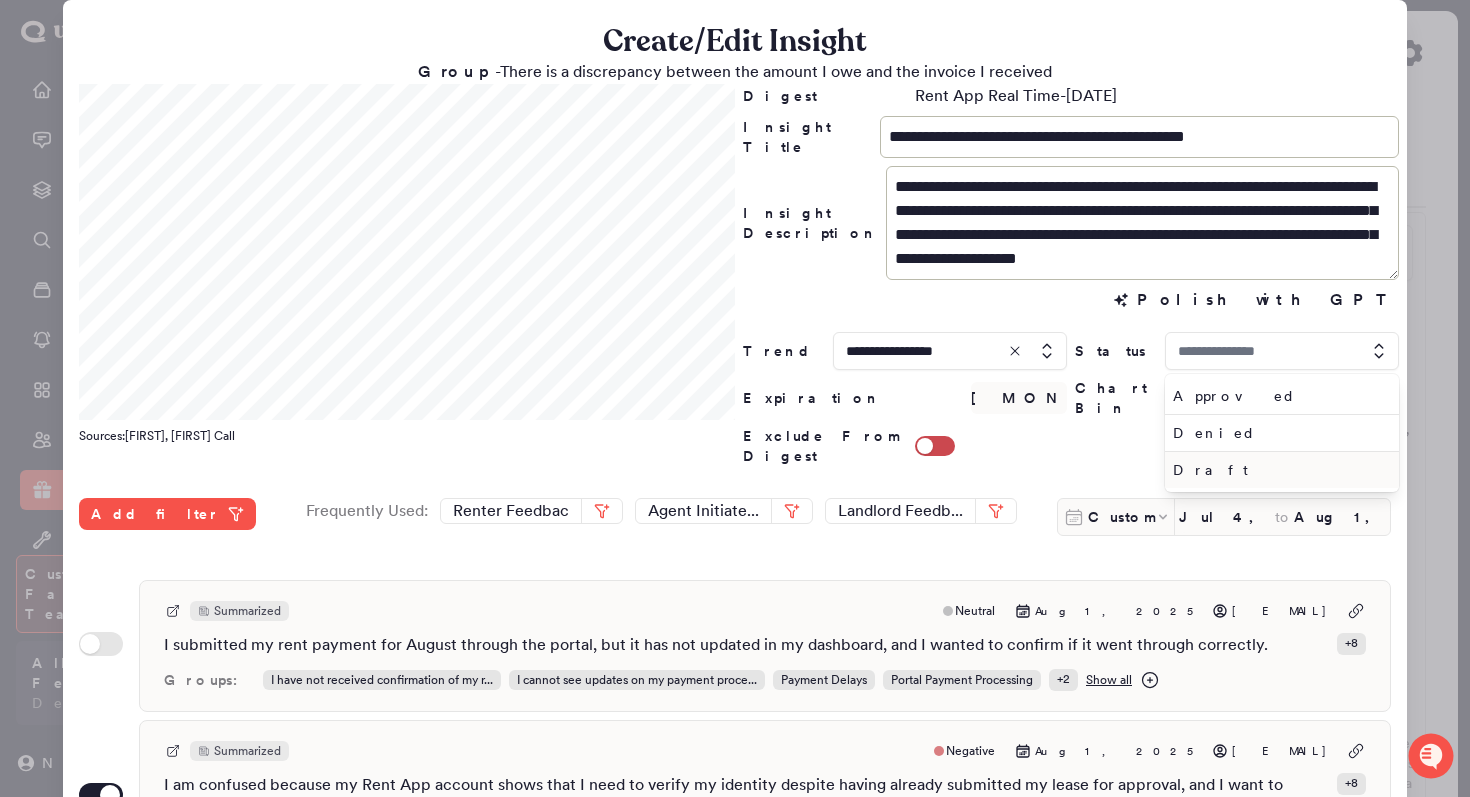 type on "*****" 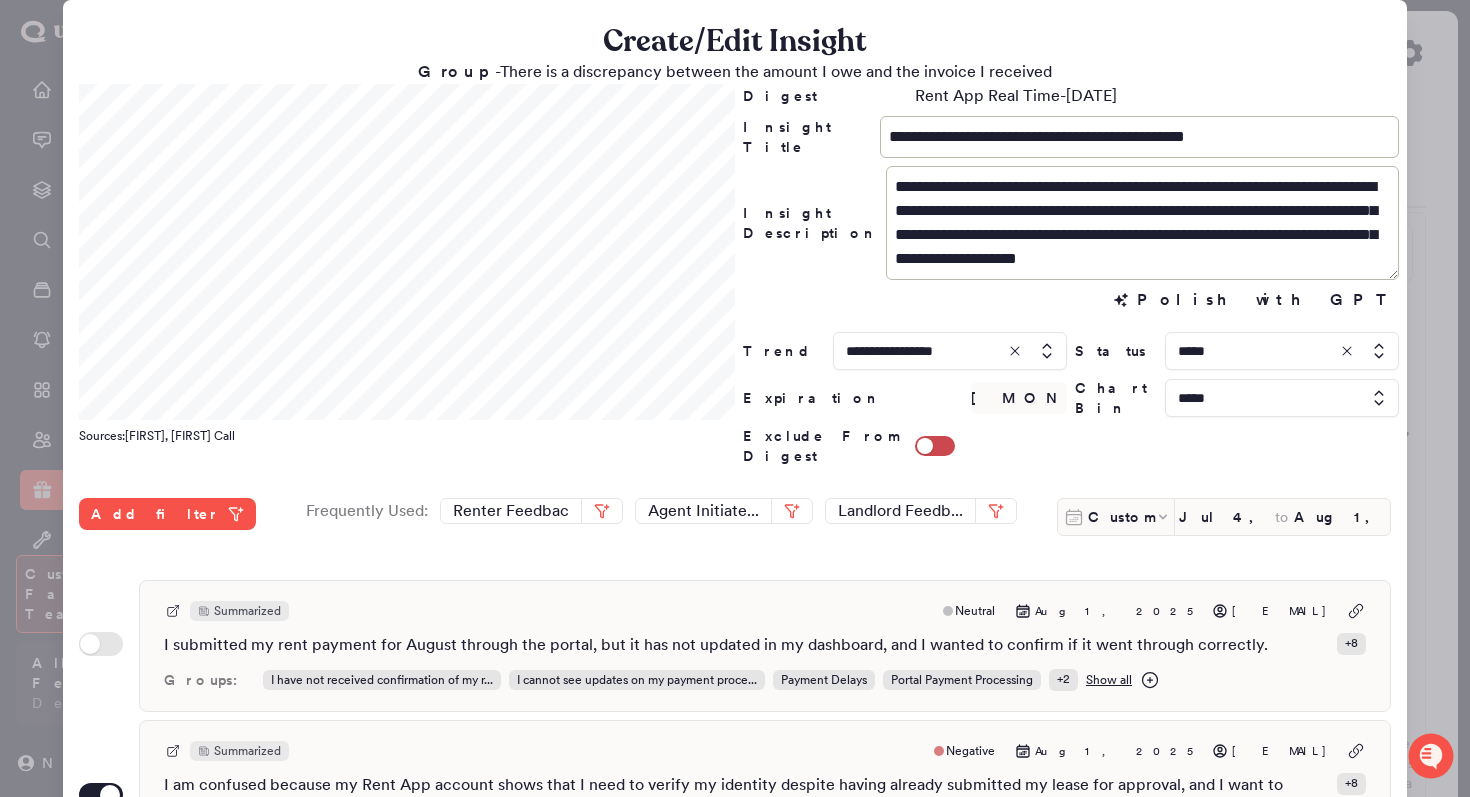 scroll, scrollTop: 531, scrollLeft: 0, axis: vertical 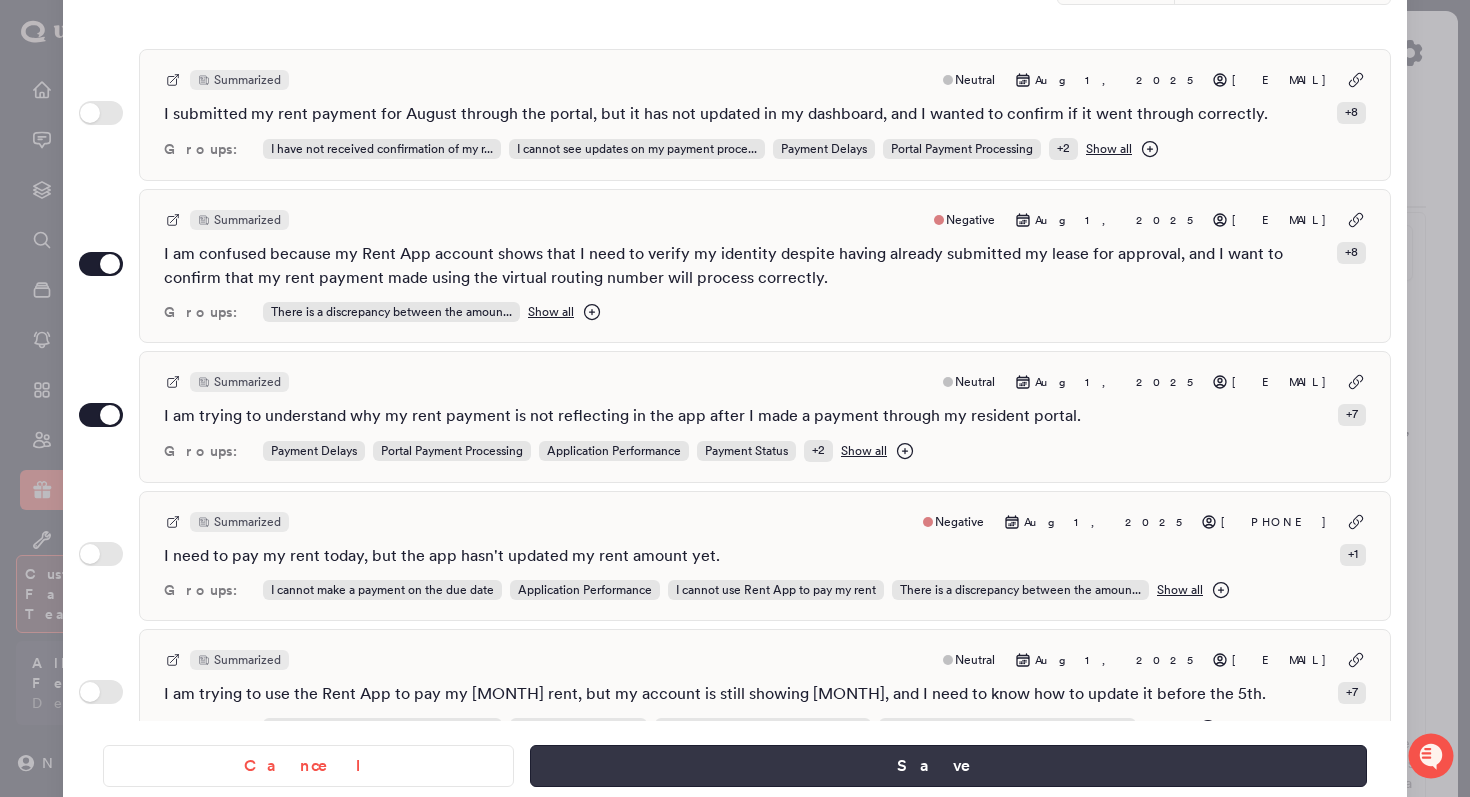 click on "Save" at bounding box center [948, 766] 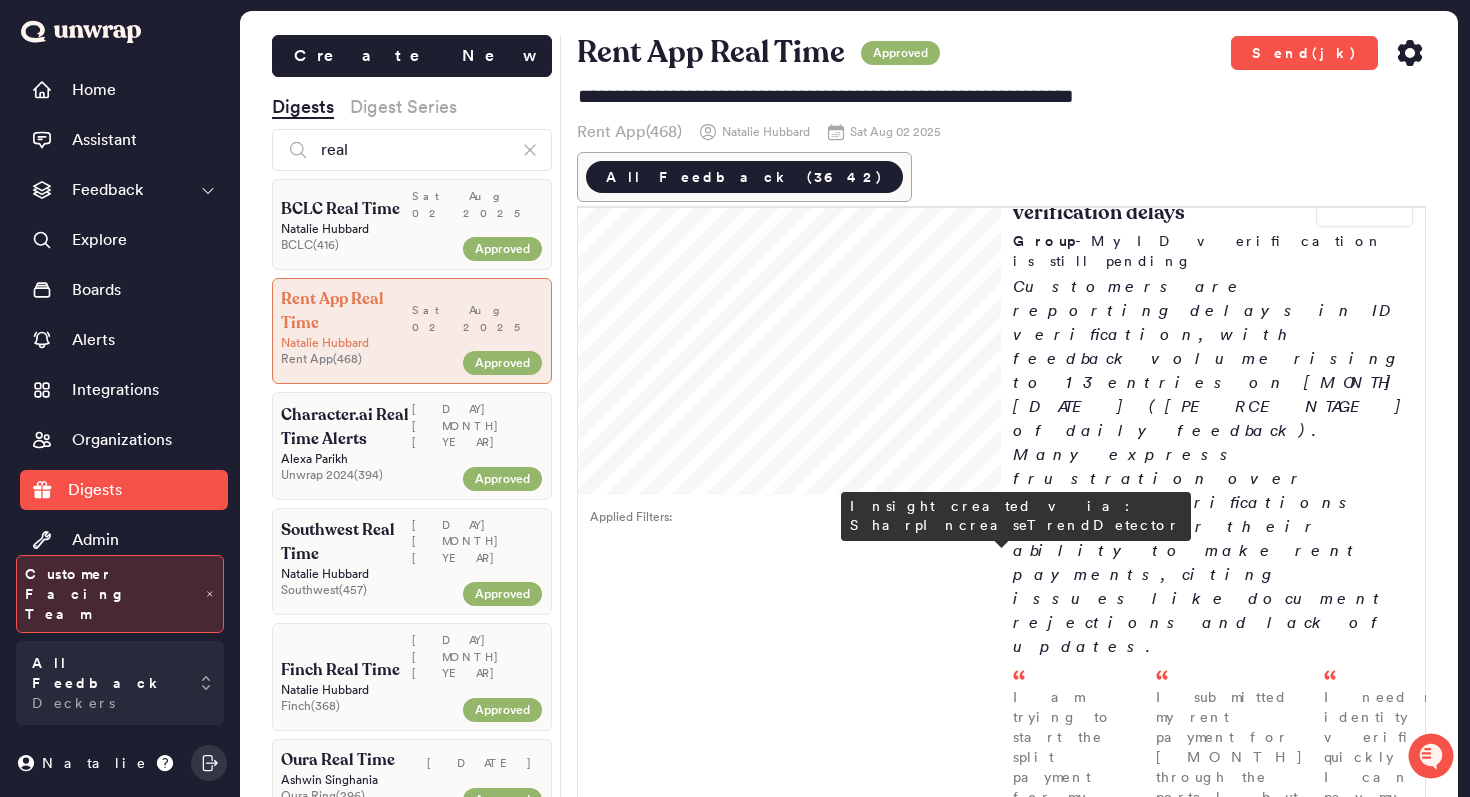 scroll, scrollTop: 0, scrollLeft: 0, axis: both 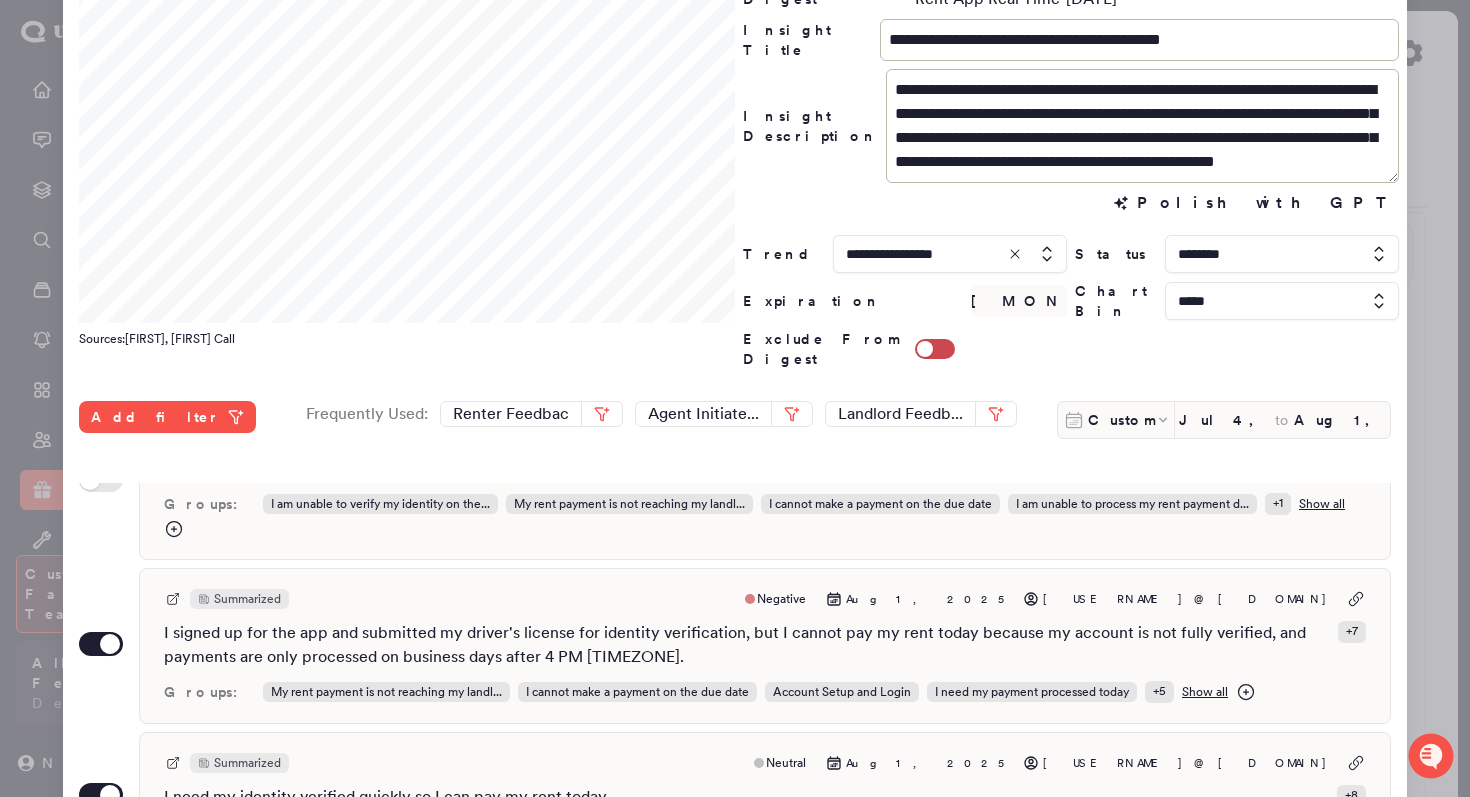 click on "Use setting" at bounding box center [101, 646] 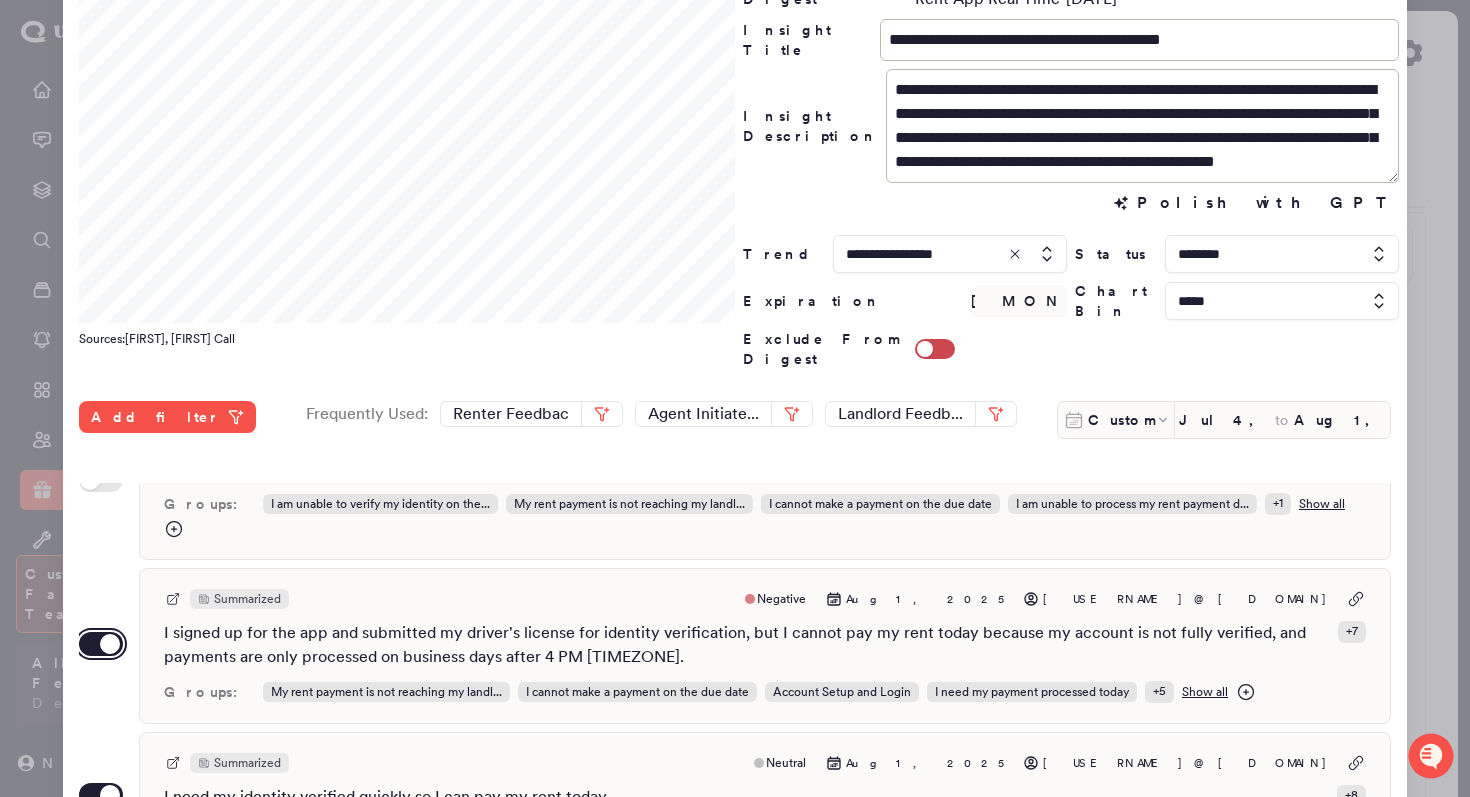 click on "Use setting" at bounding box center [101, 644] 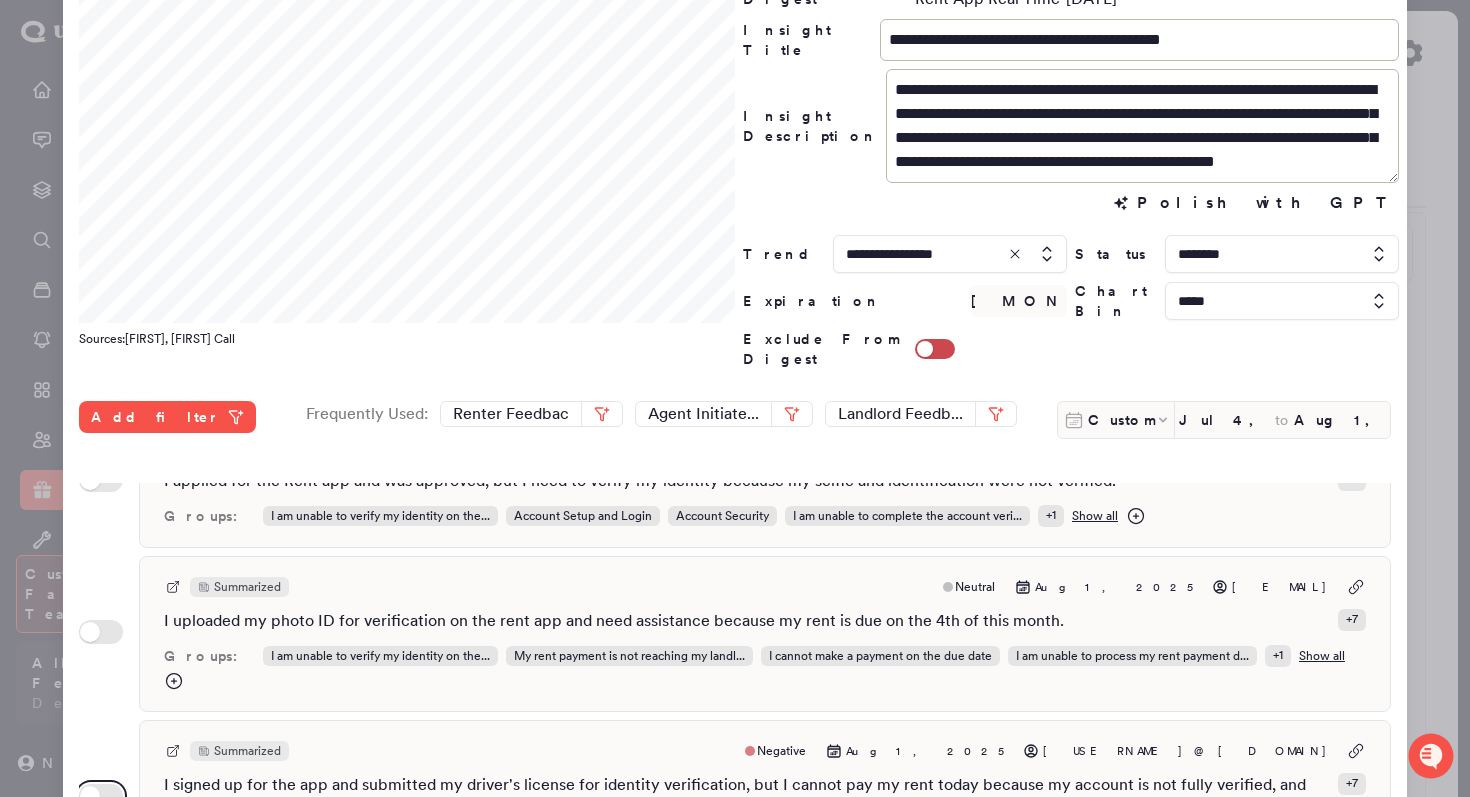 scroll, scrollTop: 390, scrollLeft: 0, axis: vertical 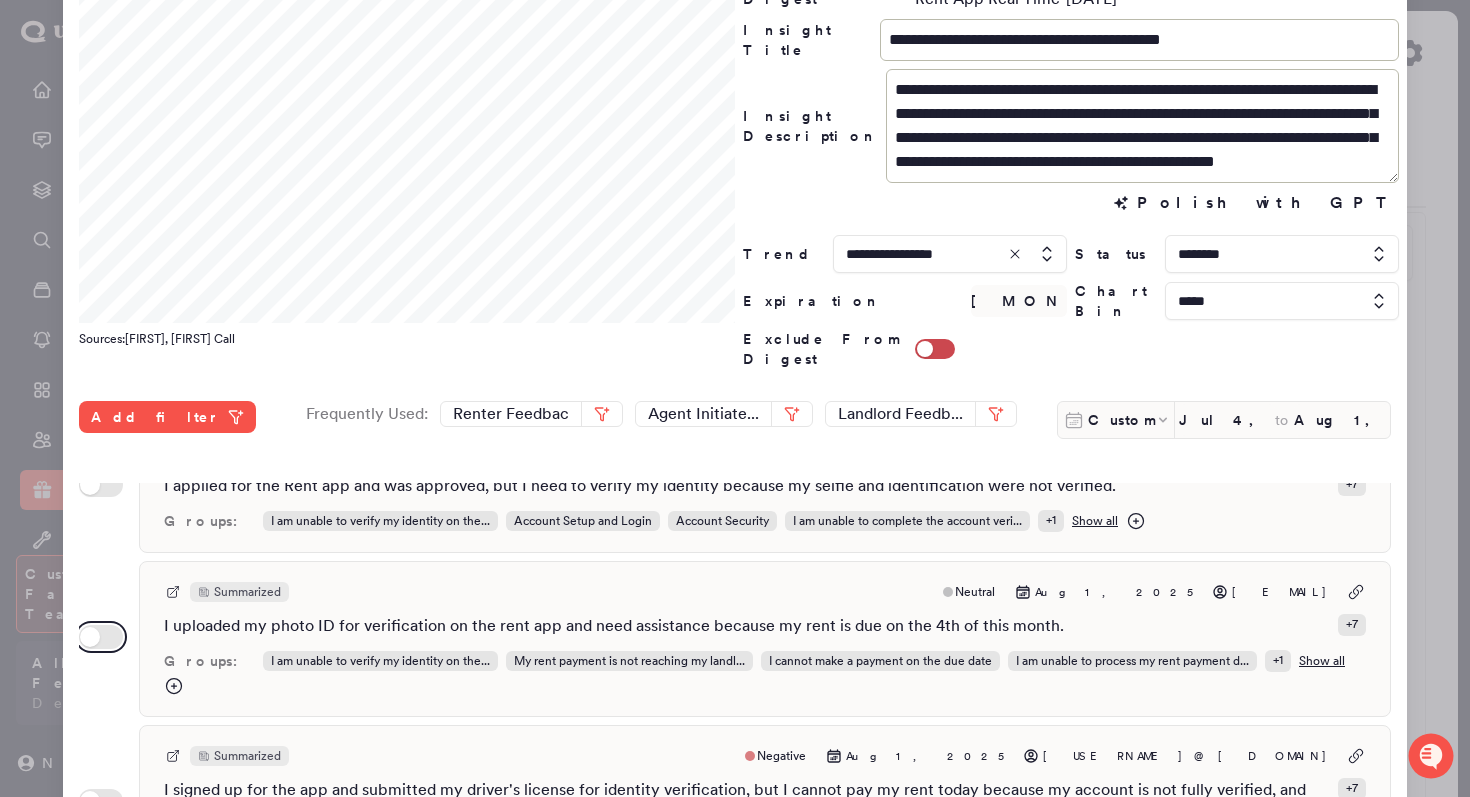 click on "Use setting" at bounding box center (101, 637) 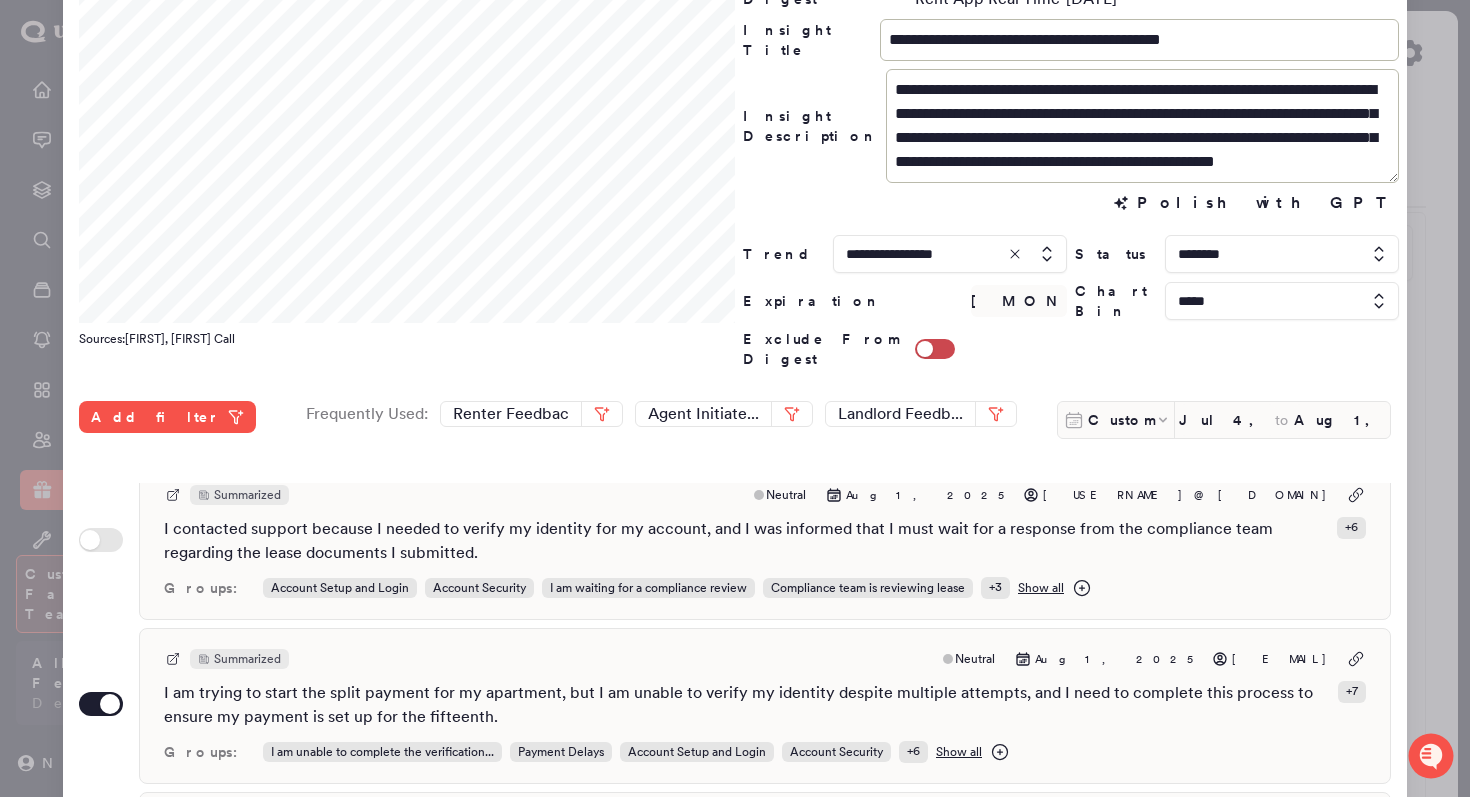 scroll, scrollTop: 0, scrollLeft: 0, axis: both 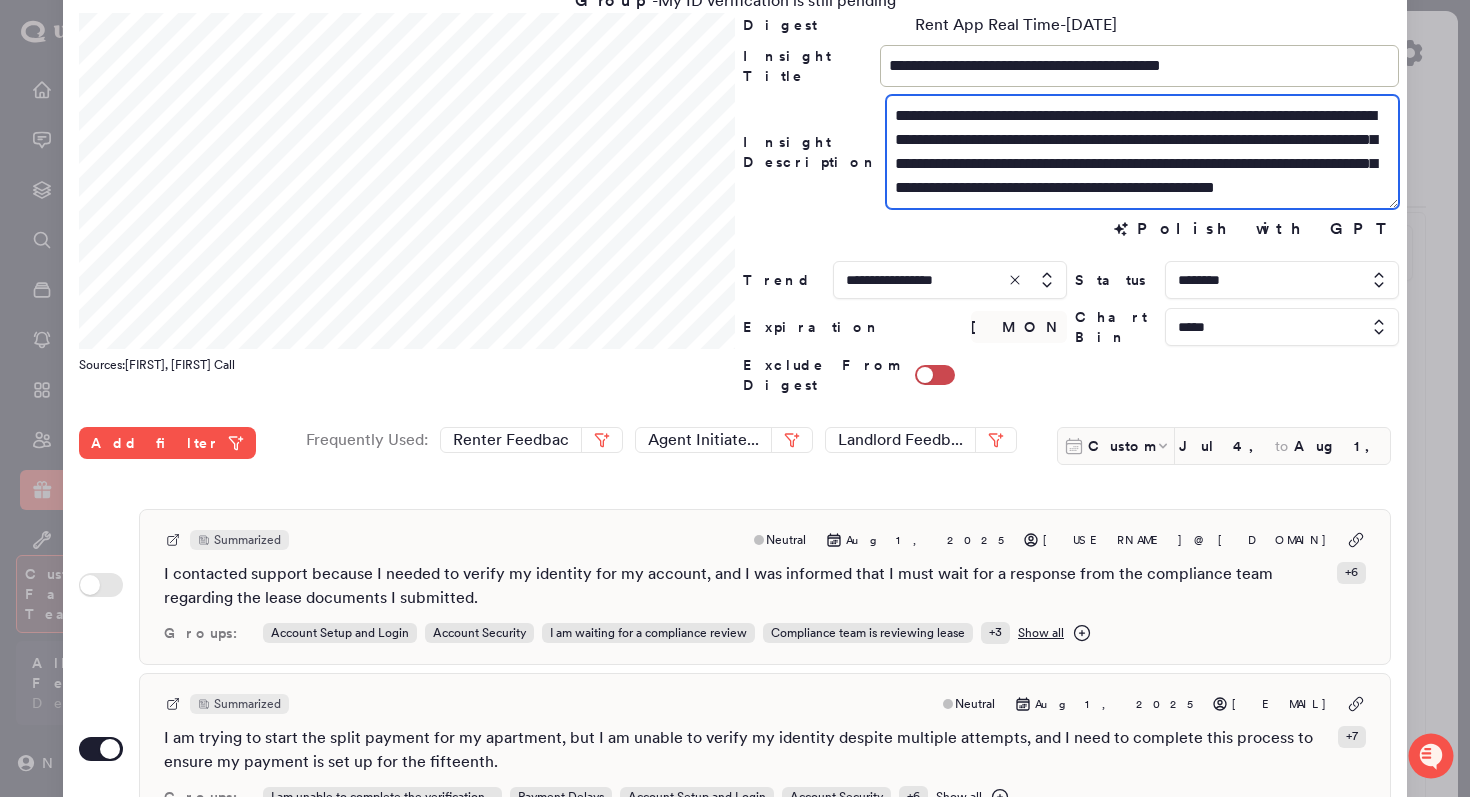 click on "**********" at bounding box center [1142, 152] 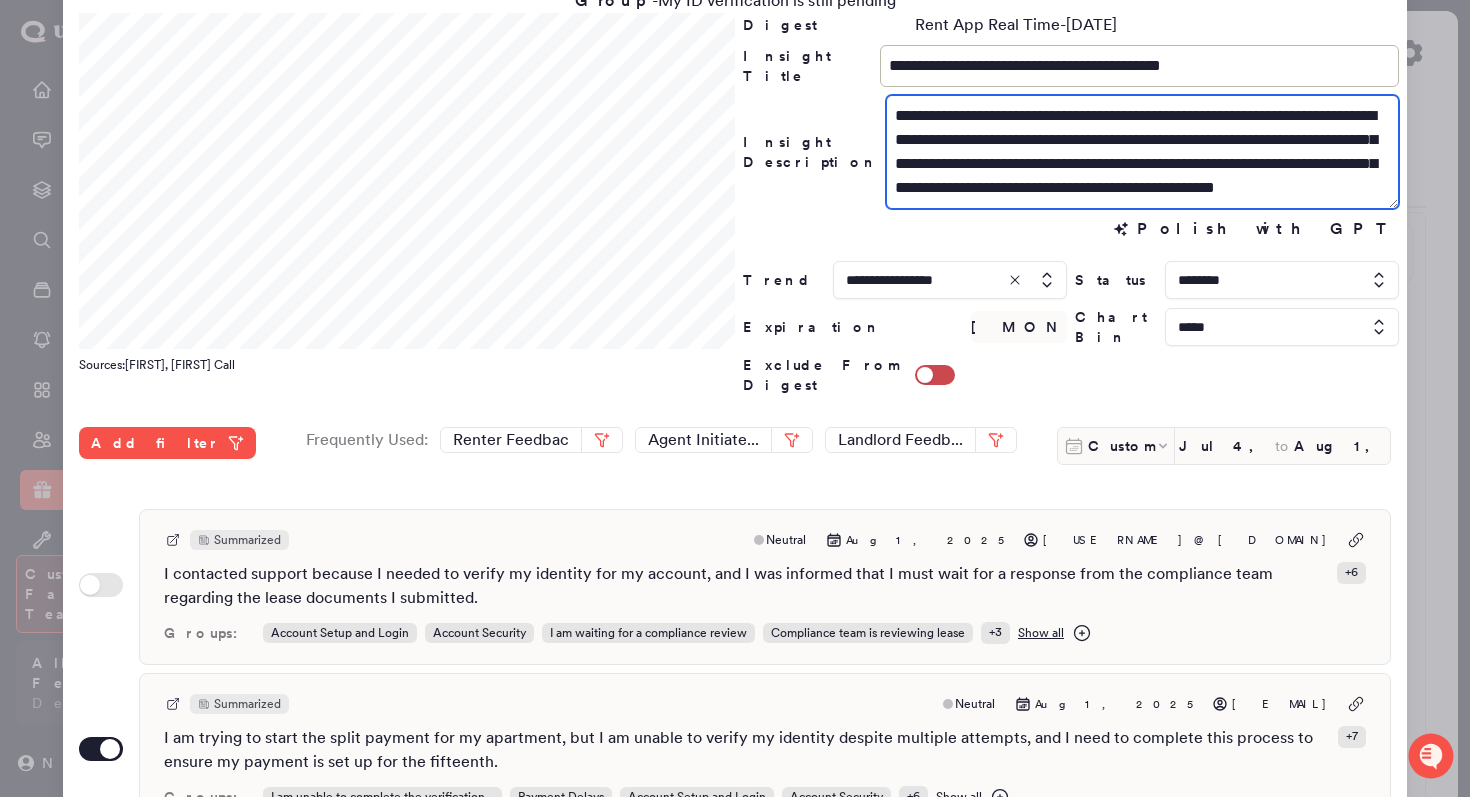drag, startPoint x: 1077, startPoint y: 187, endPoint x: 870, endPoint y: 192, distance: 207.06038 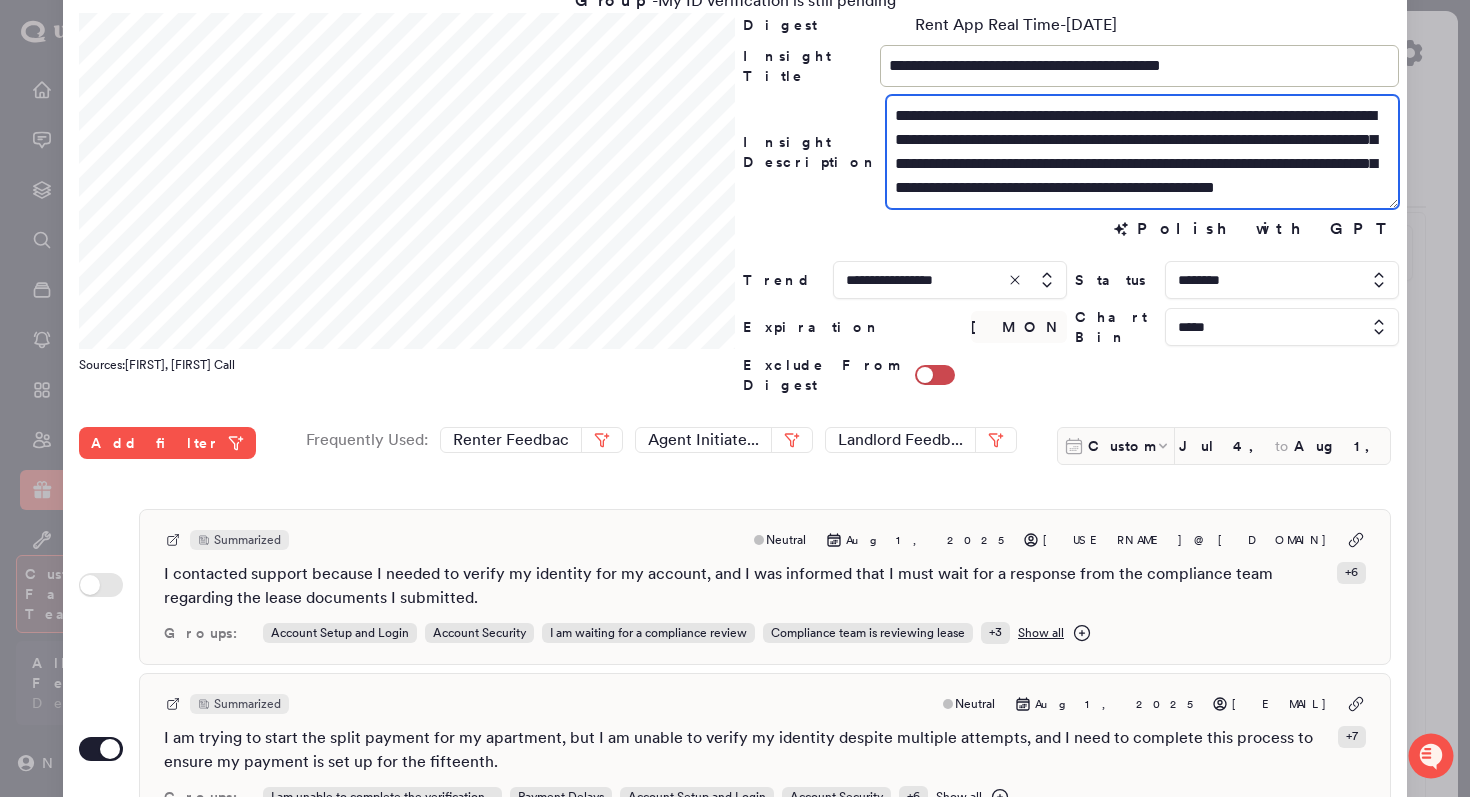 click on "**********" at bounding box center [1071, 152] 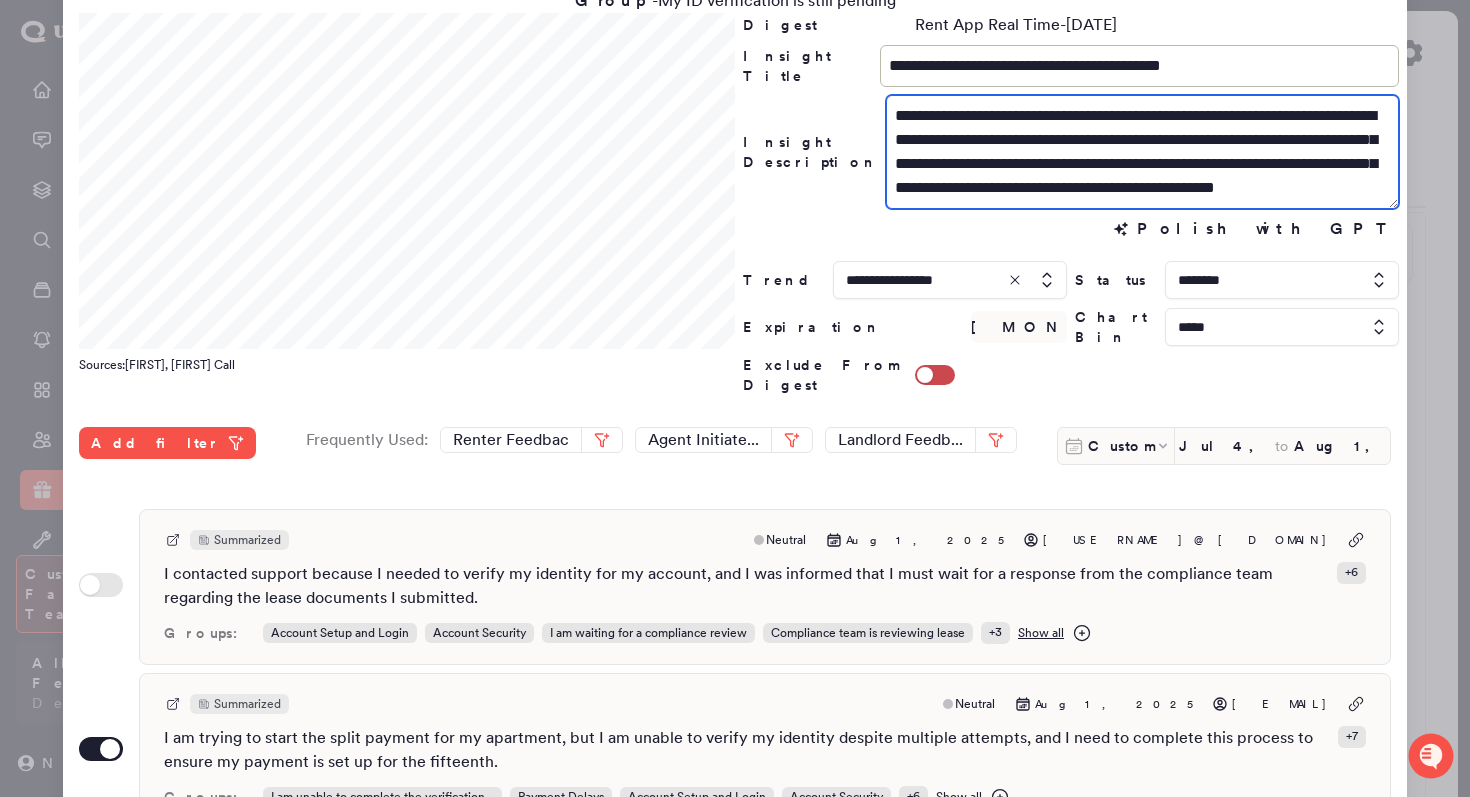 click on "**********" at bounding box center (1142, 152) 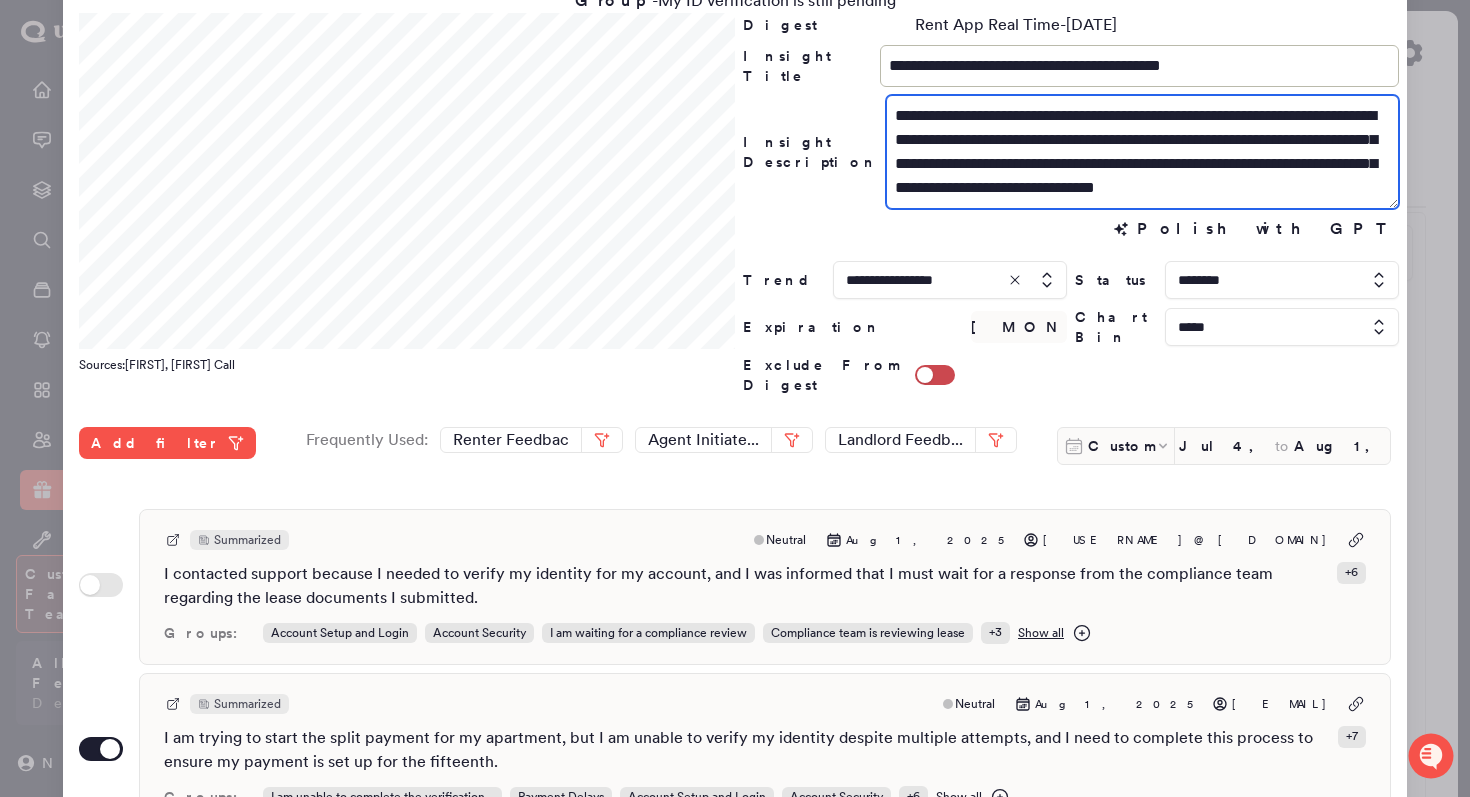 scroll, scrollTop: 0, scrollLeft: 0, axis: both 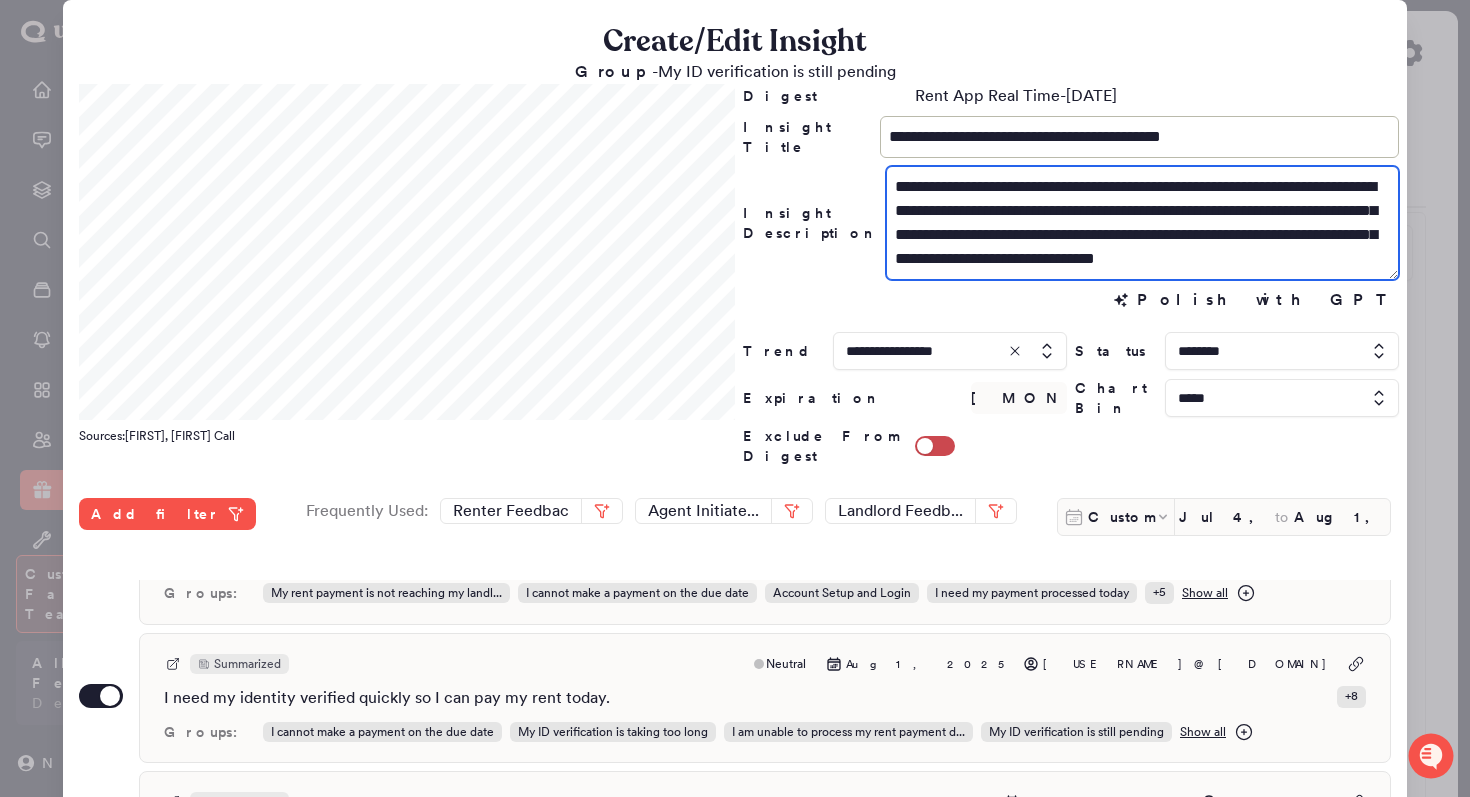 click on "**********" at bounding box center [1142, 223] 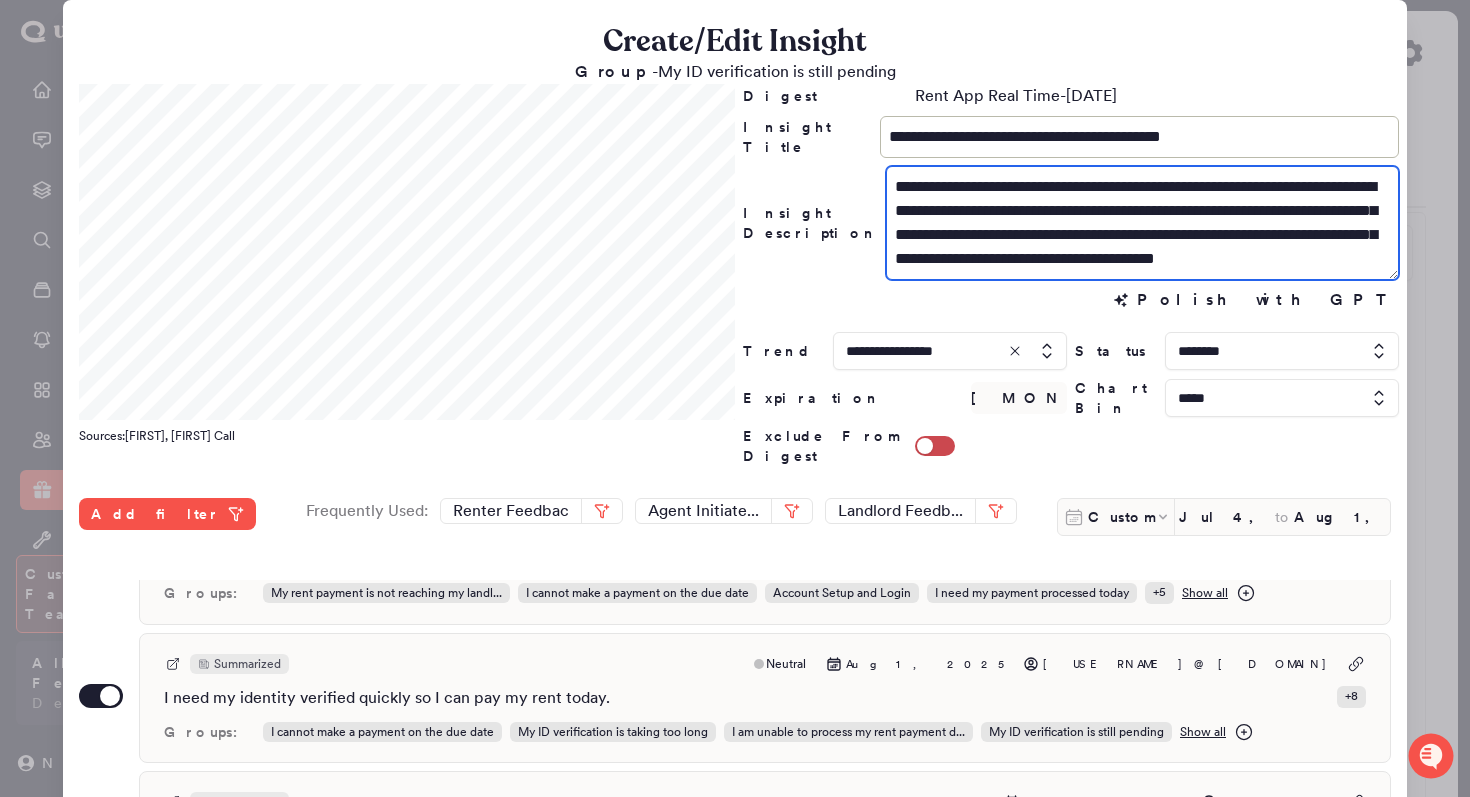 scroll, scrollTop: 24, scrollLeft: 0, axis: vertical 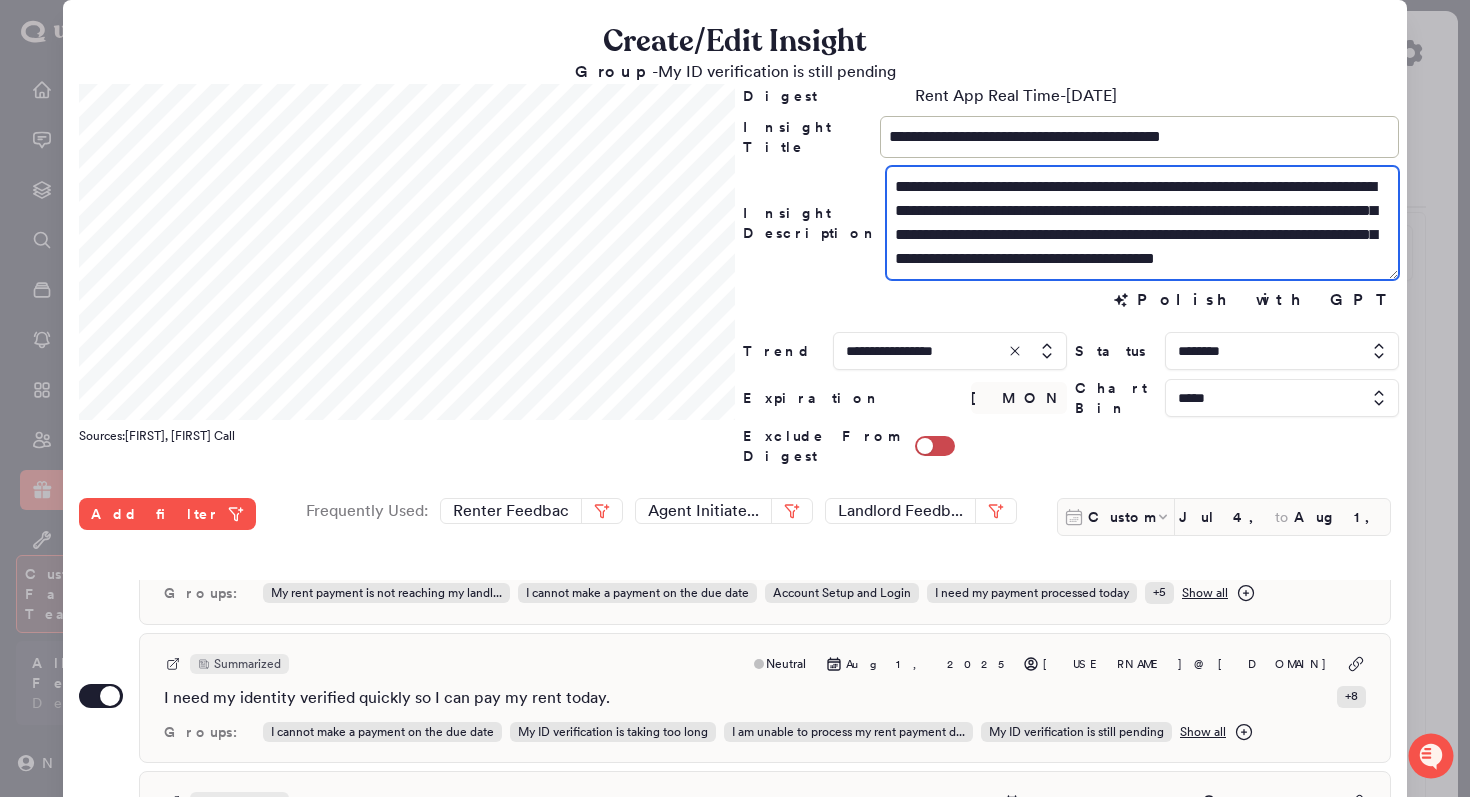 click on "**********" at bounding box center [1142, 223] 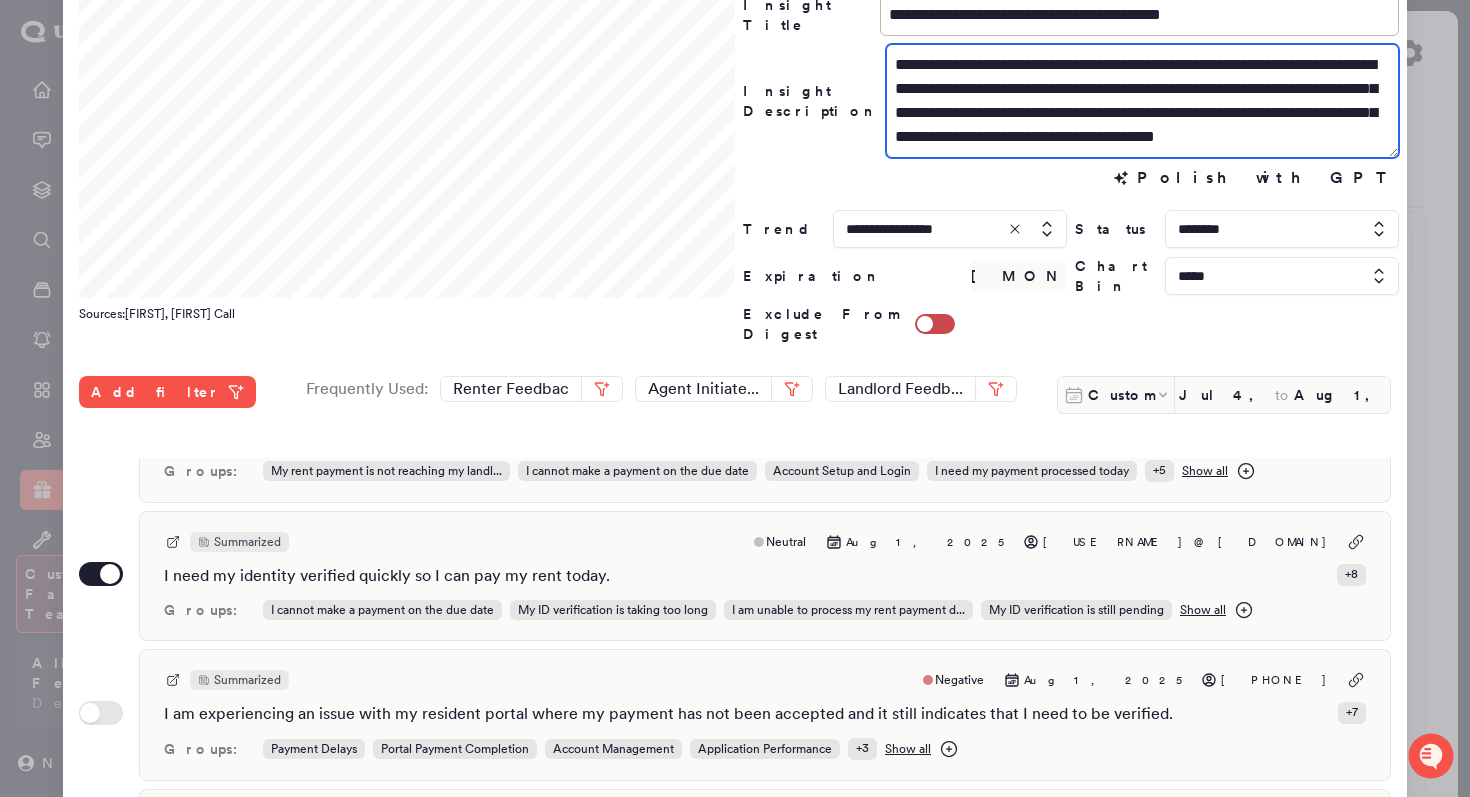 scroll, scrollTop: 531, scrollLeft: 0, axis: vertical 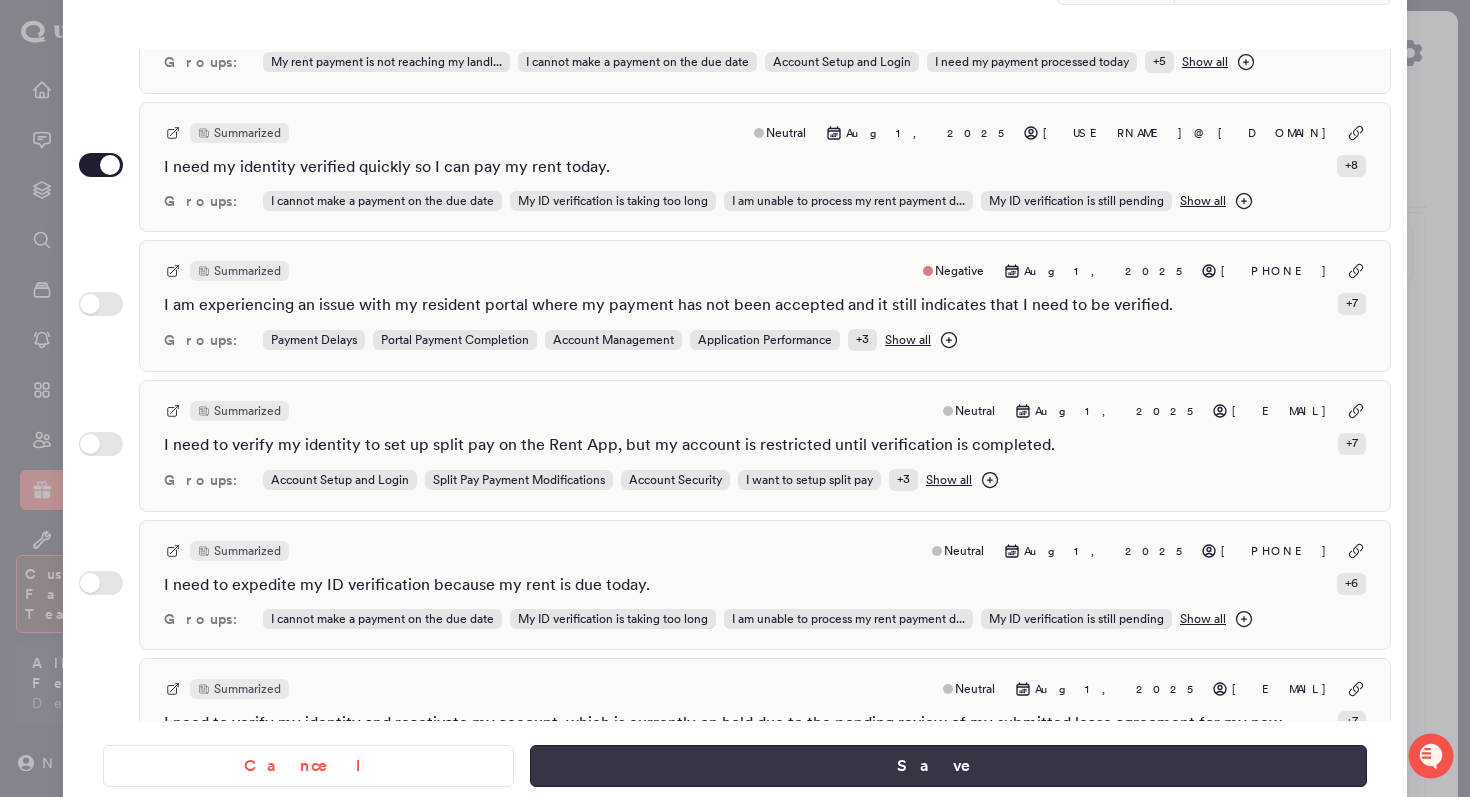 type on "**********" 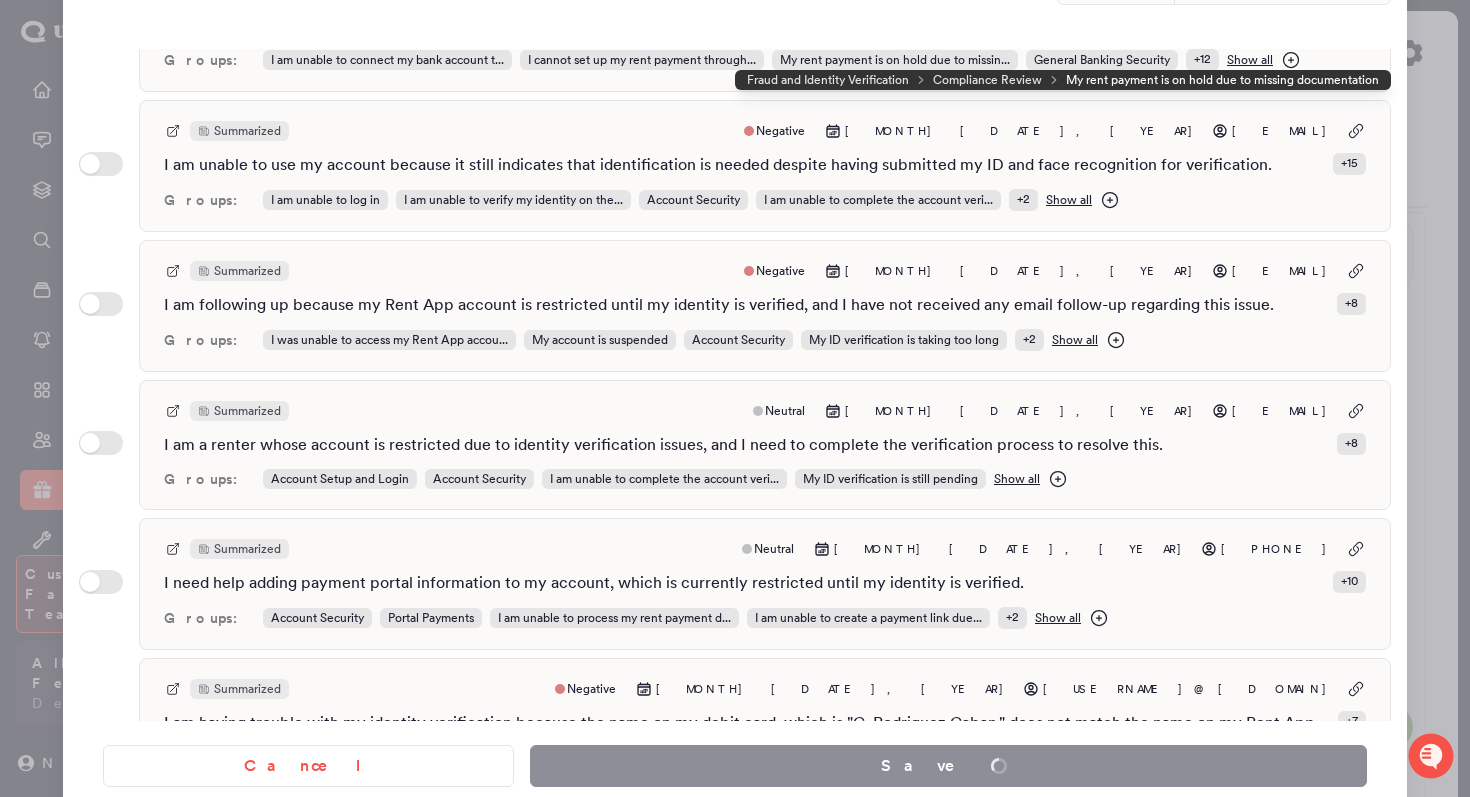 scroll, scrollTop: 2060, scrollLeft: 0, axis: vertical 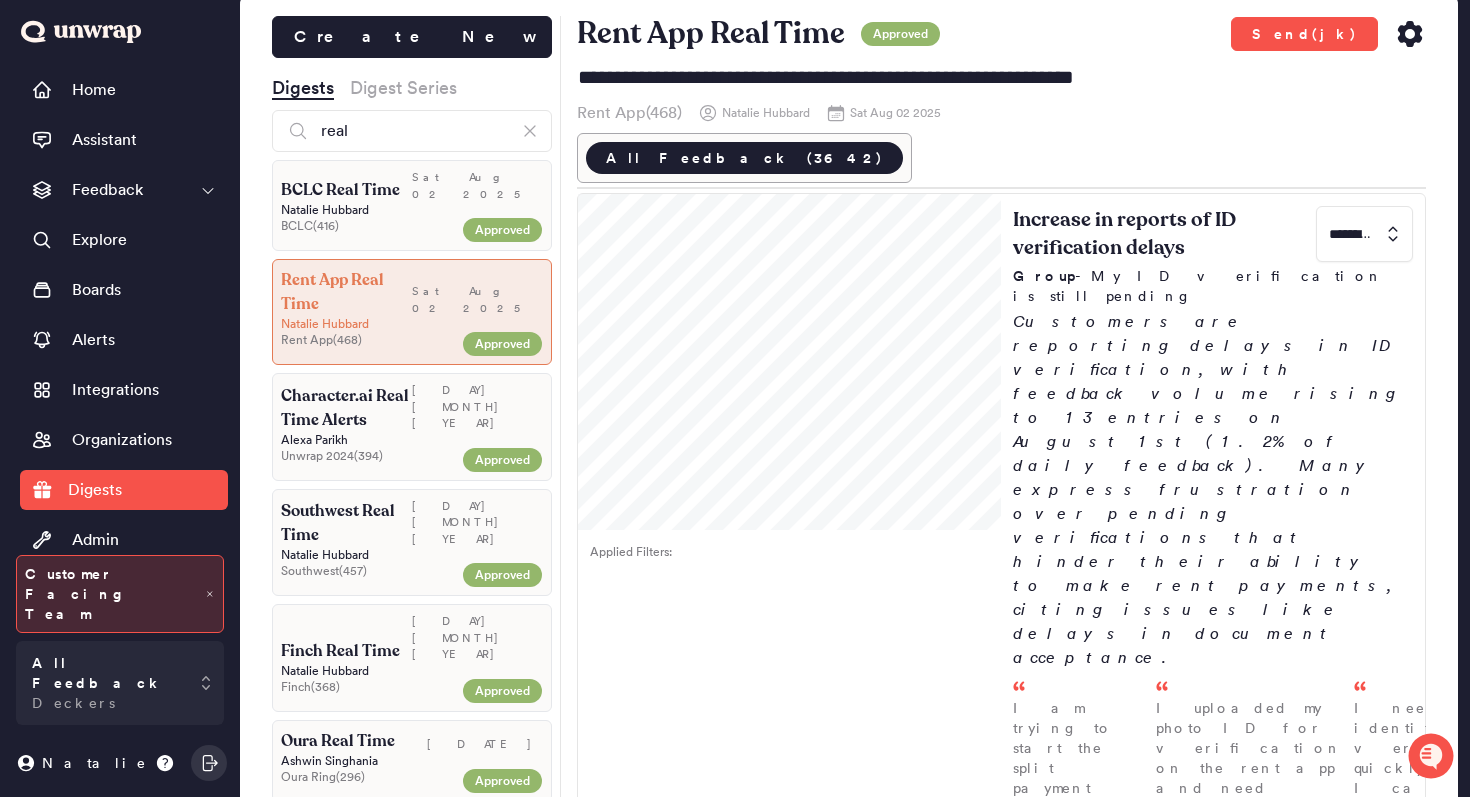 click 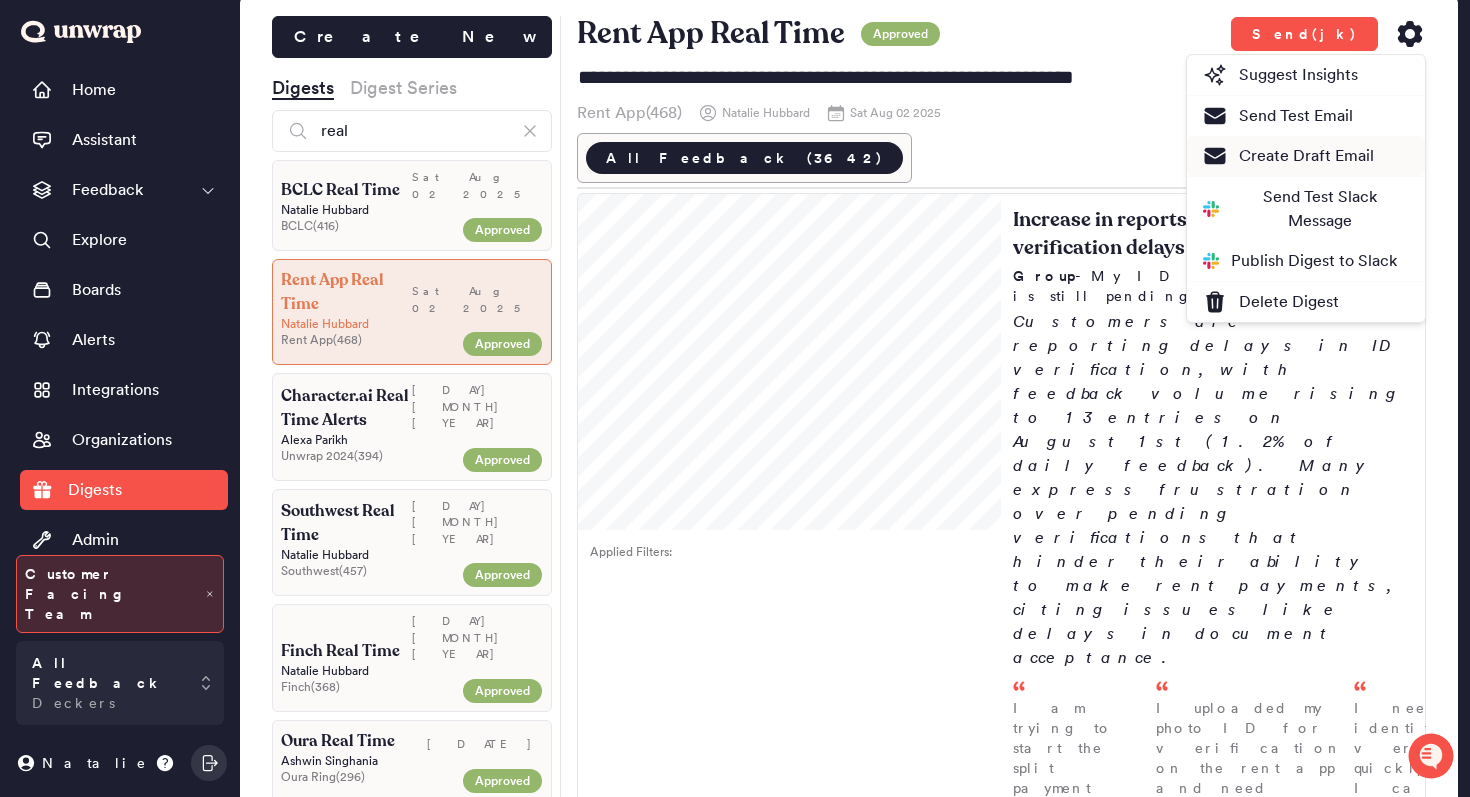 click on "Create Draft Email" at bounding box center [1288, 156] 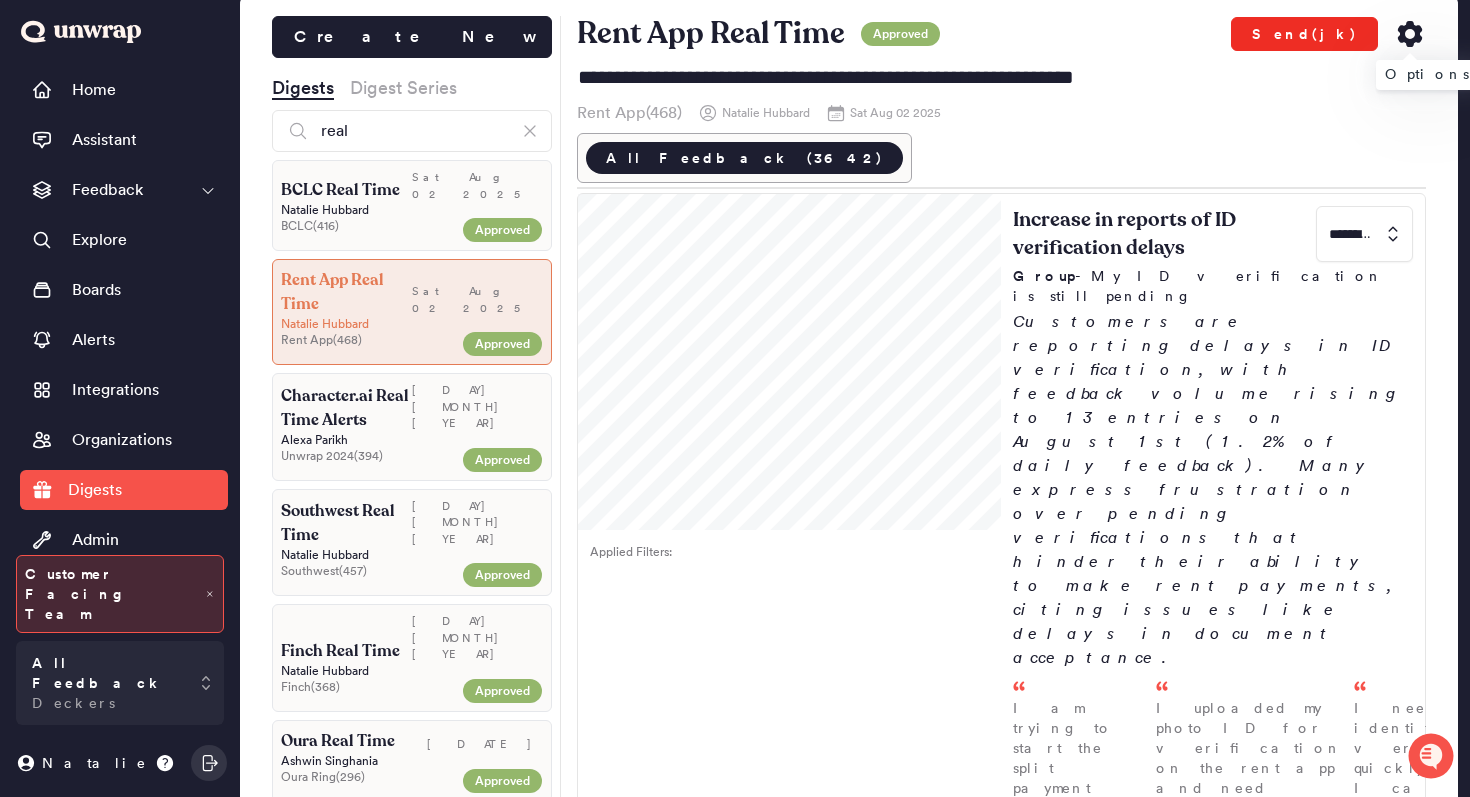click on "Send(jk)" at bounding box center (1304, 34) 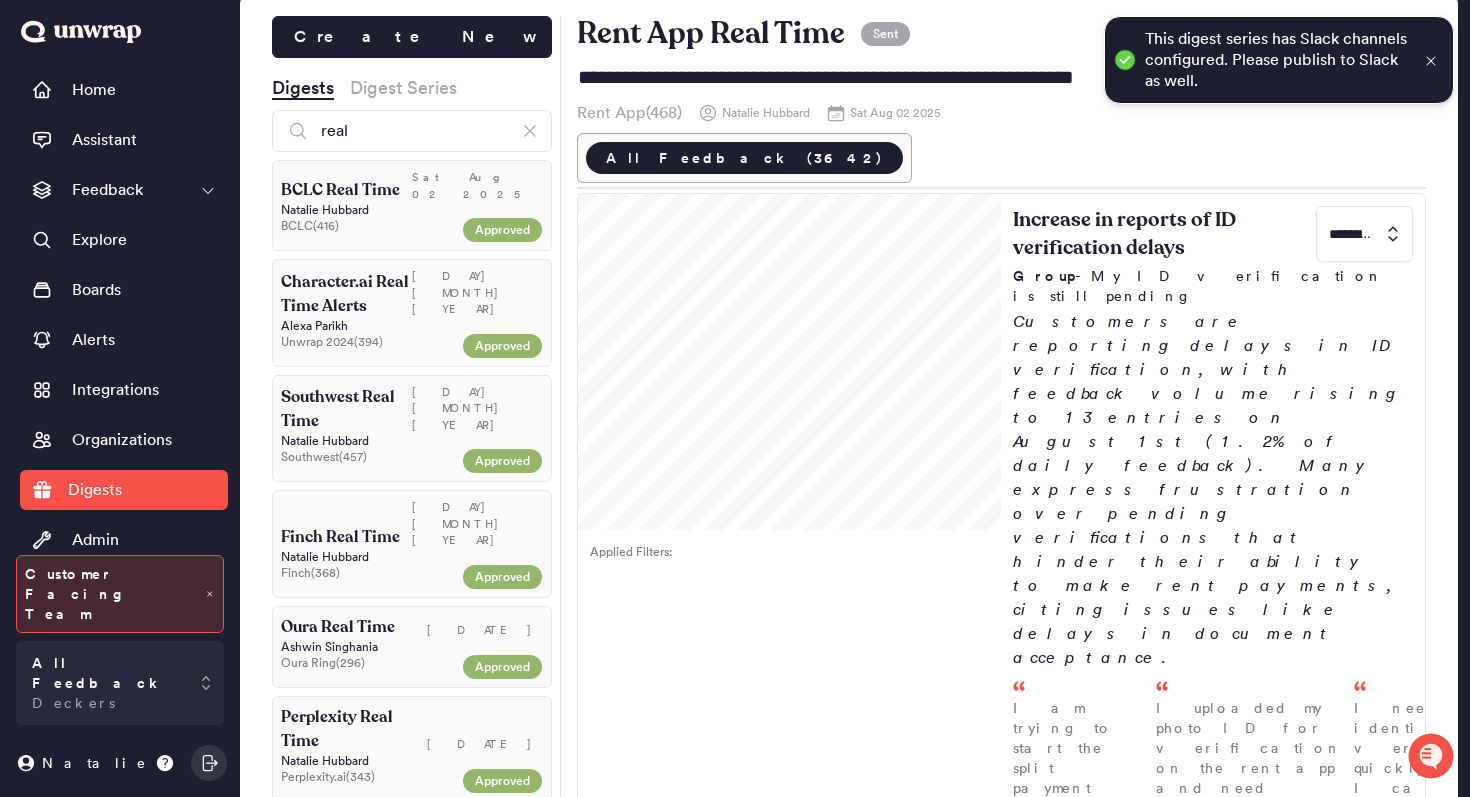 click 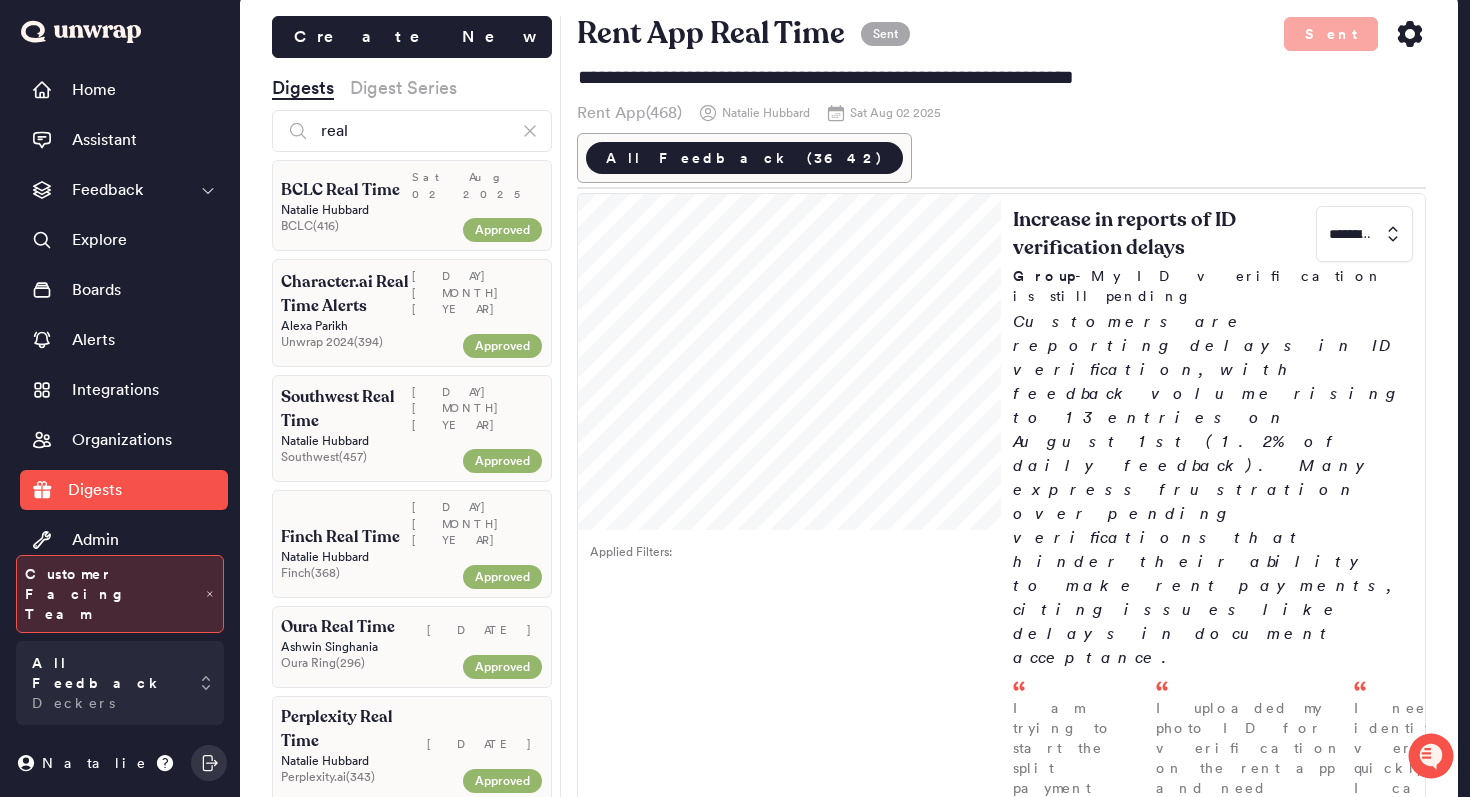 click 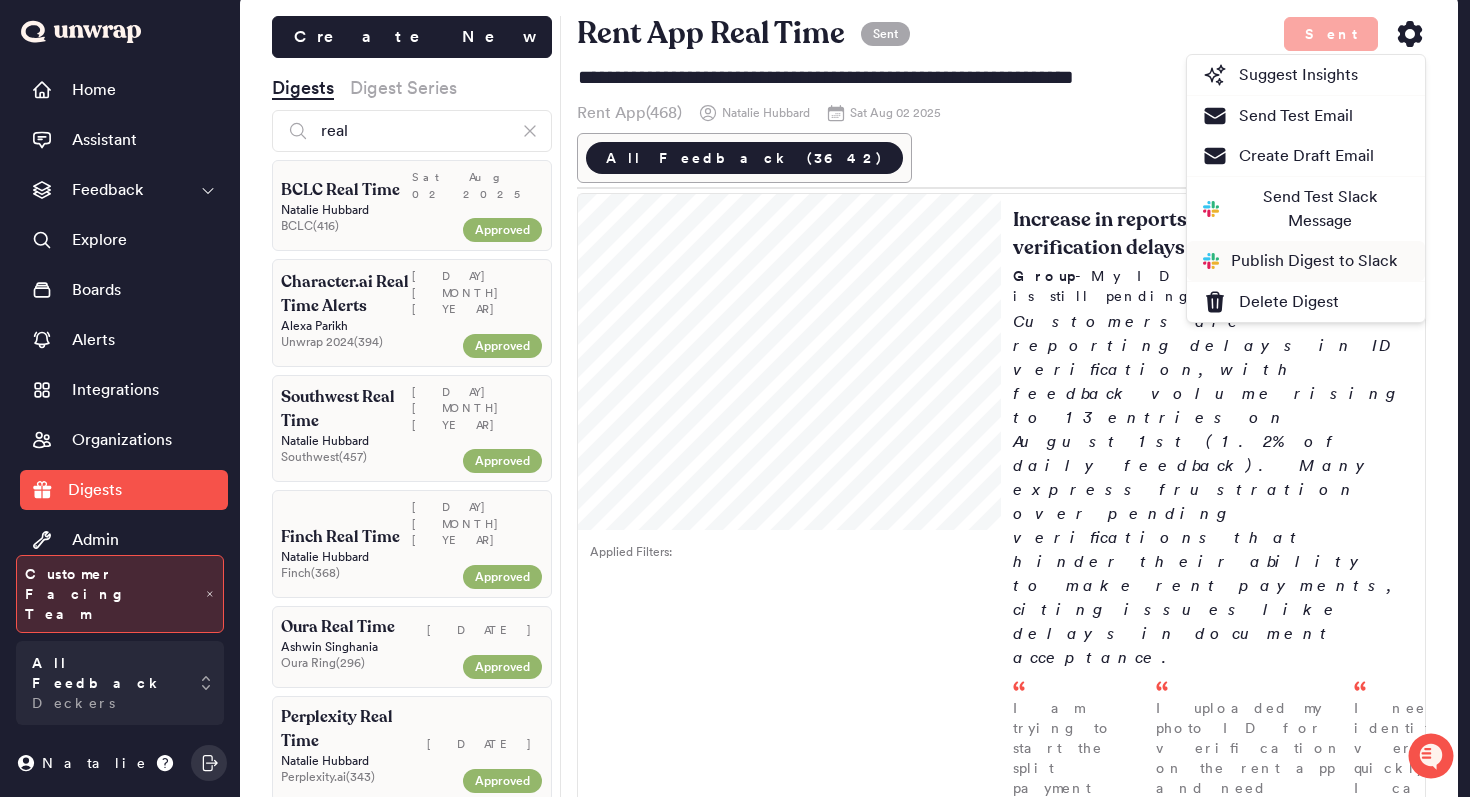 click on "Publish Digest to Slack" at bounding box center [1300, 261] 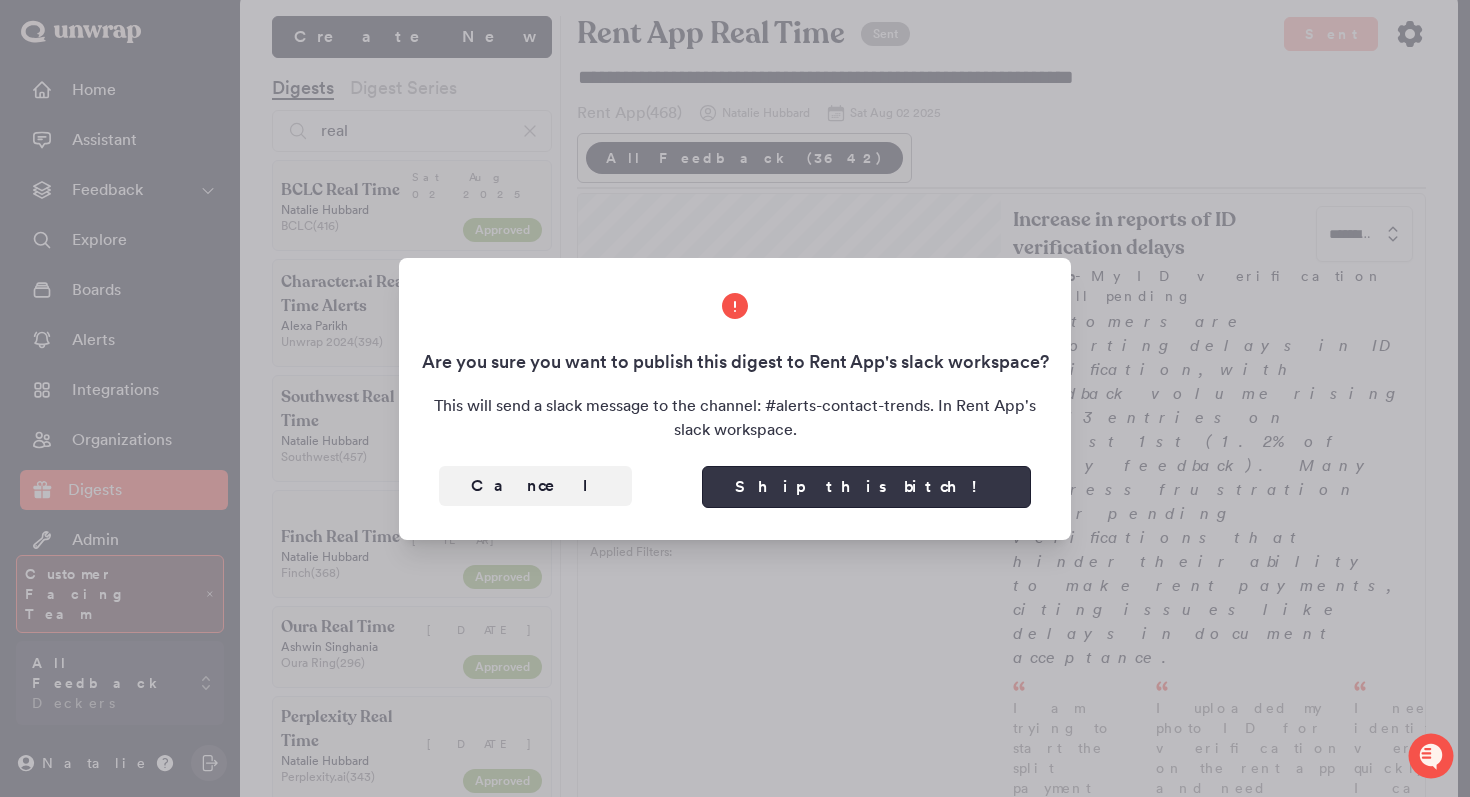 click on "Ship this bitch!" at bounding box center [866, 487] 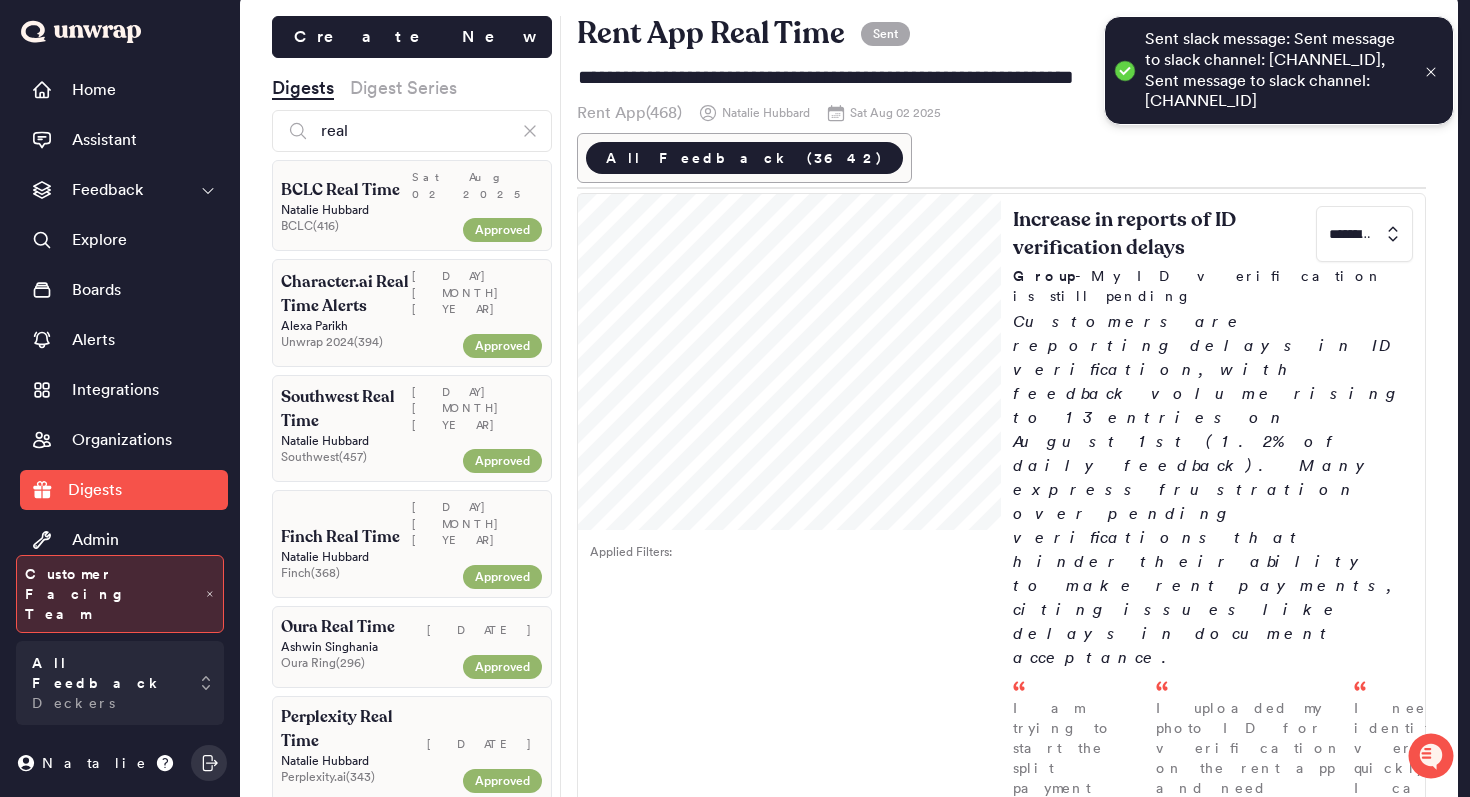 click on "[FIRST] [LAST]" at bounding box center [412, 210] 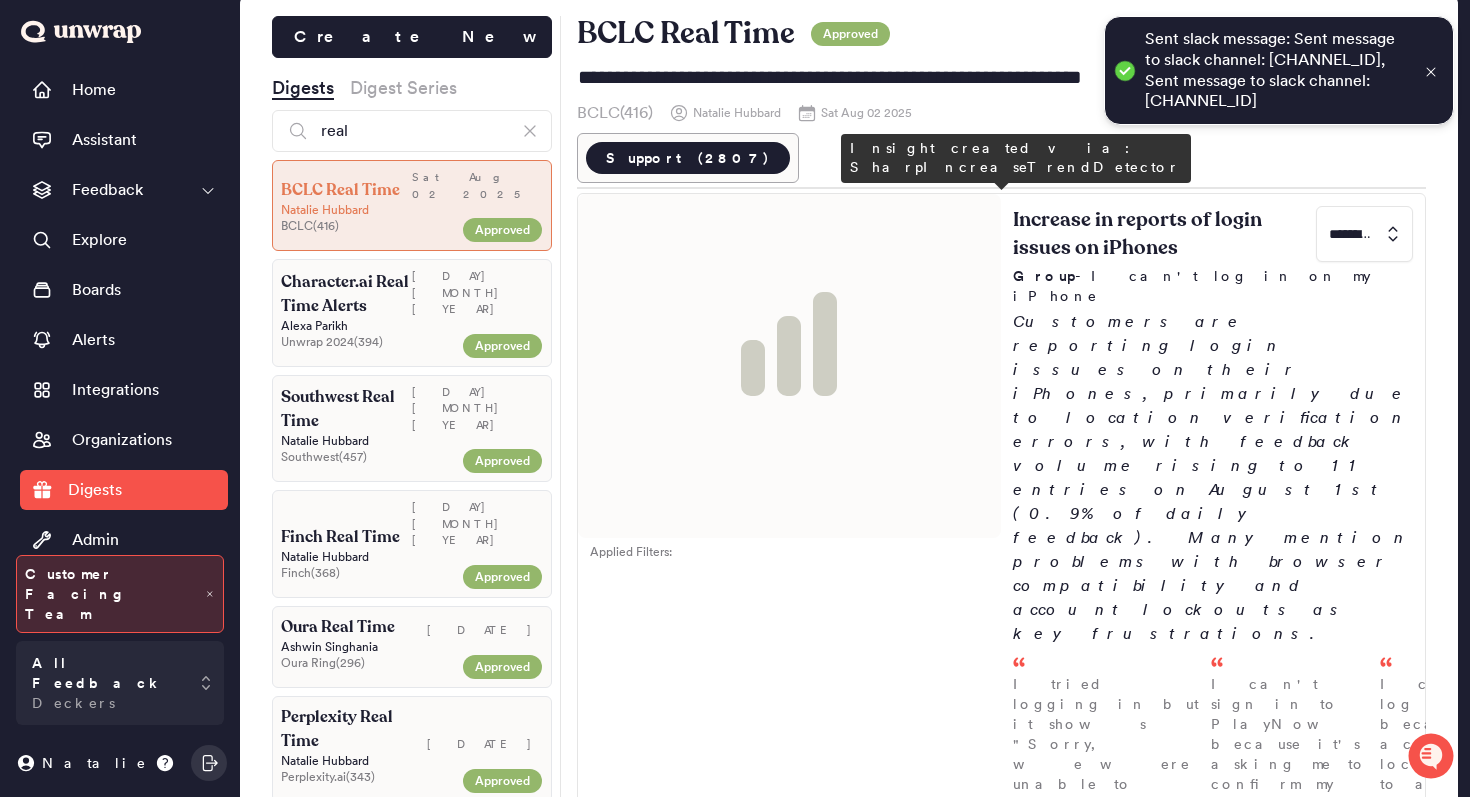scroll, scrollTop: 0, scrollLeft: 0, axis: both 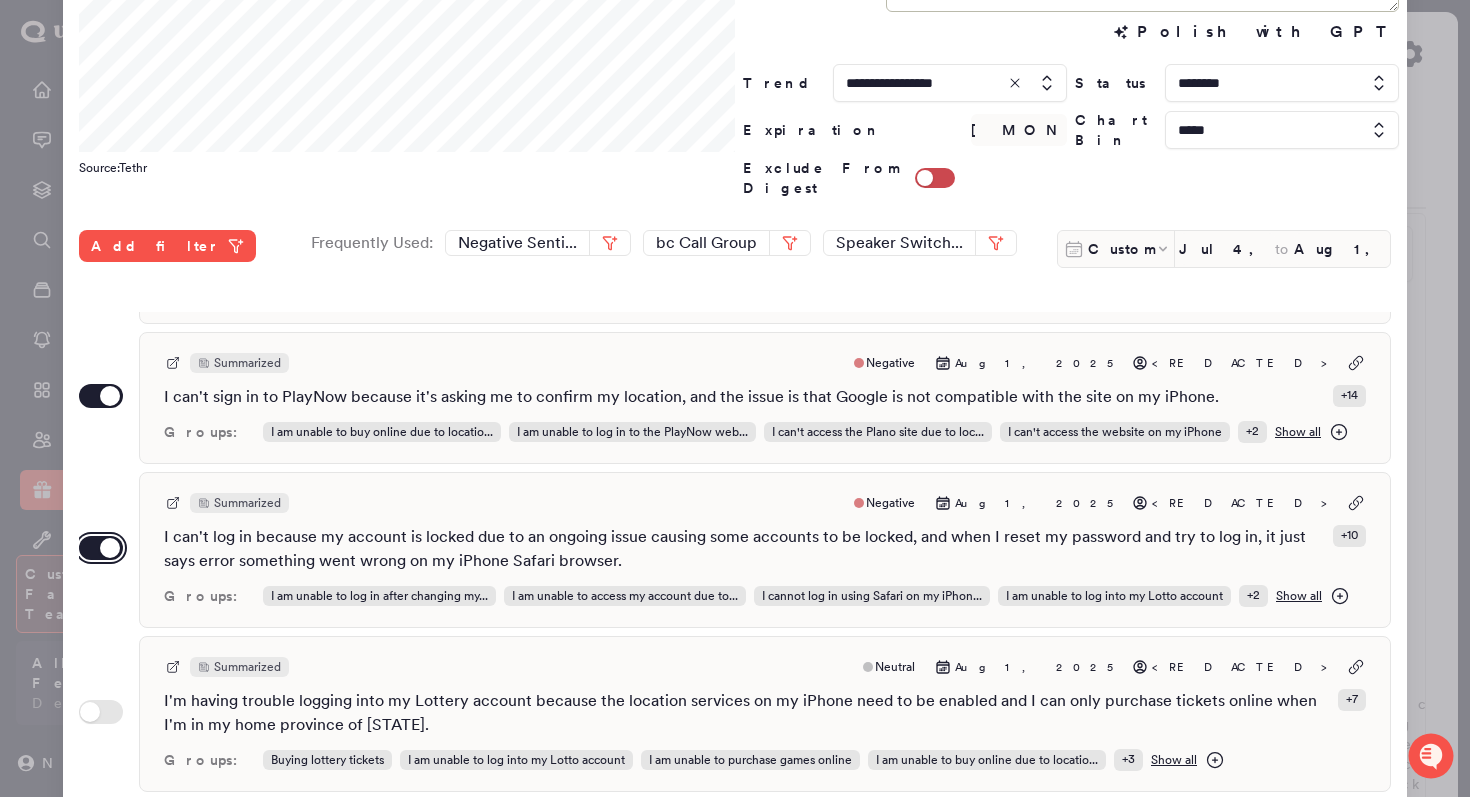 click on "Use setting" at bounding box center [101, 548] 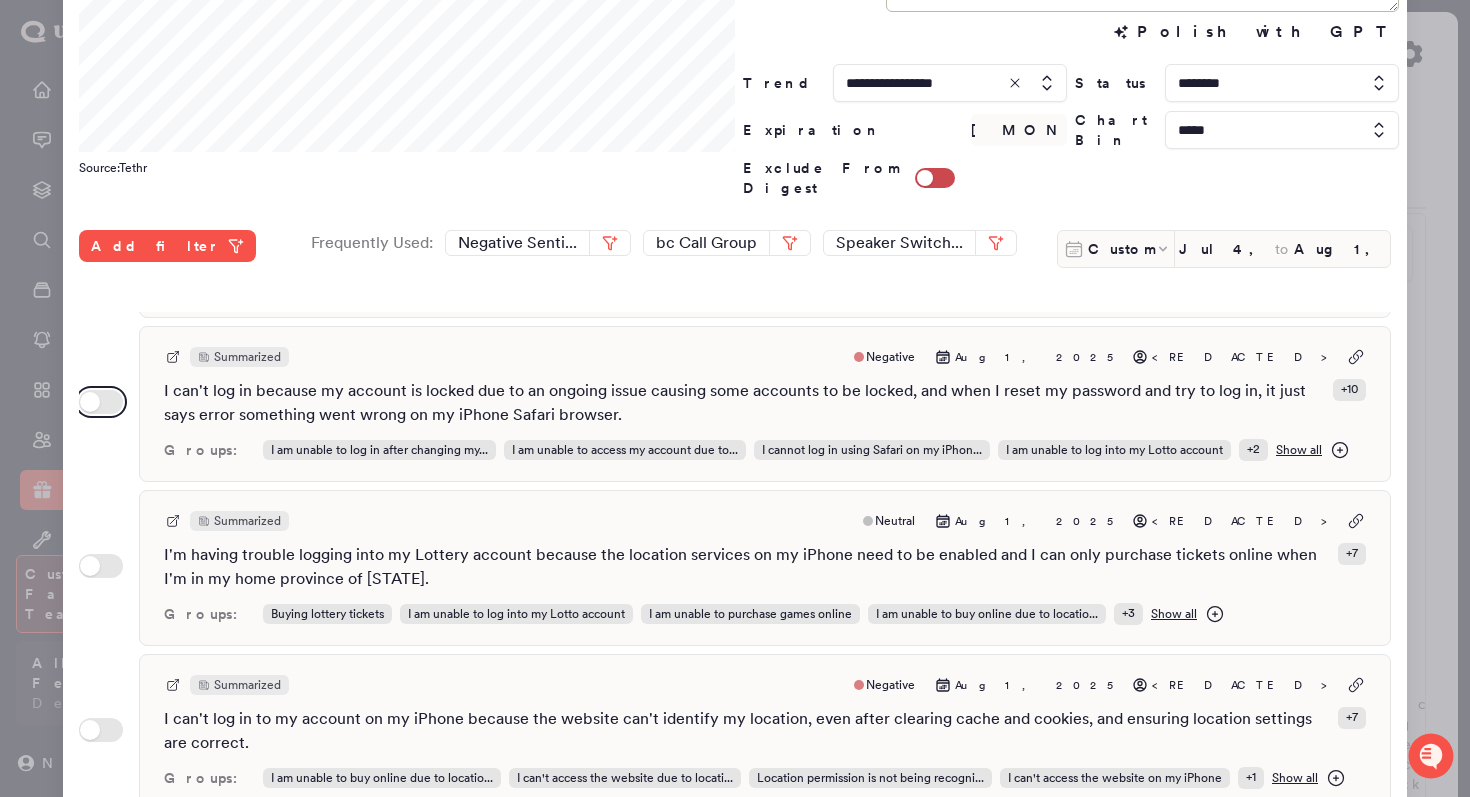 scroll, scrollTop: 296, scrollLeft: 0, axis: vertical 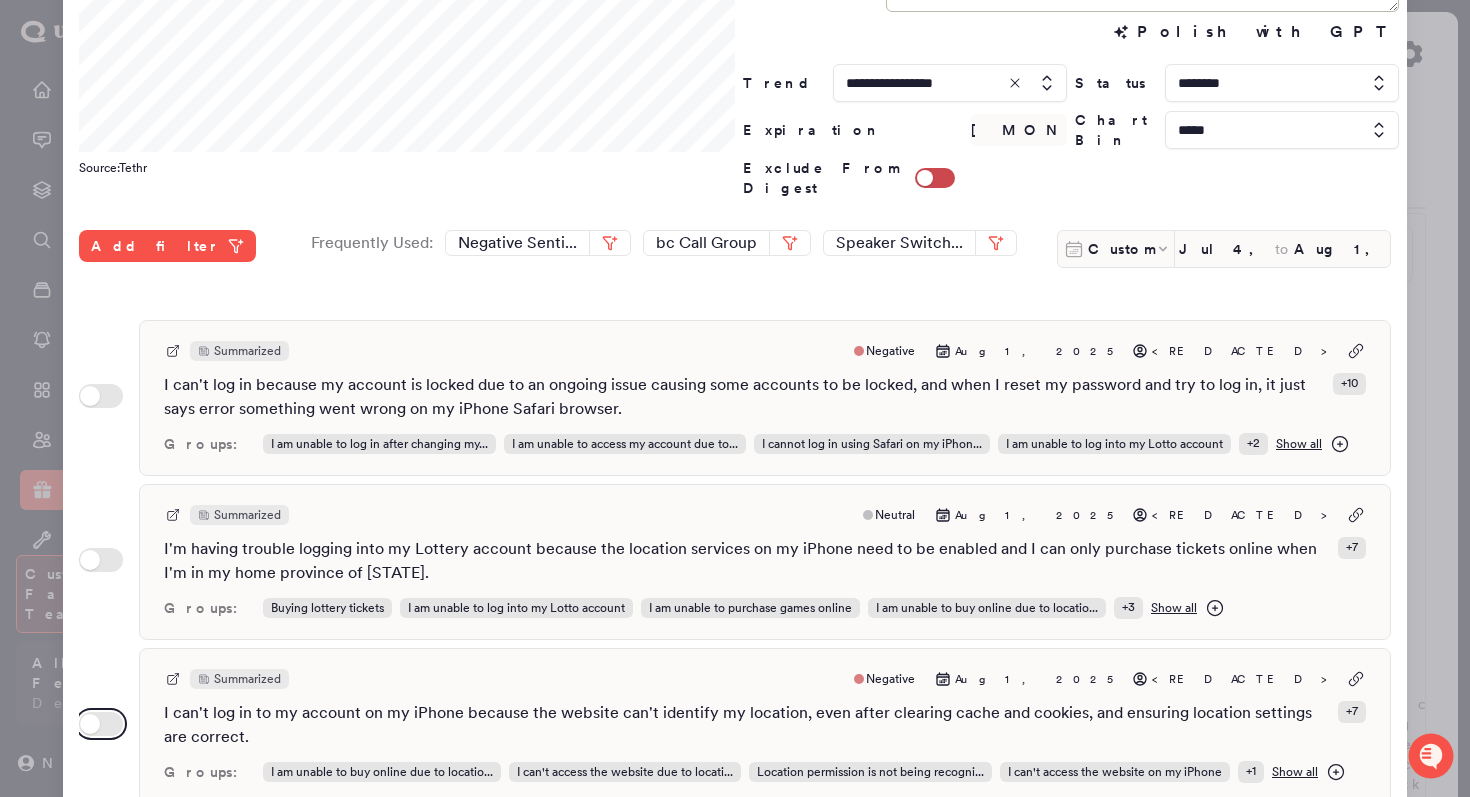 click on "Use setting" at bounding box center [101, 724] 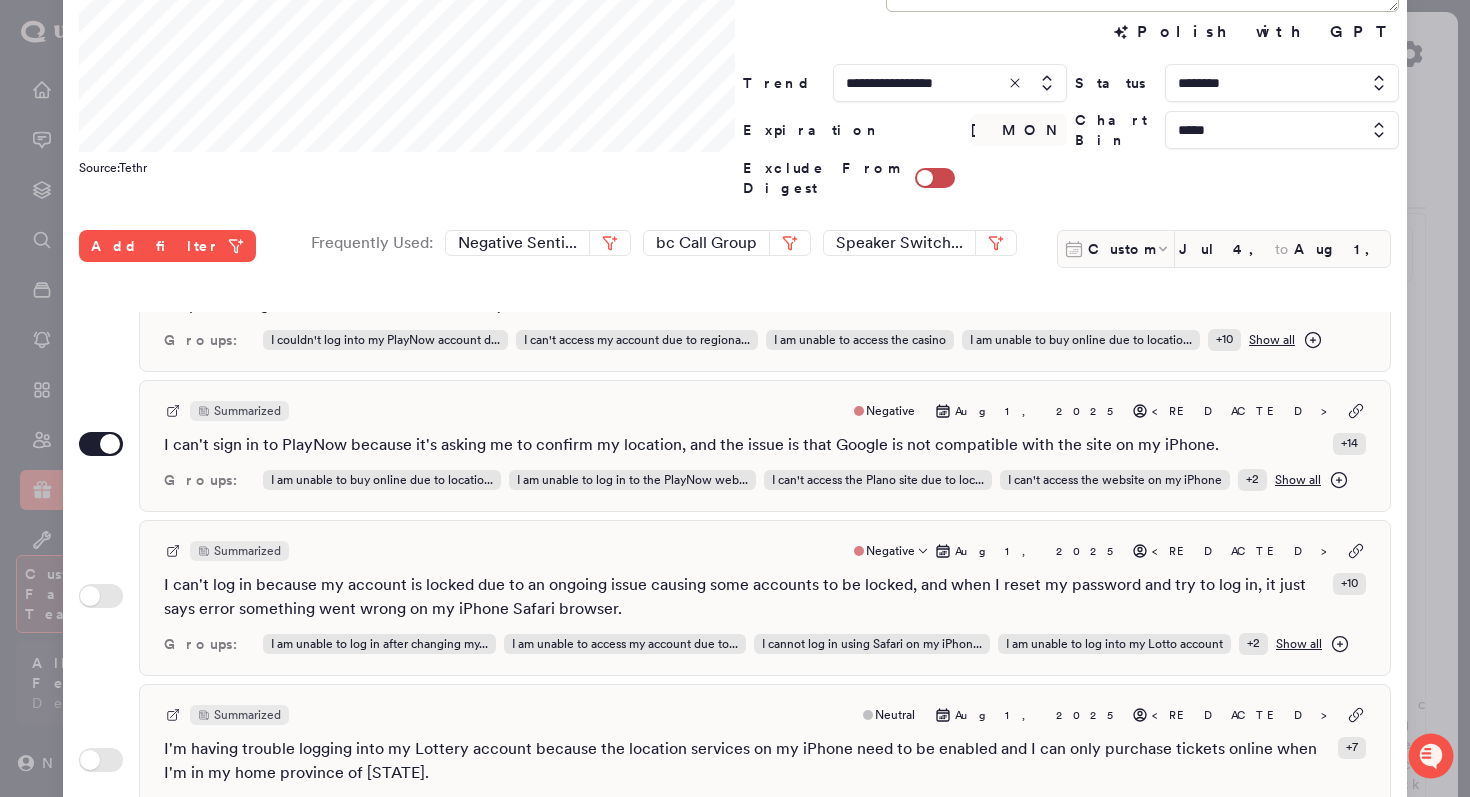 scroll, scrollTop: 0, scrollLeft: 0, axis: both 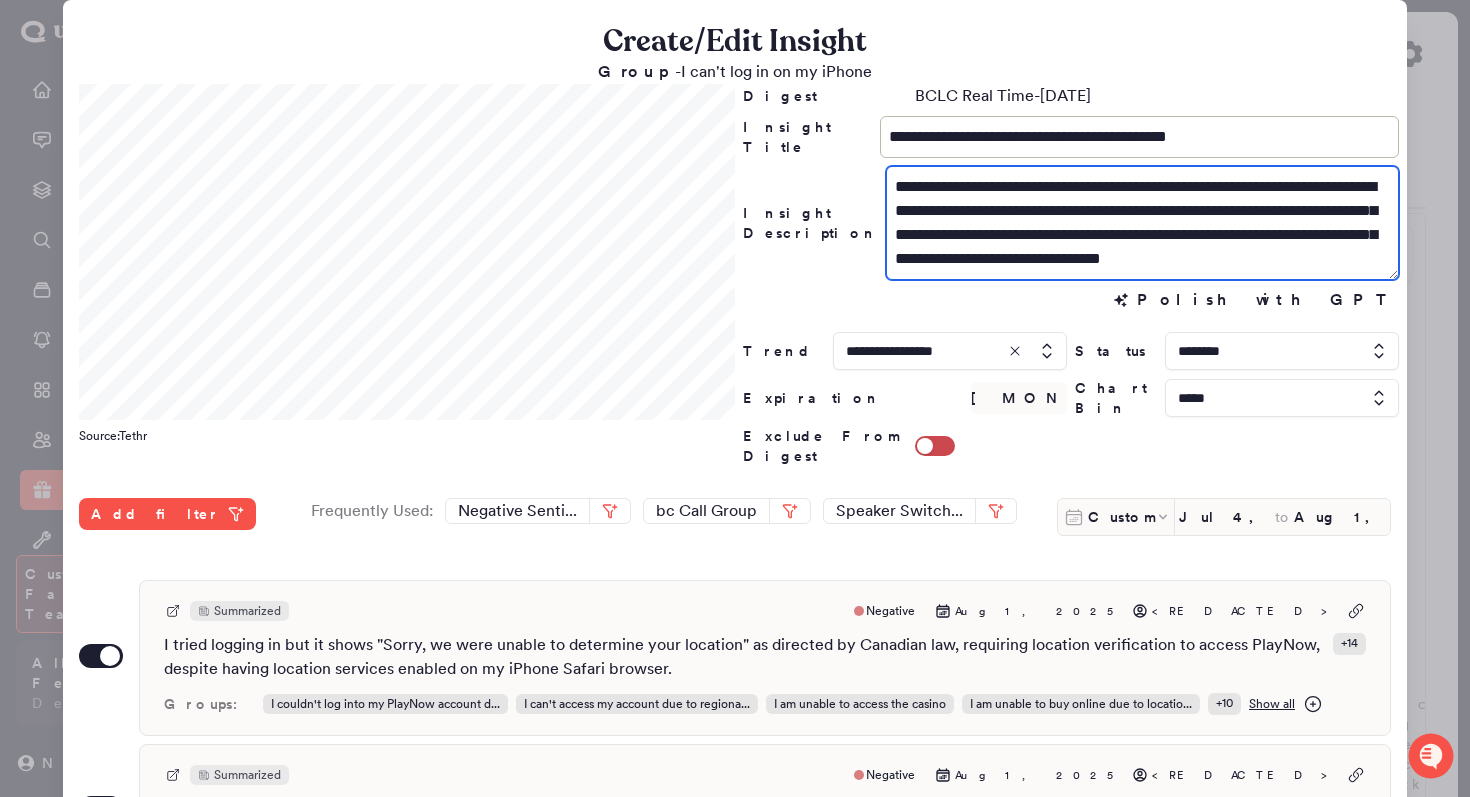 click on "**********" at bounding box center [1142, 223] 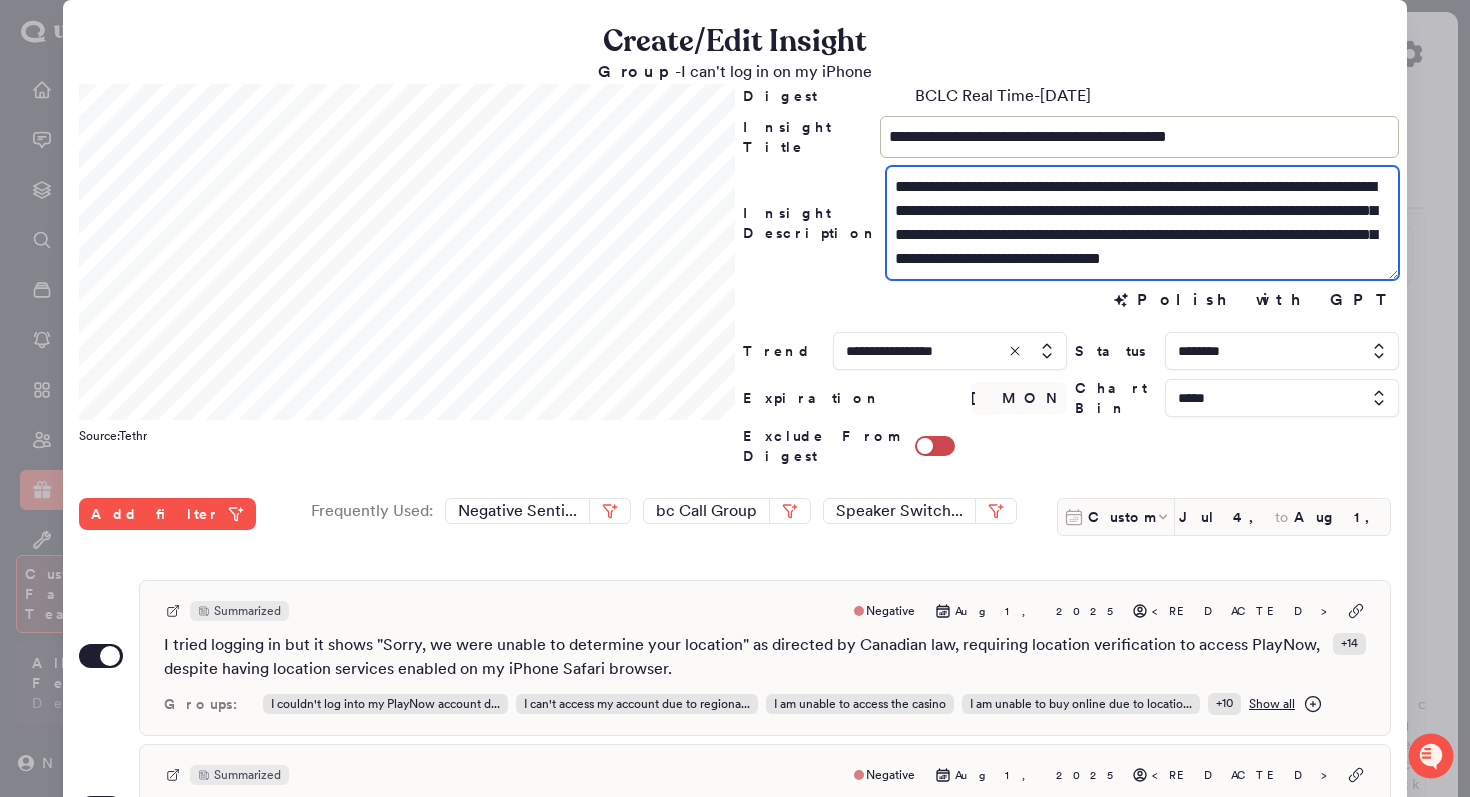 drag, startPoint x: 1102, startPoint y: 258, endPoint x: 1185, endPoint y: 228, distance: 88.25531 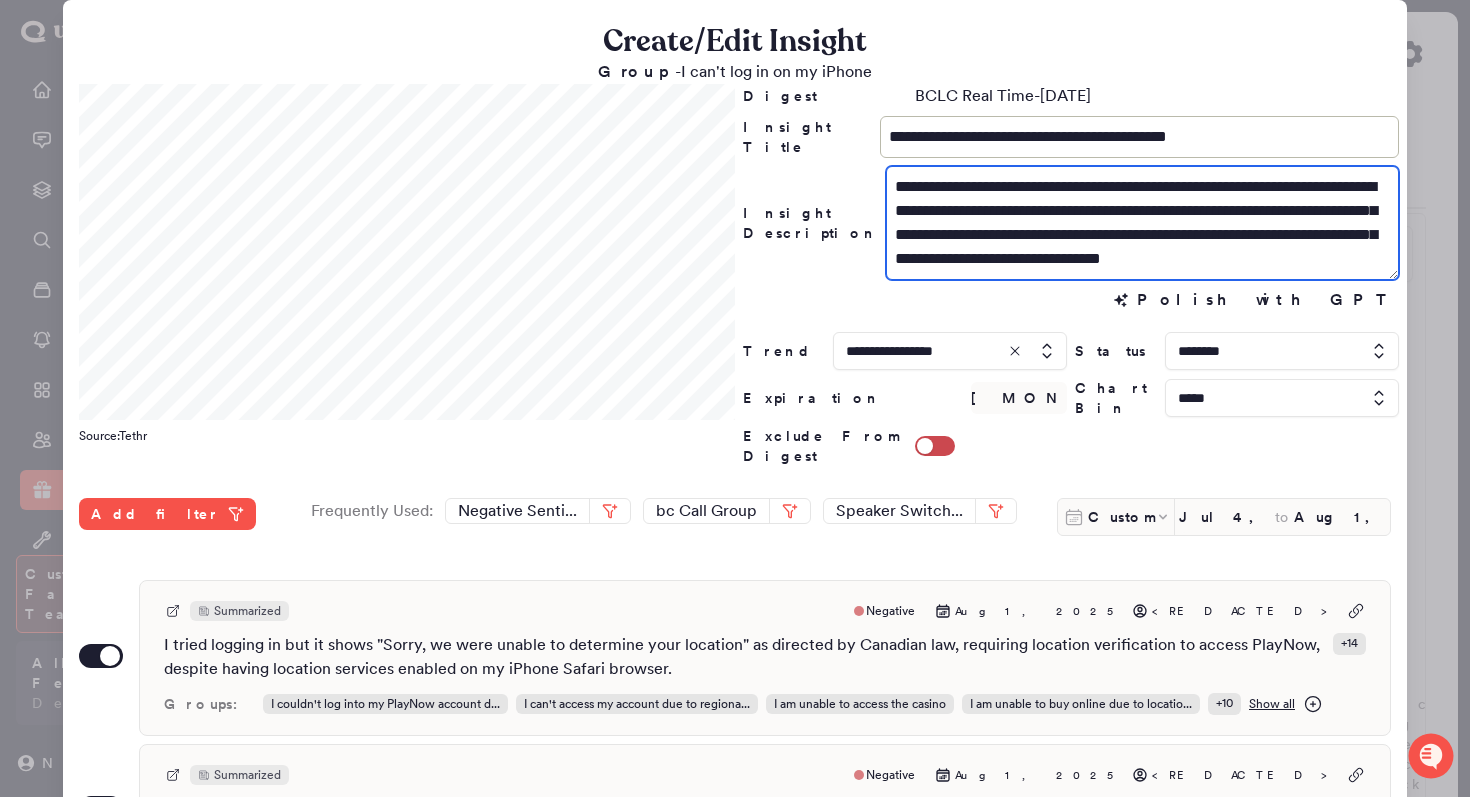 click on "**********" at bounding box center (1142, 223) 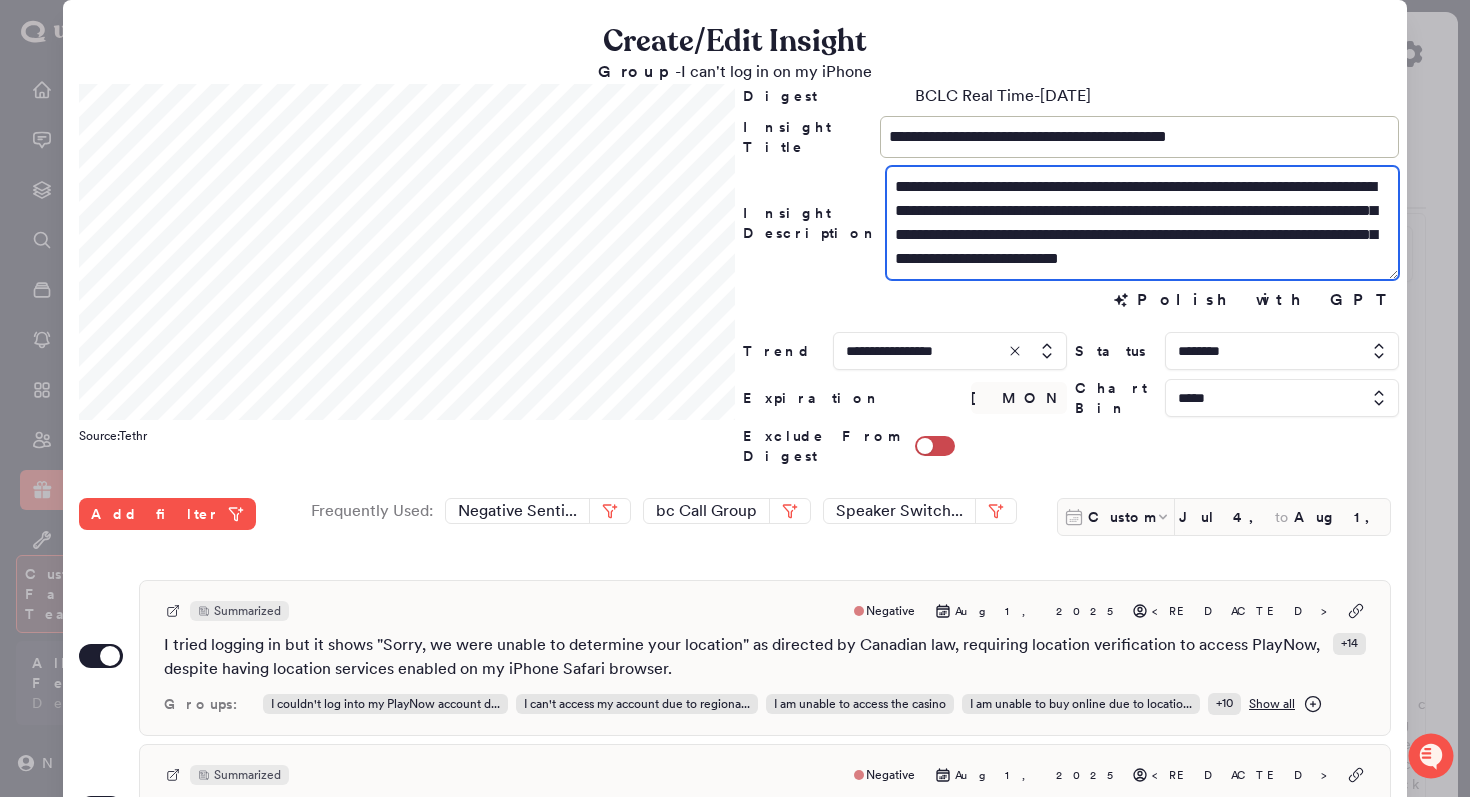 scroll, scrollTop: 13, scrollLeft: 0, axis: vertical 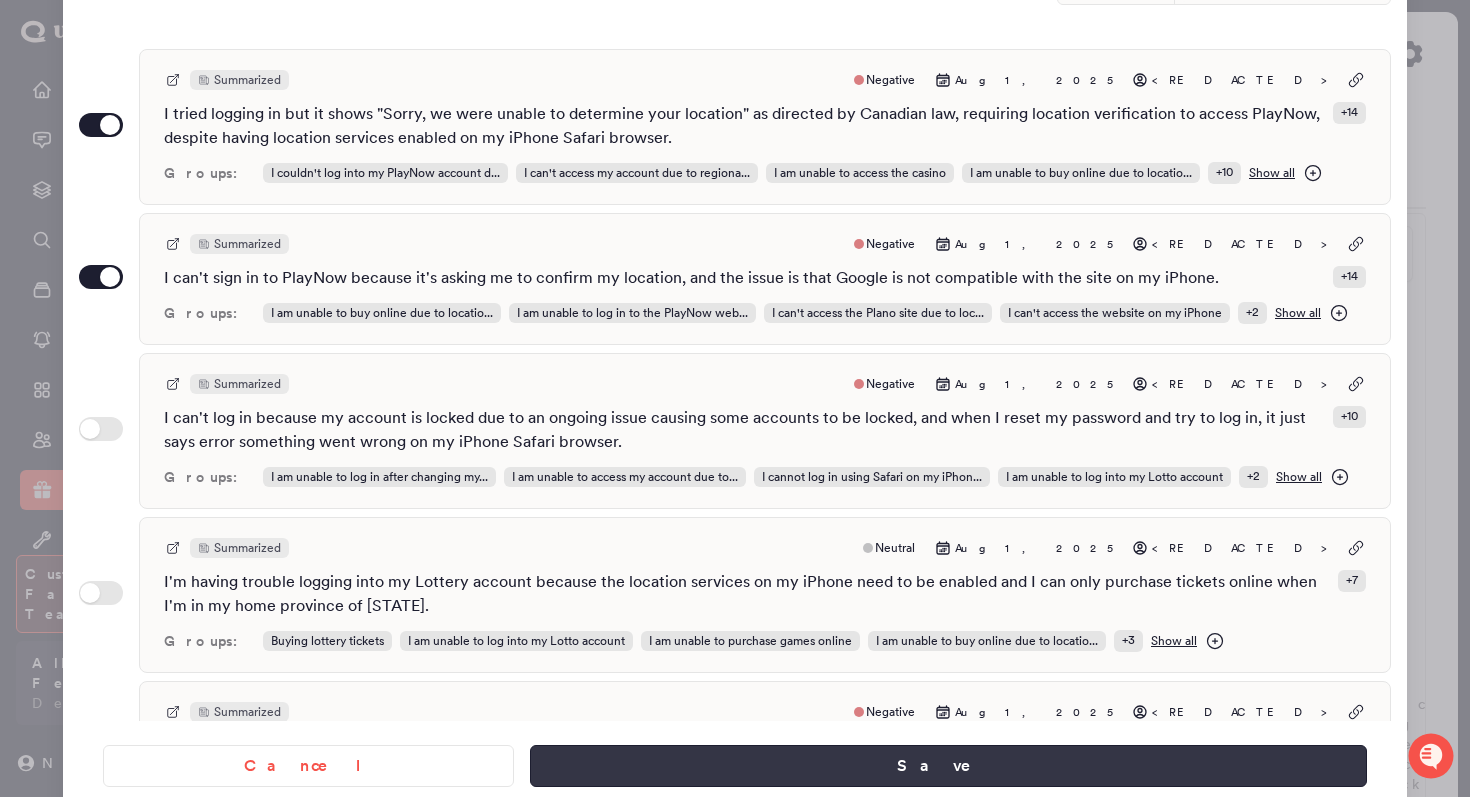 type on "**********" 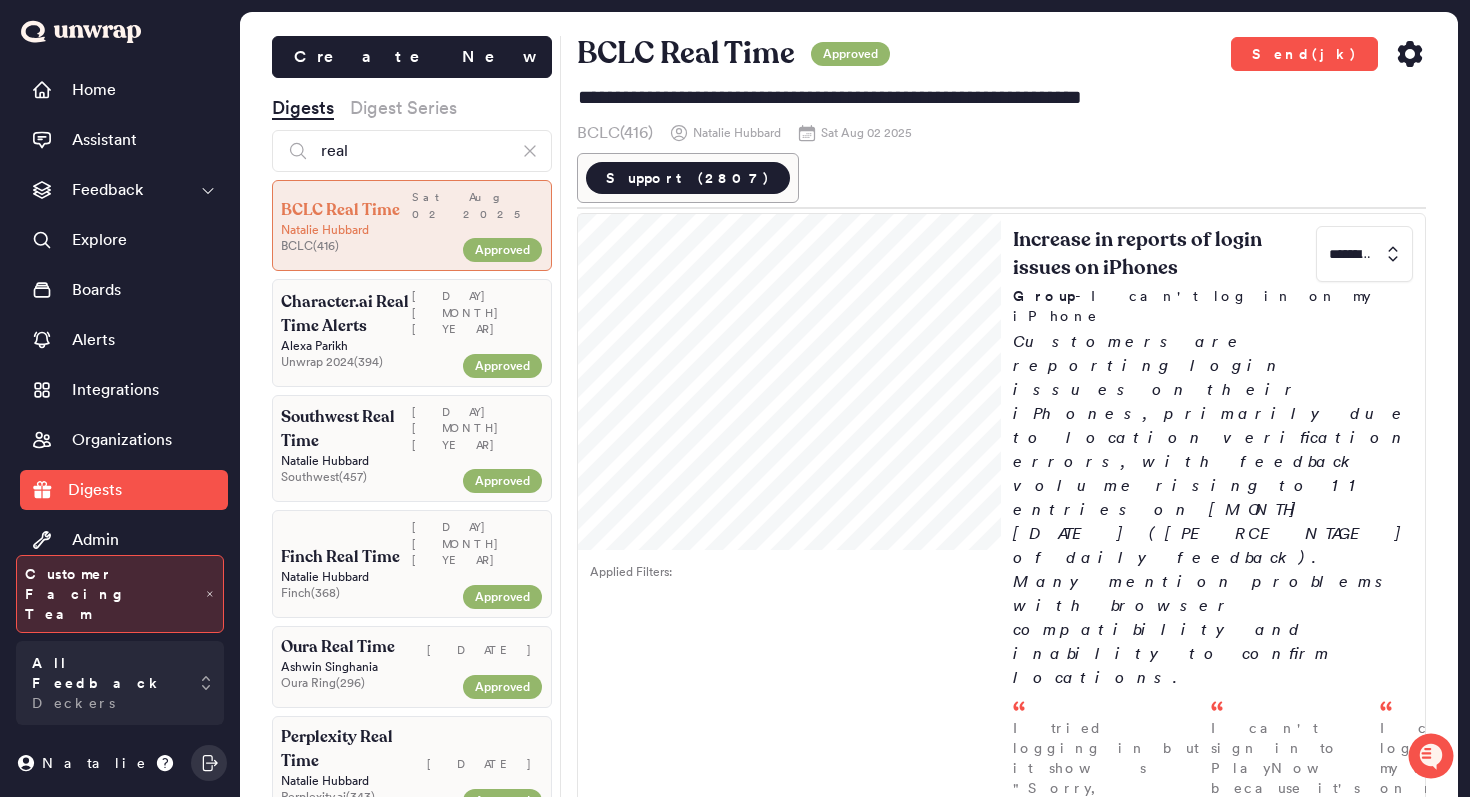 click 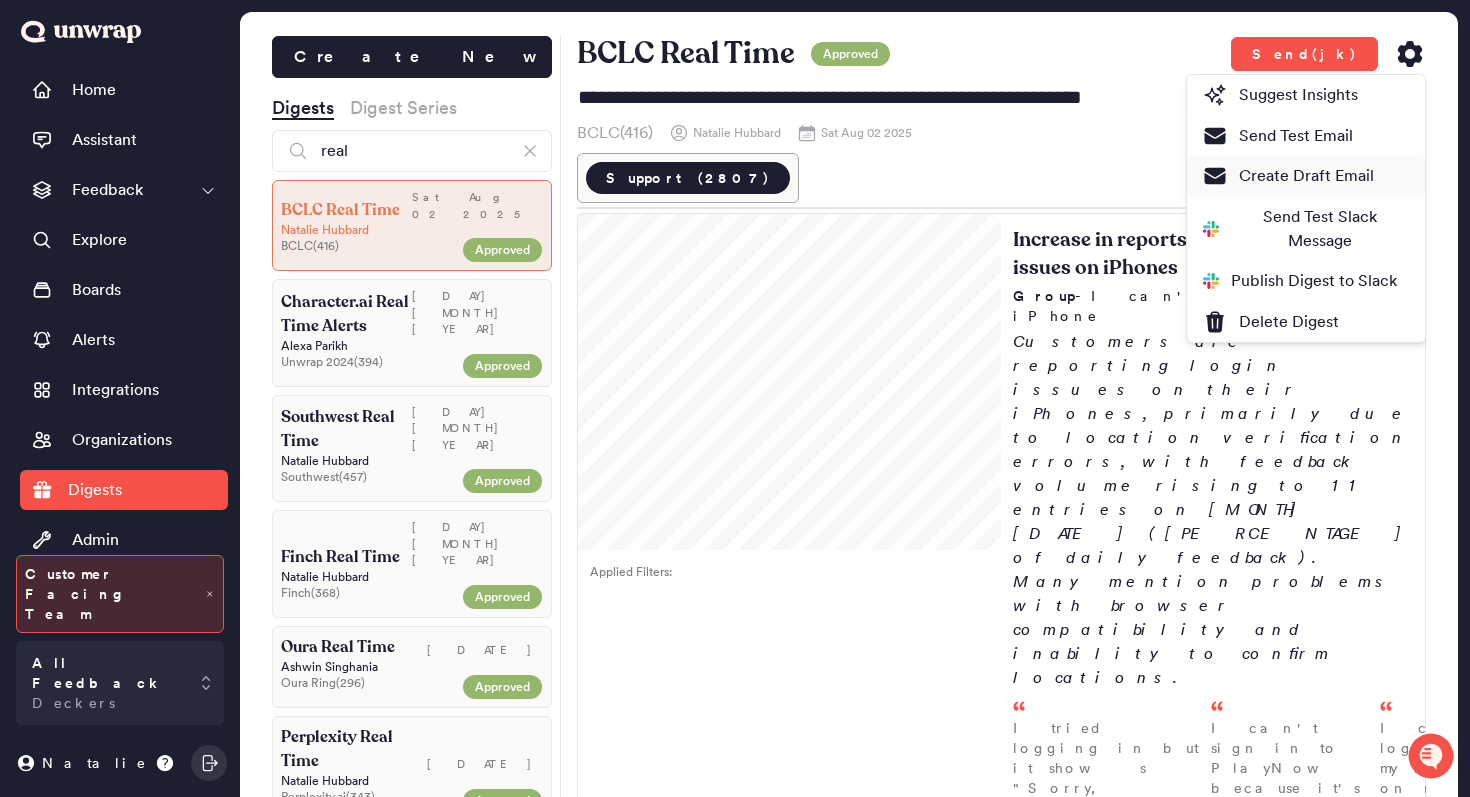 click on "Create Draft Email" at bounding box center [1288, 176] 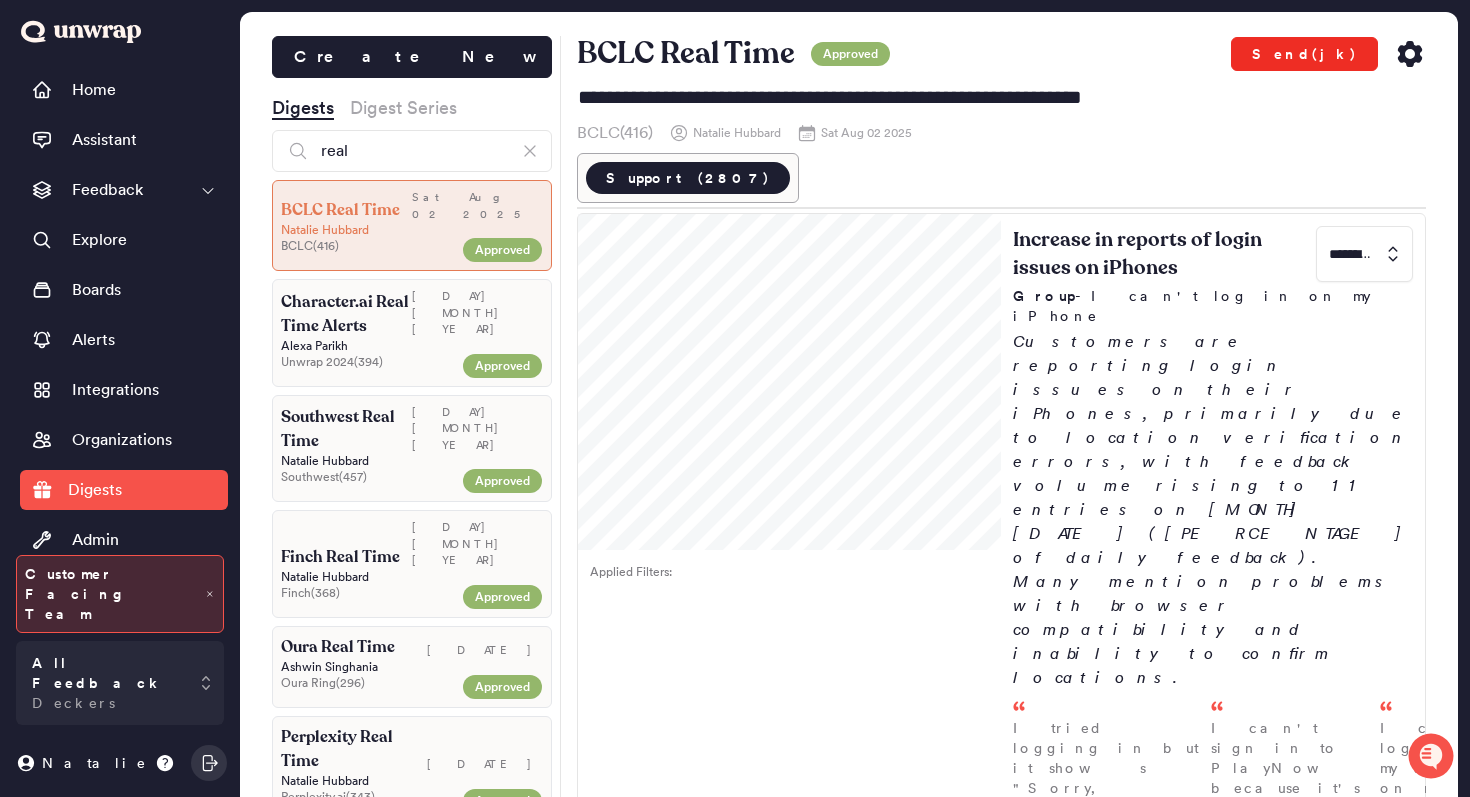 click on "Send(jk)" at bounding box center (1304, 54) 